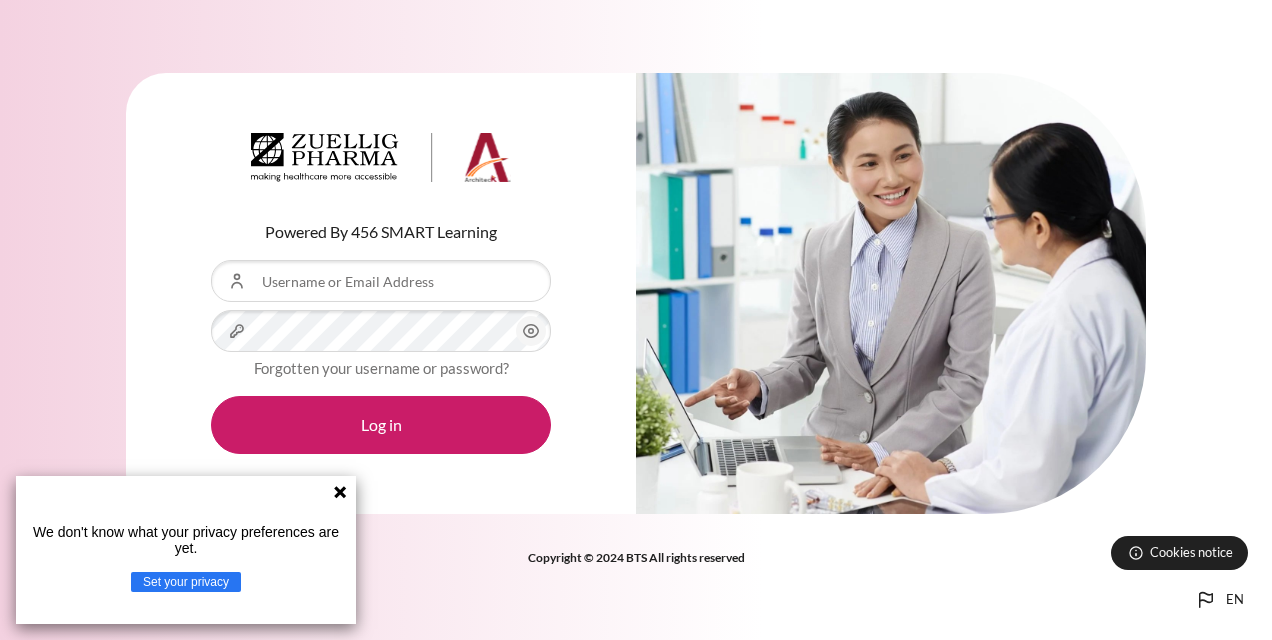 scroll, scrollTop: 0, scrollLeft: 0, axis: both 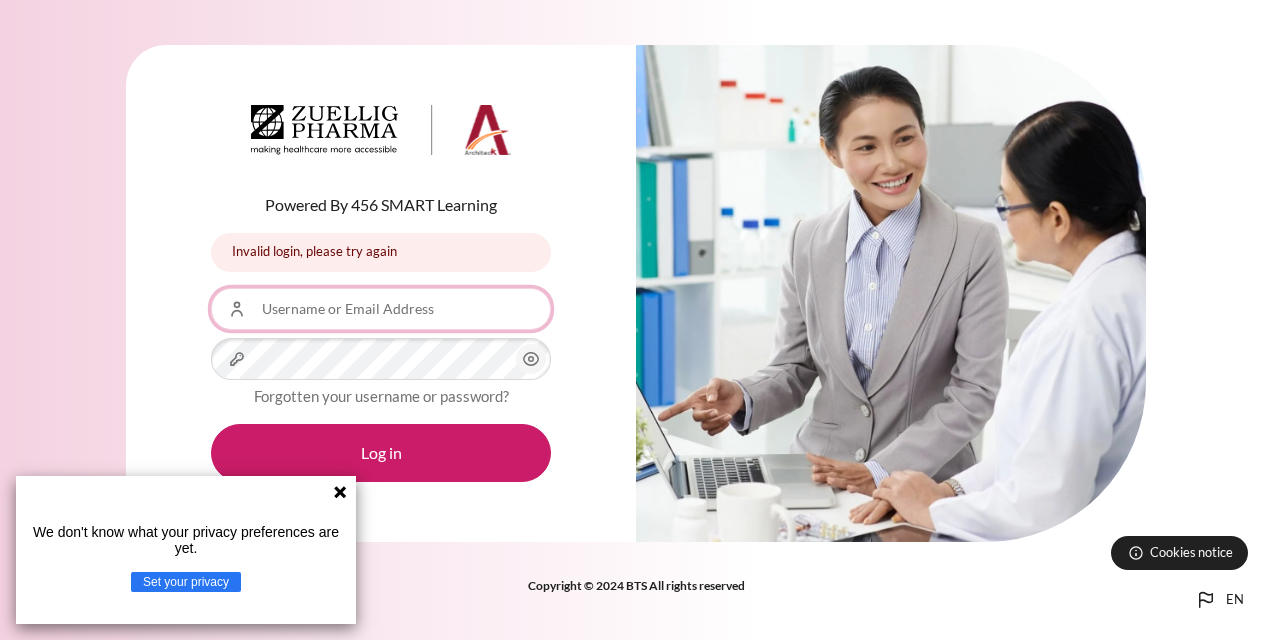 click on "Username or Email Address" at bounding box center [381, 309] 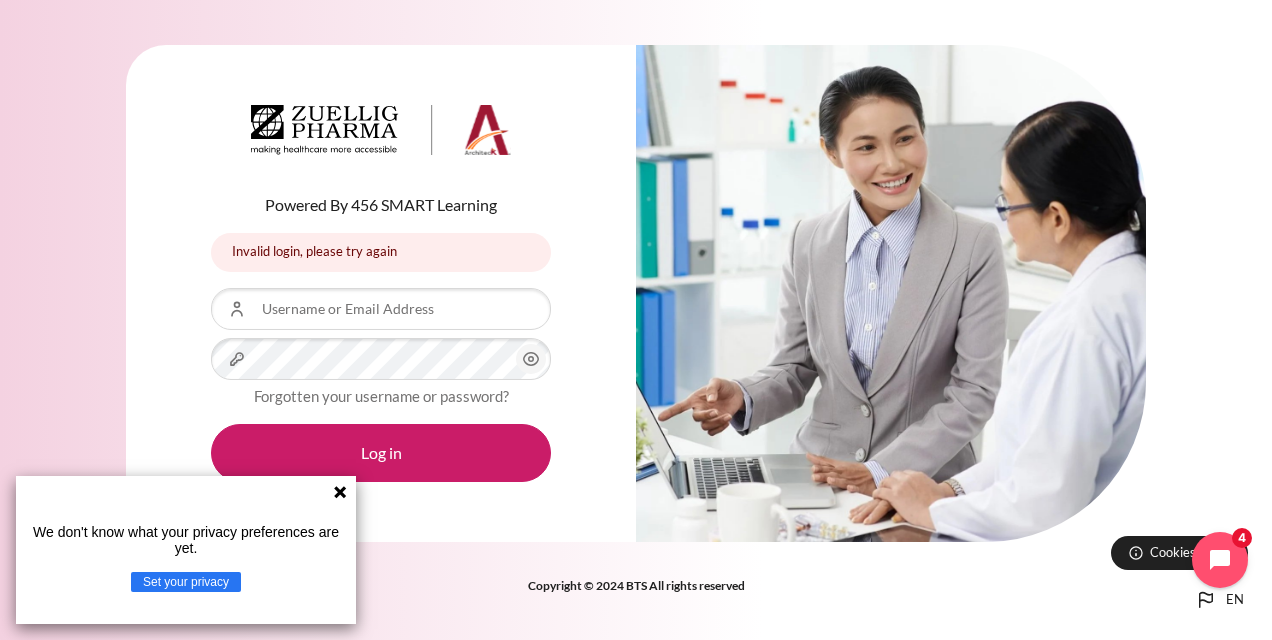 click 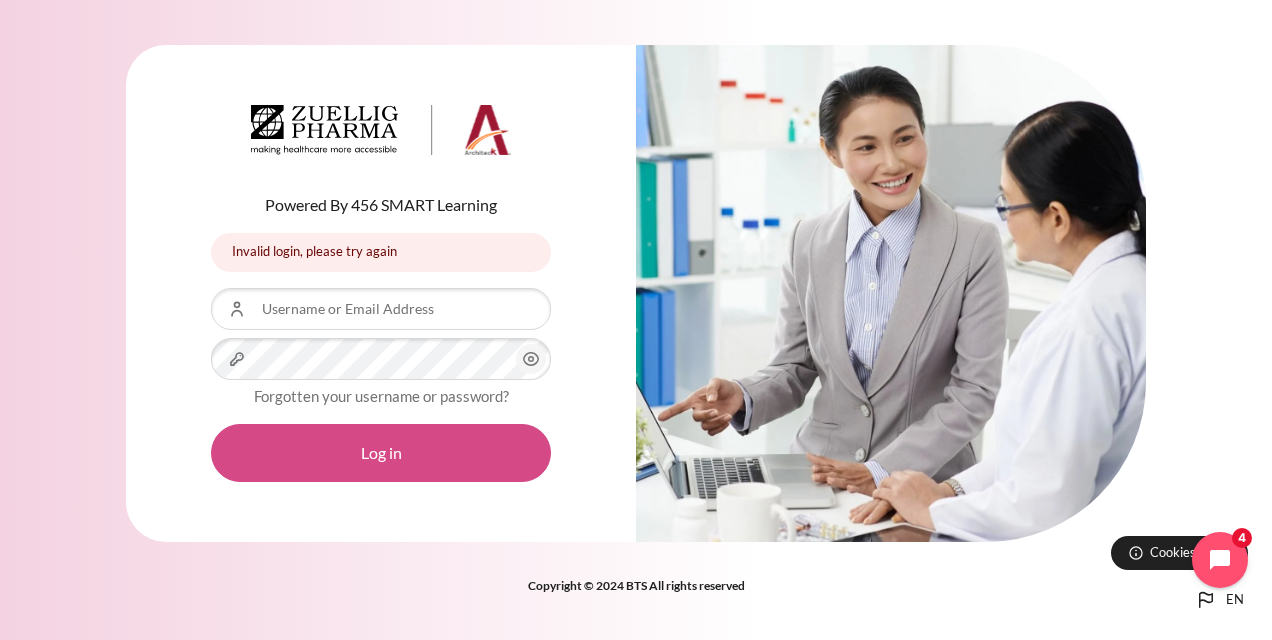 click on "Log in" at bounding box center [381, 453] 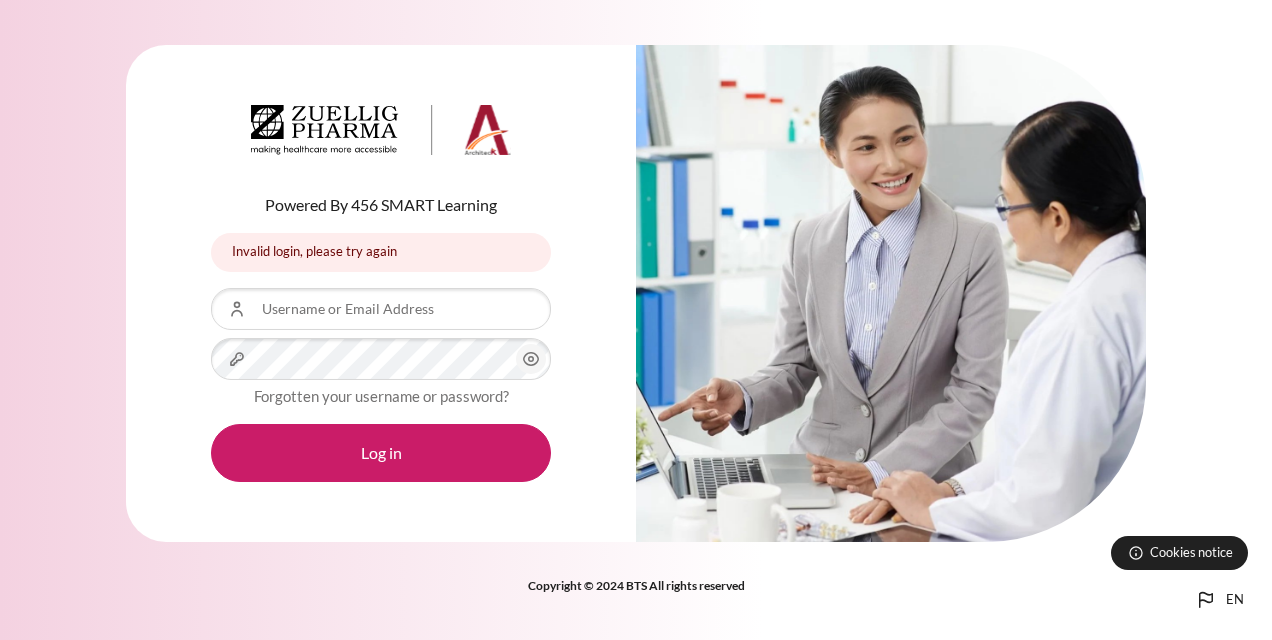 scroll, scrollTop: 0, scrollLeft: 0, axis: both 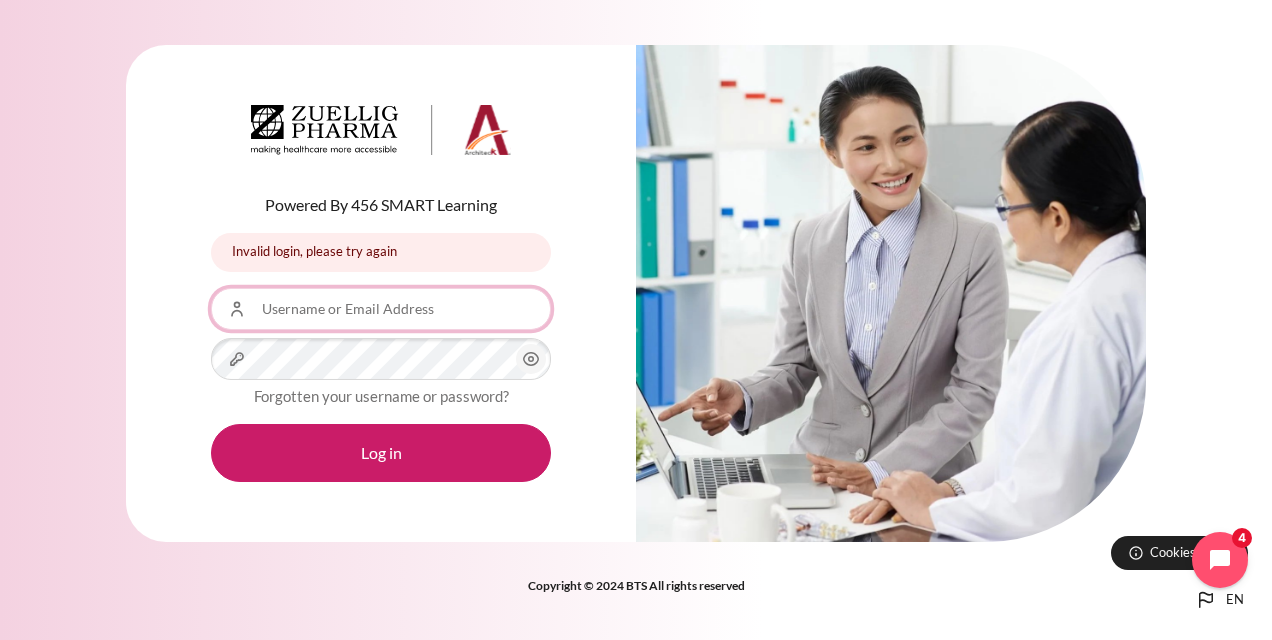 click on "Username or Email Address" at bounding box center [381, 309] 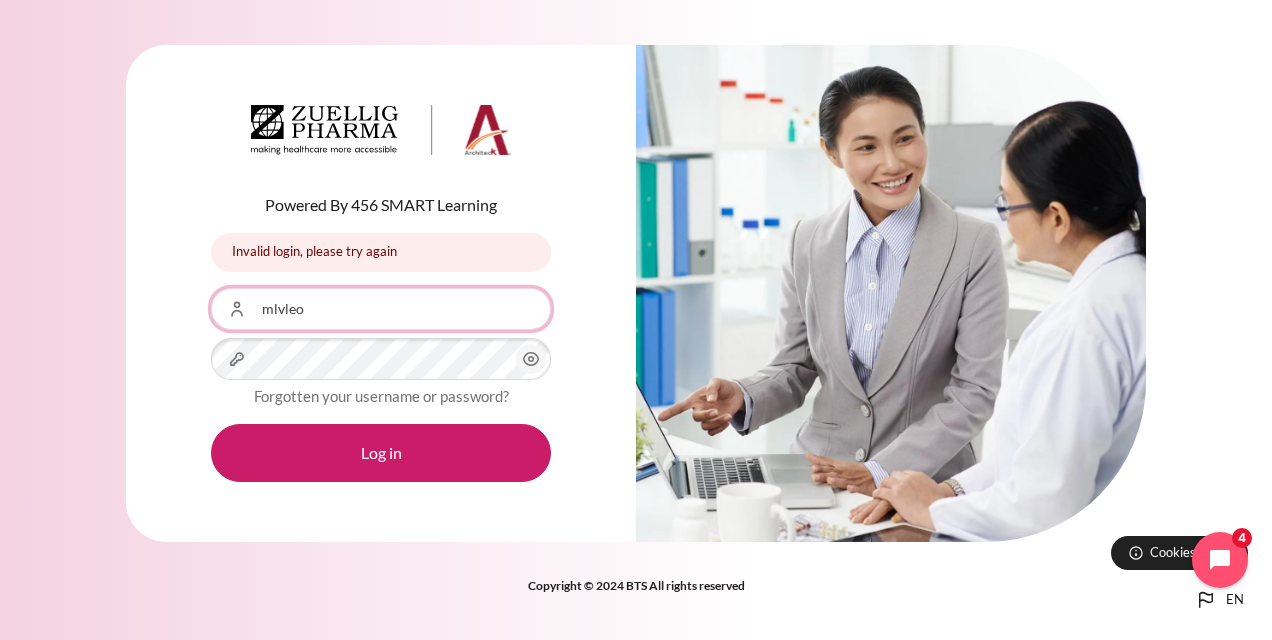 type on "mlvleo@[STATE].com" 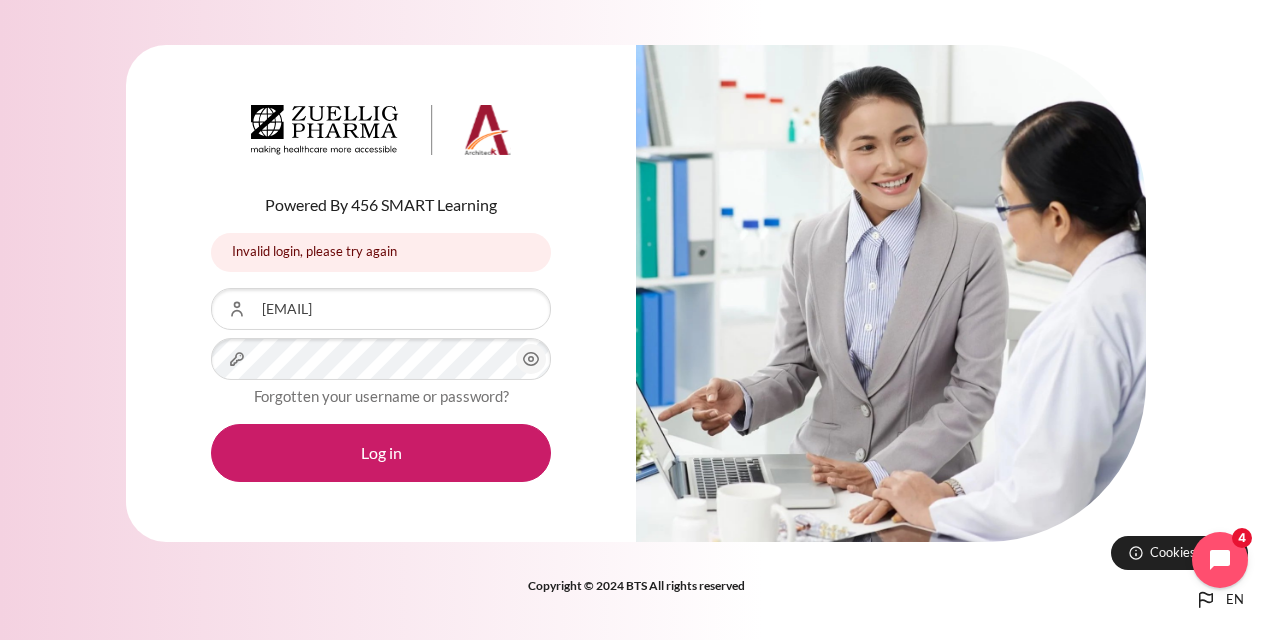 click on "Powered By 456 SMART Learning
Invalid login, please try again
Invalid login, please try again
Username or Email Address
mlvleo@zuelligpharma.com
Password
Forgotten your username or password?
Log in" at bounding box center (381, 293) 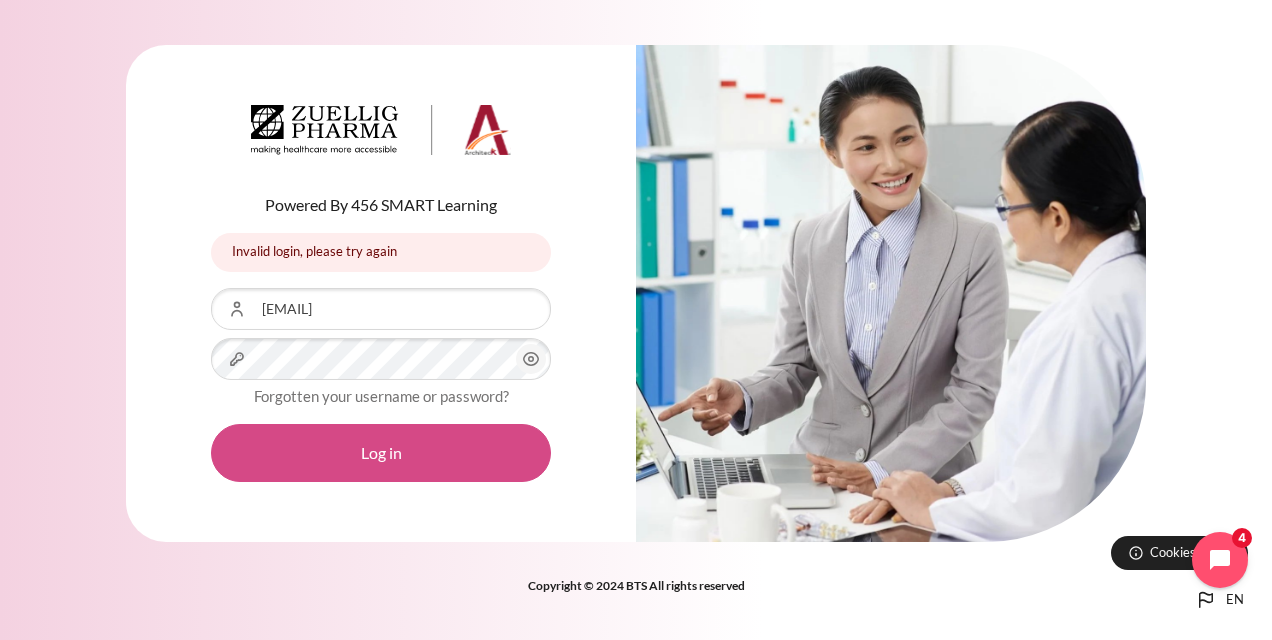 click on "Log in" at bounding box center [381, 453] 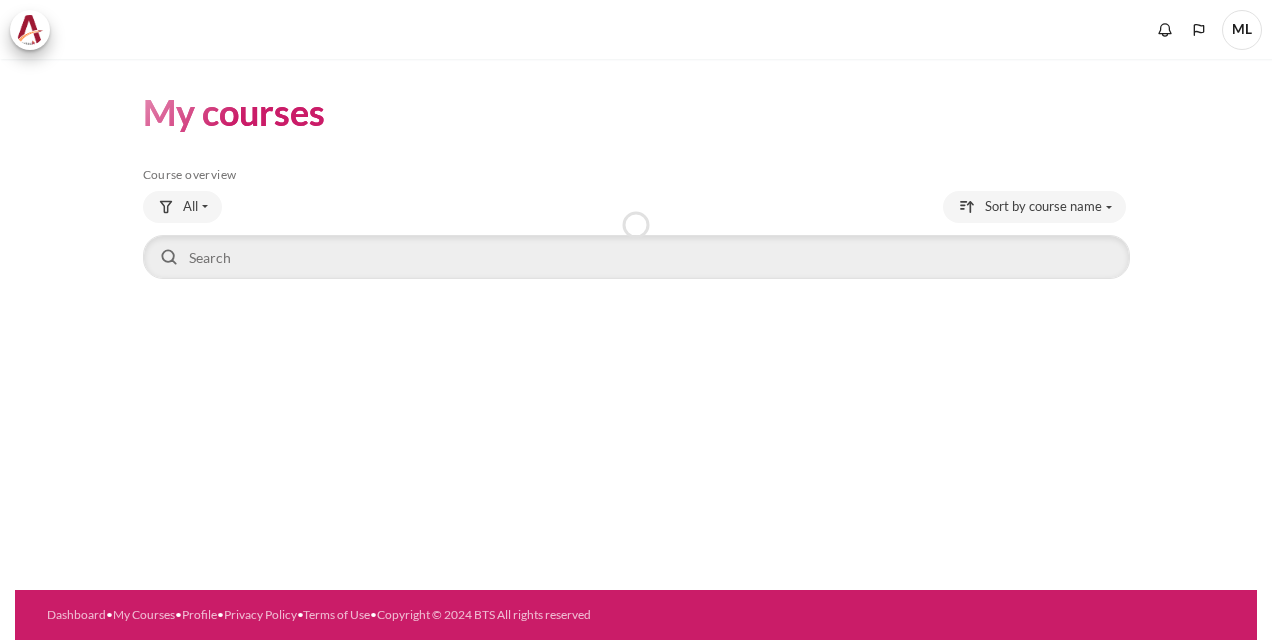 scroll, scrollTop: 0, scrollLeft: 0, axis: both 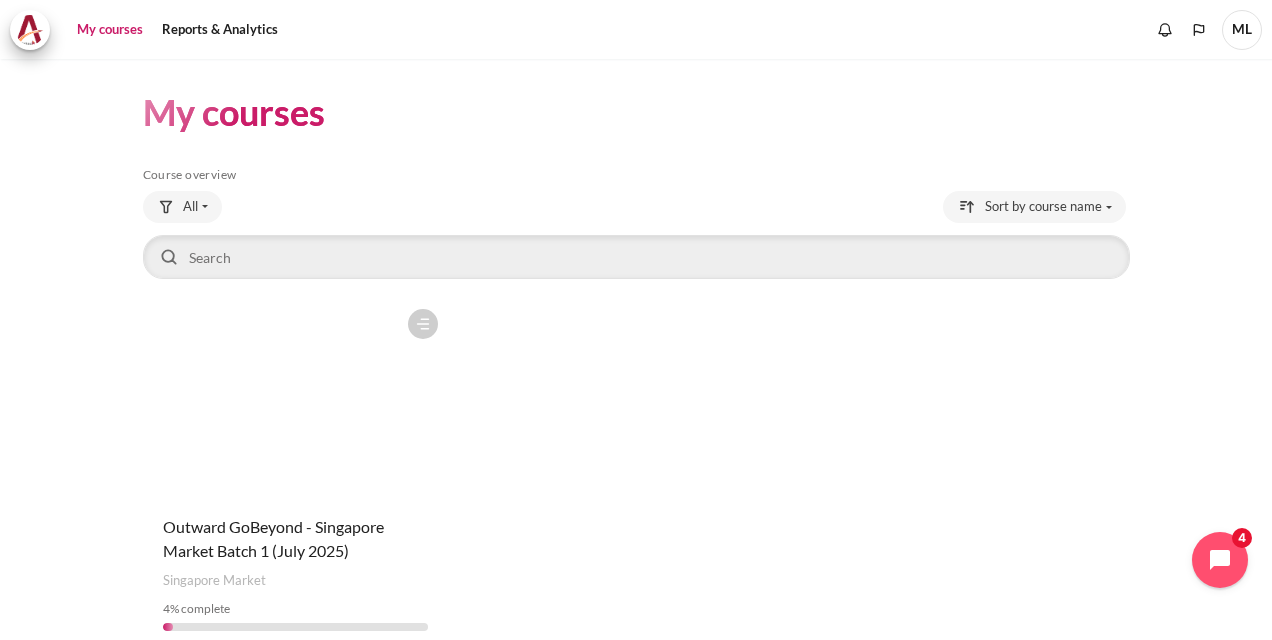 click at bounding box center (295, 399) 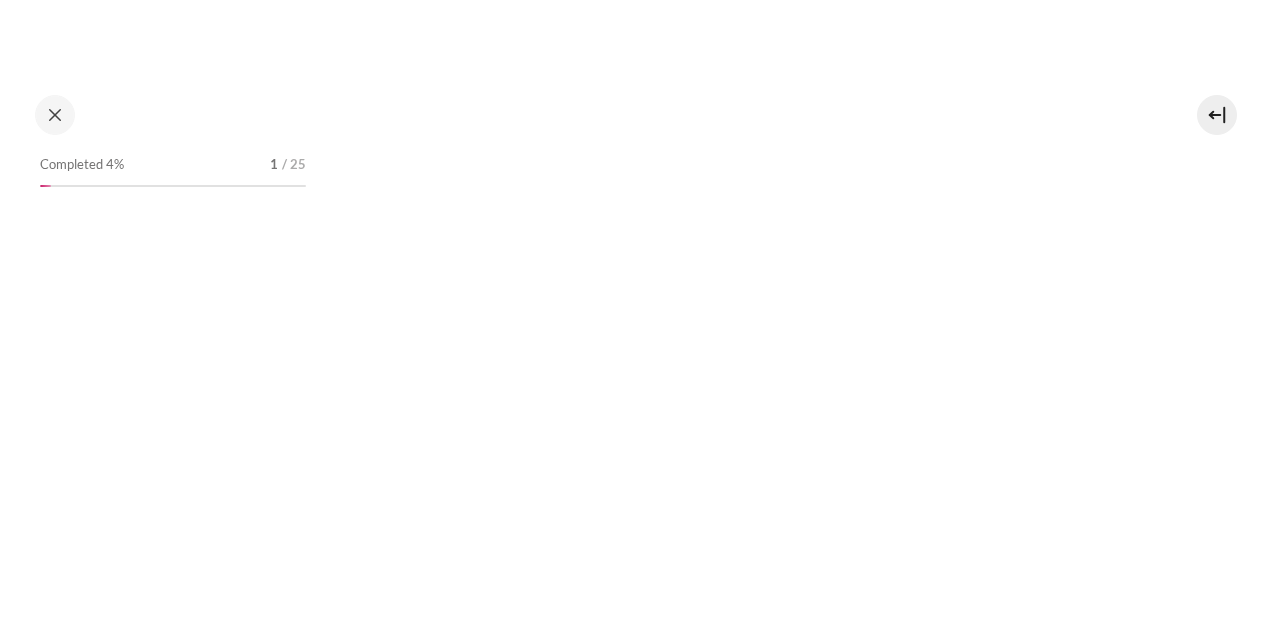scroll, scrollTop: 0, scrollLeft: 0, axis: both 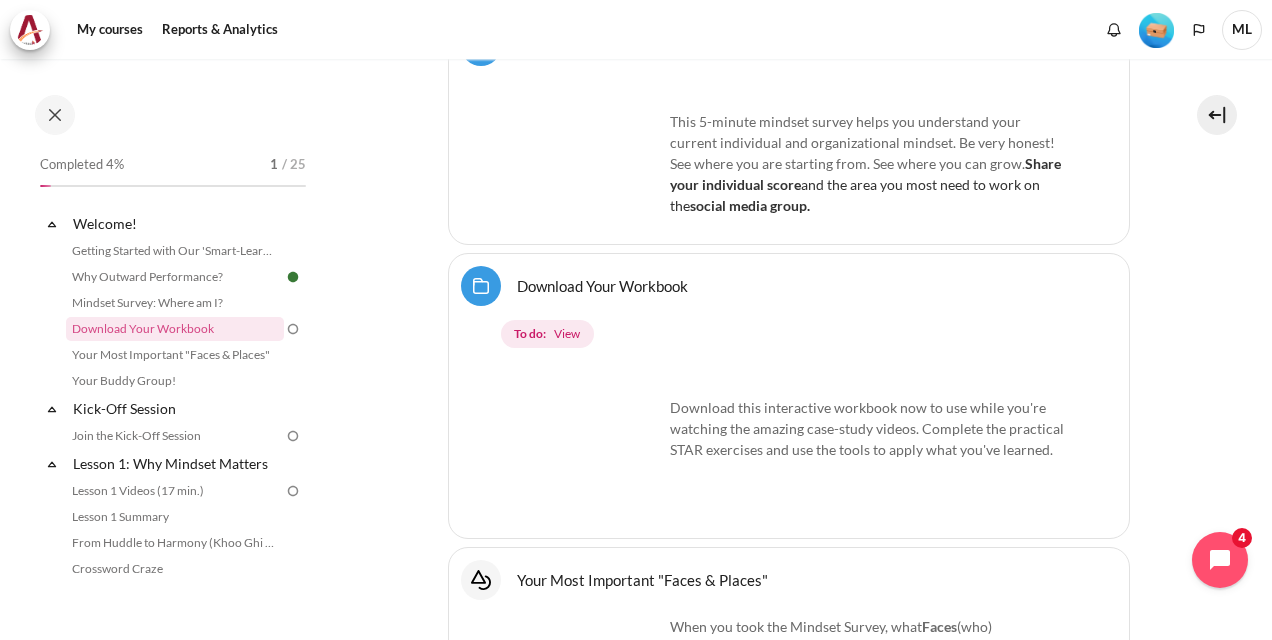 click at bounding box center (588, 157) 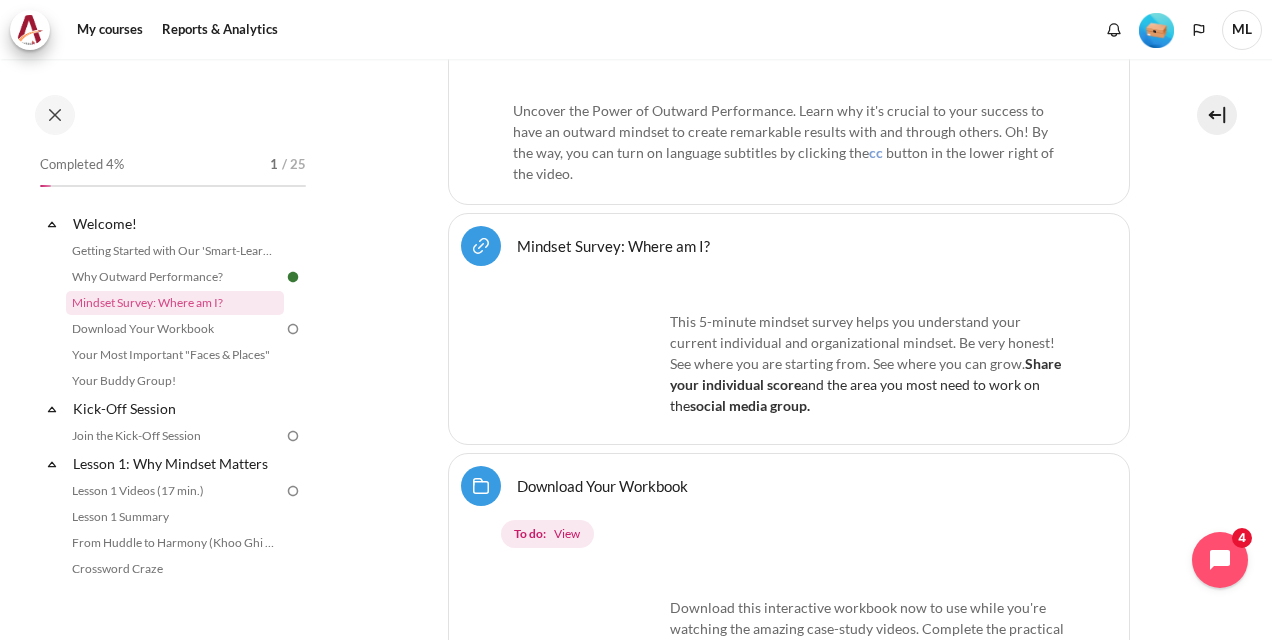 scroll, scrollTop: 1056, scrollLeft: 0, axis: vertical 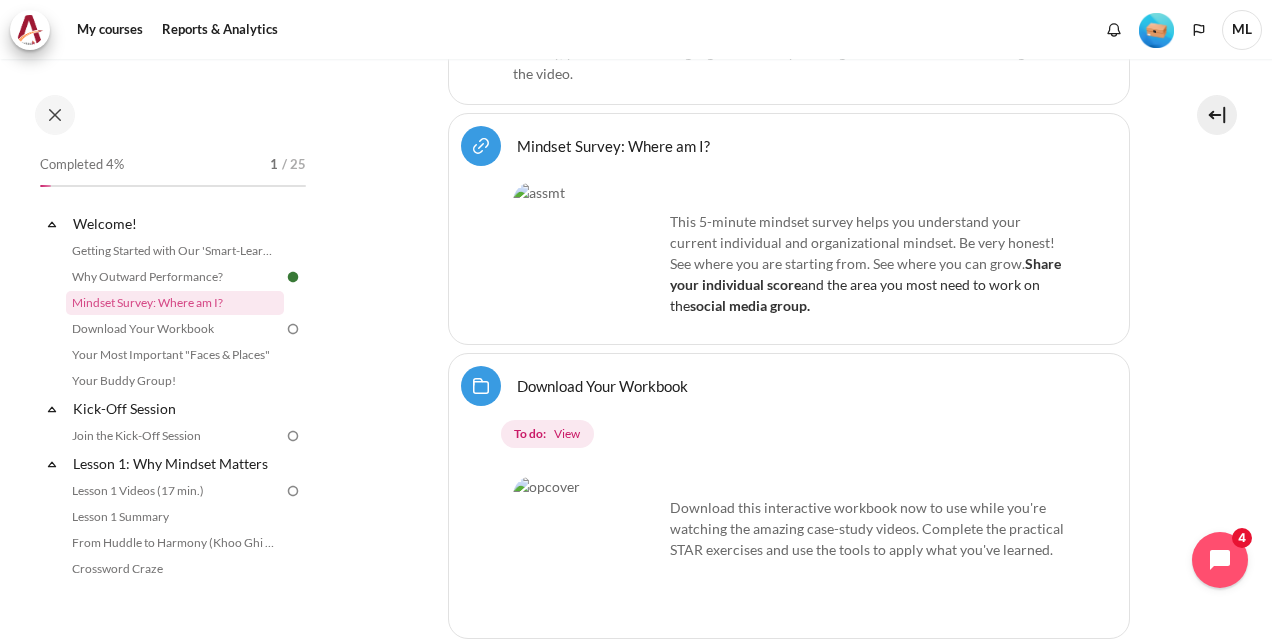 click on "Mindset Survey: Where am I?   URL" at bounding box center (613, 145) 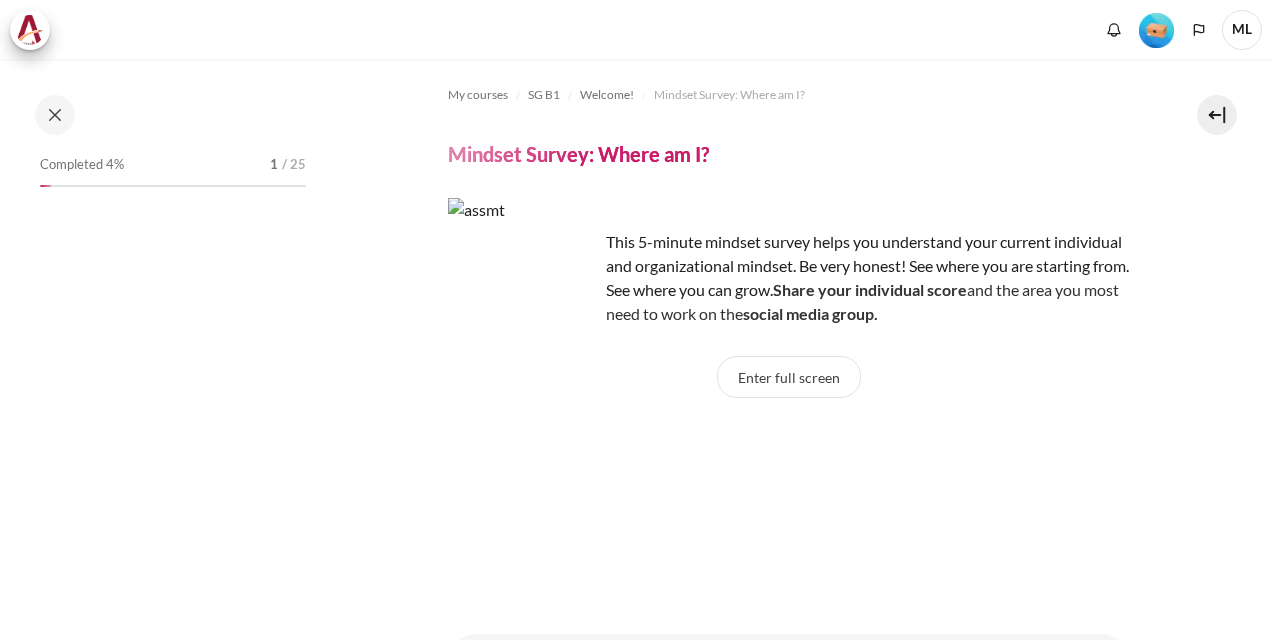scroll, scrollTop: 0, scrollLeft: 0, axis: both 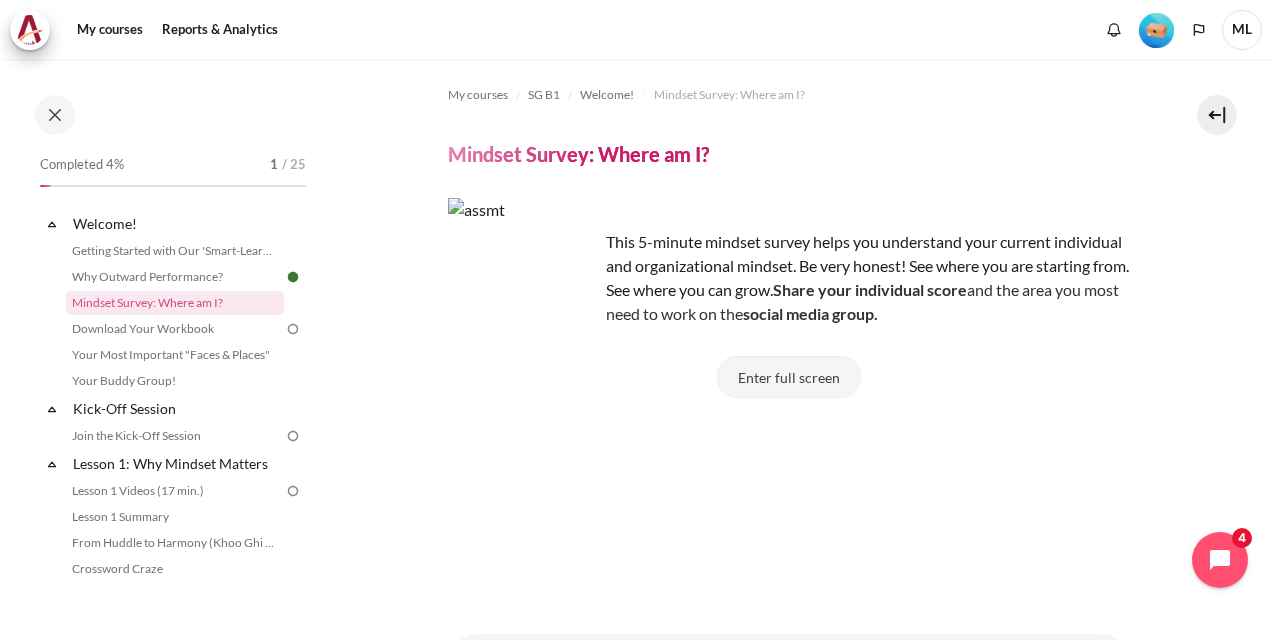 click on "Enter full screen" at bounding box center (789, 377) 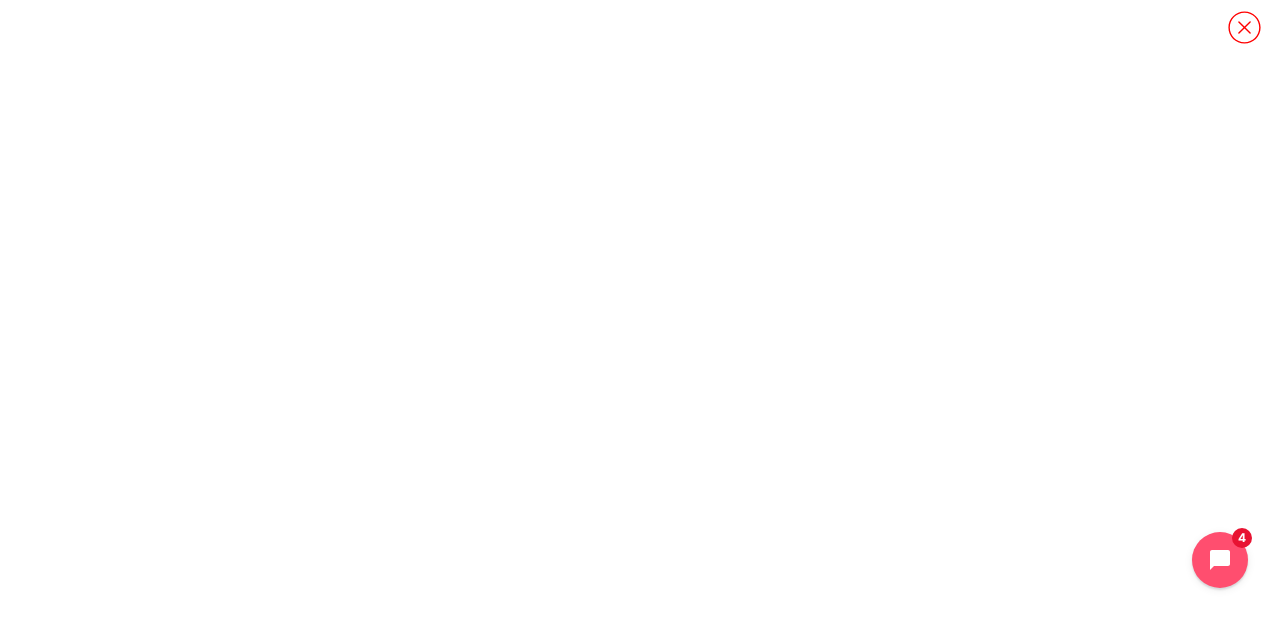 scroll, scrollTop: 0, scrollLeft: 0, axis: both 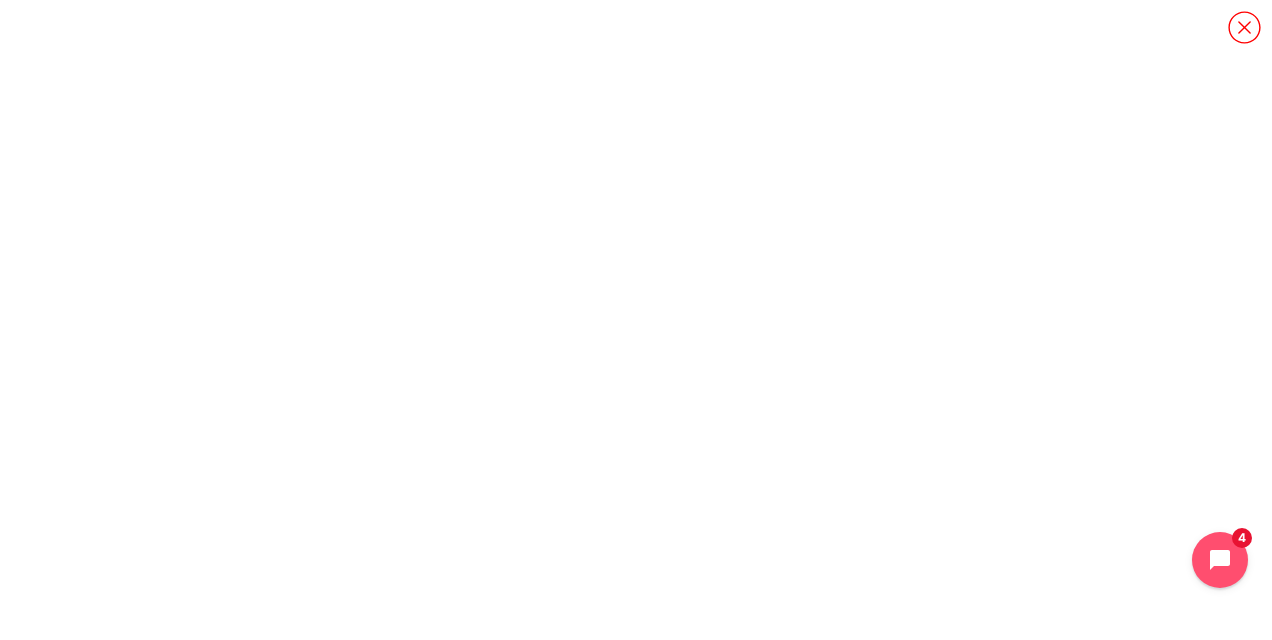 click 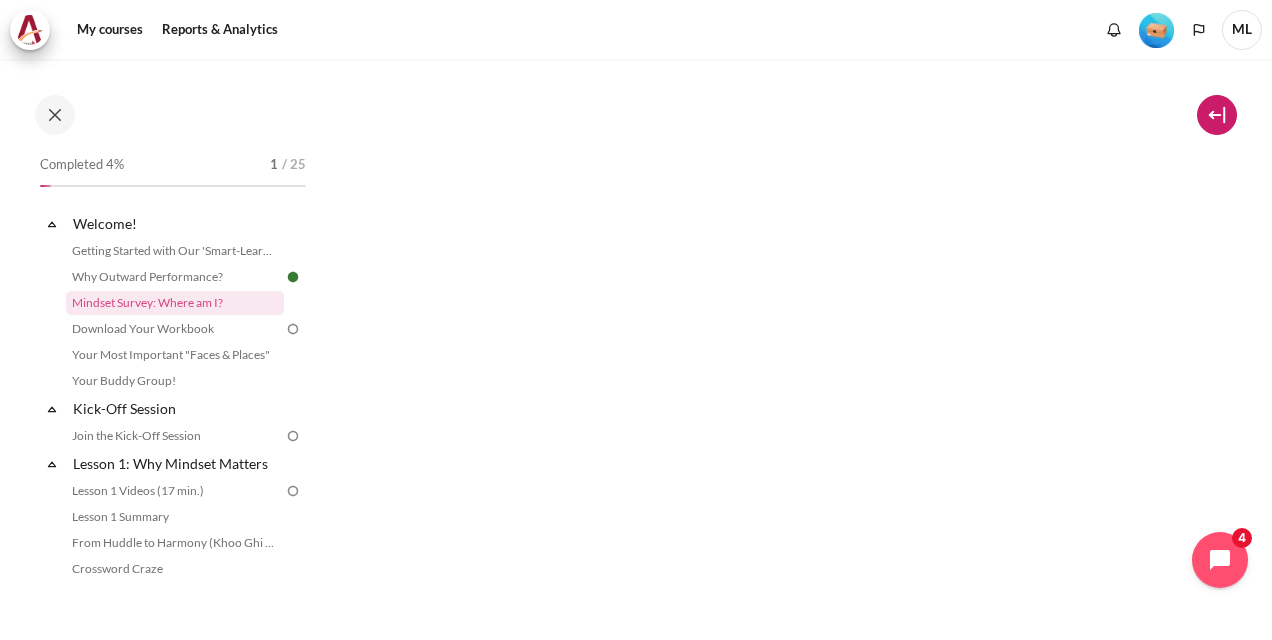 scroll, scrollTop: 0, scrollLeft: 0, axis: both 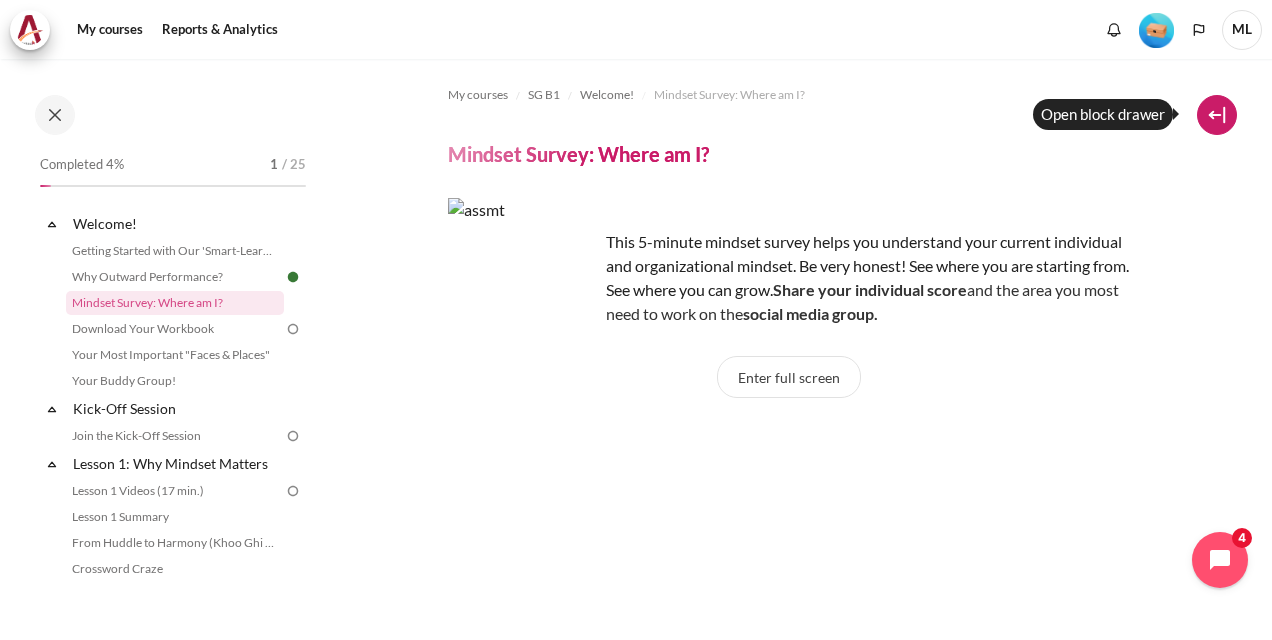 click at bounding box center [1217, 115] 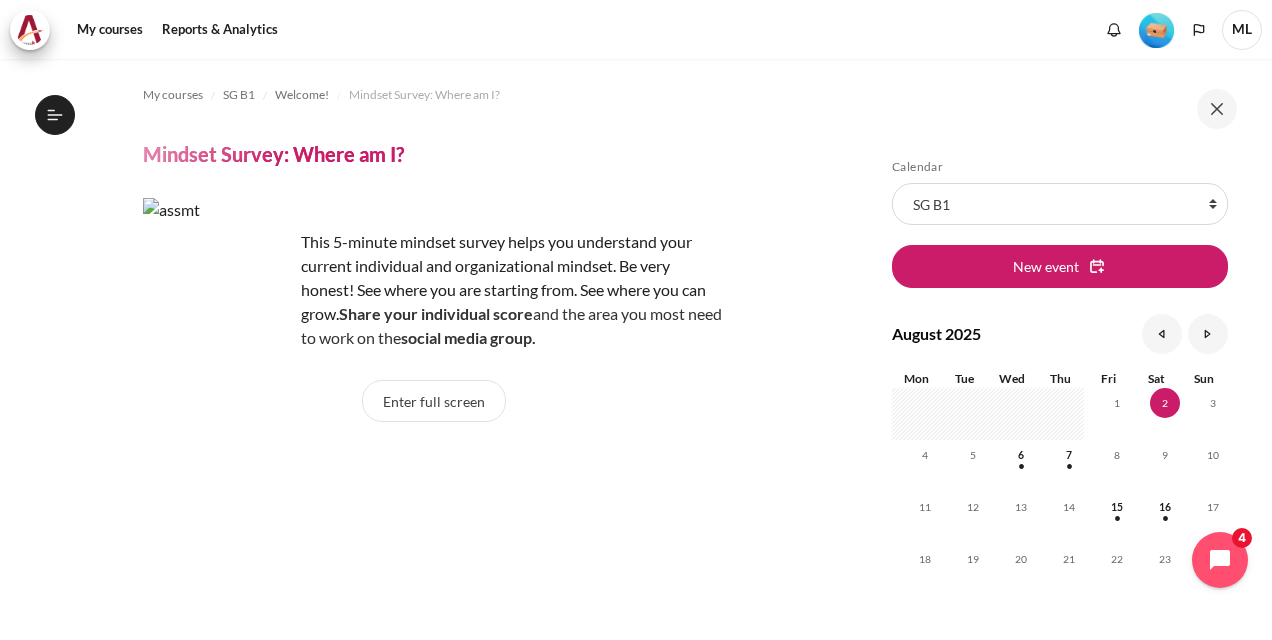 click at bounding box center [1217, 109] 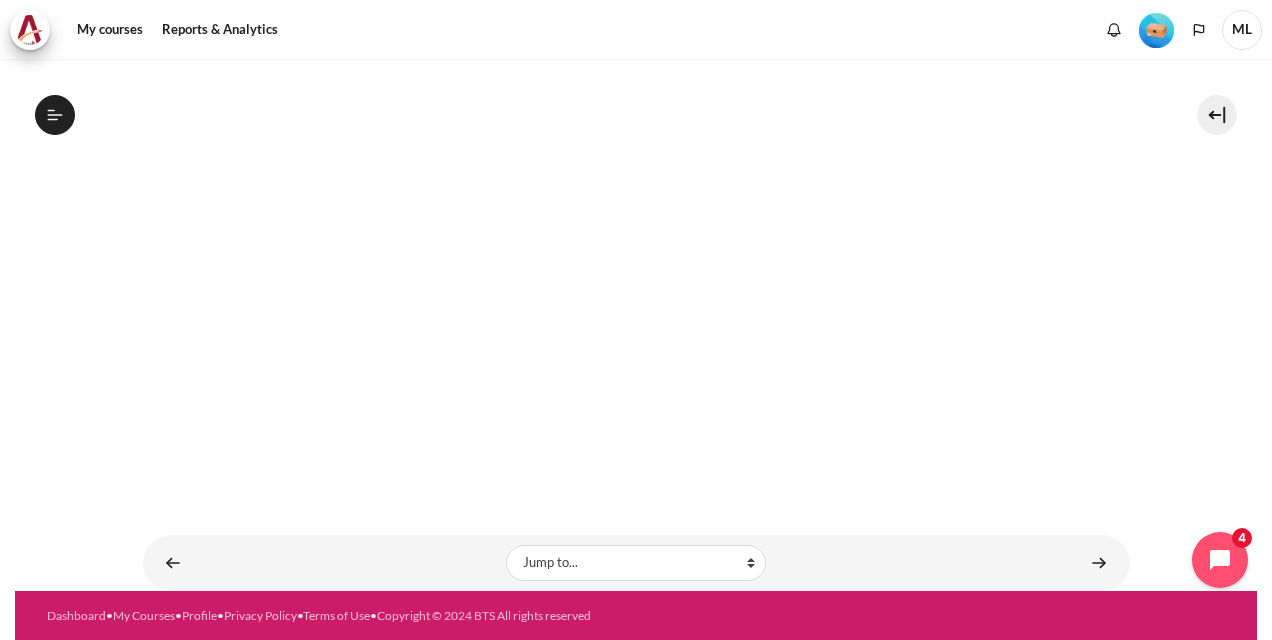 scroll, scrollTop: 0, scrollLeft: 0, axis: both 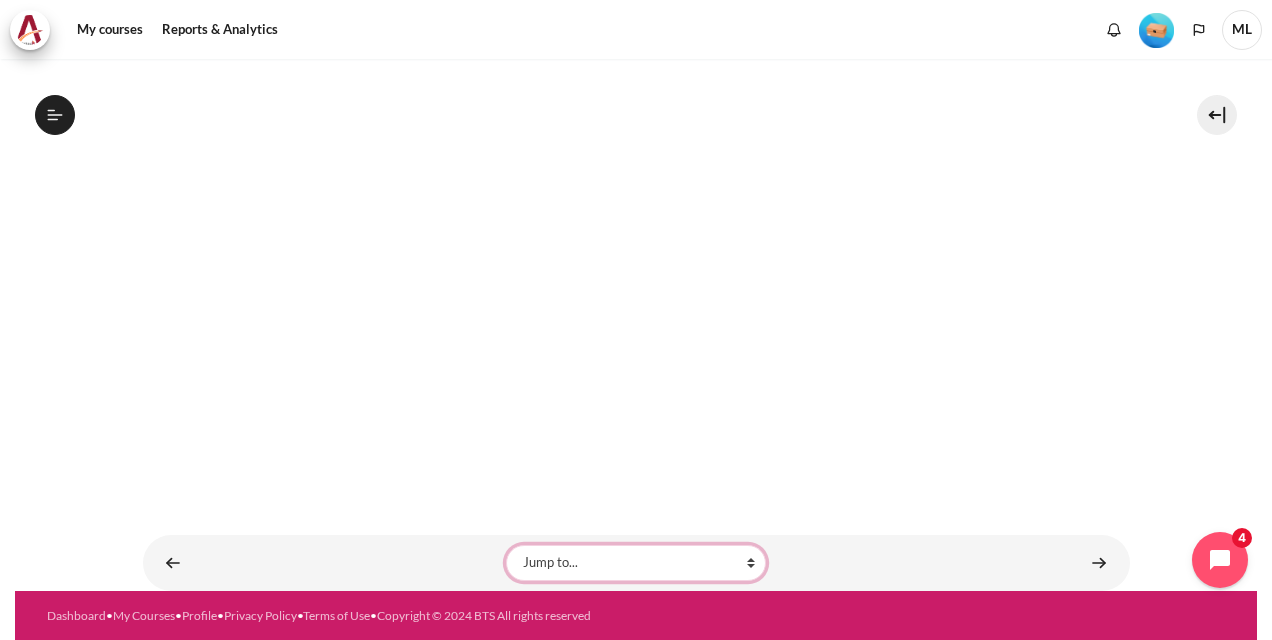 click on "Jump to...
Getting Started with Our 'Smart-Learning' Platform
Why Outward Performance?
Download Your Workbook
Your Most Important "Faces & Places"
Your Buddy Group!
Join the Kick-Off Session
Lesson 1 Videos (17 min.)
Lesson 1 Summary
From Huddle to Harmony (Khoo Ghi Peng's Story)
Crossword Craze
Lesson 1 STAR Application
Lesson 2 Videos (20 min.)
Lesson 2 Summary
Check-Up Quiz 1
Lesson 2 STAR Application
Lesson 3 Videos (13 min.)
Lesson 3 Summary
Collusion Scenario Match-Up
Lesson 3 STAR Application
Your Buddy  Group Check-In #1" at bounding box center [636, 563] 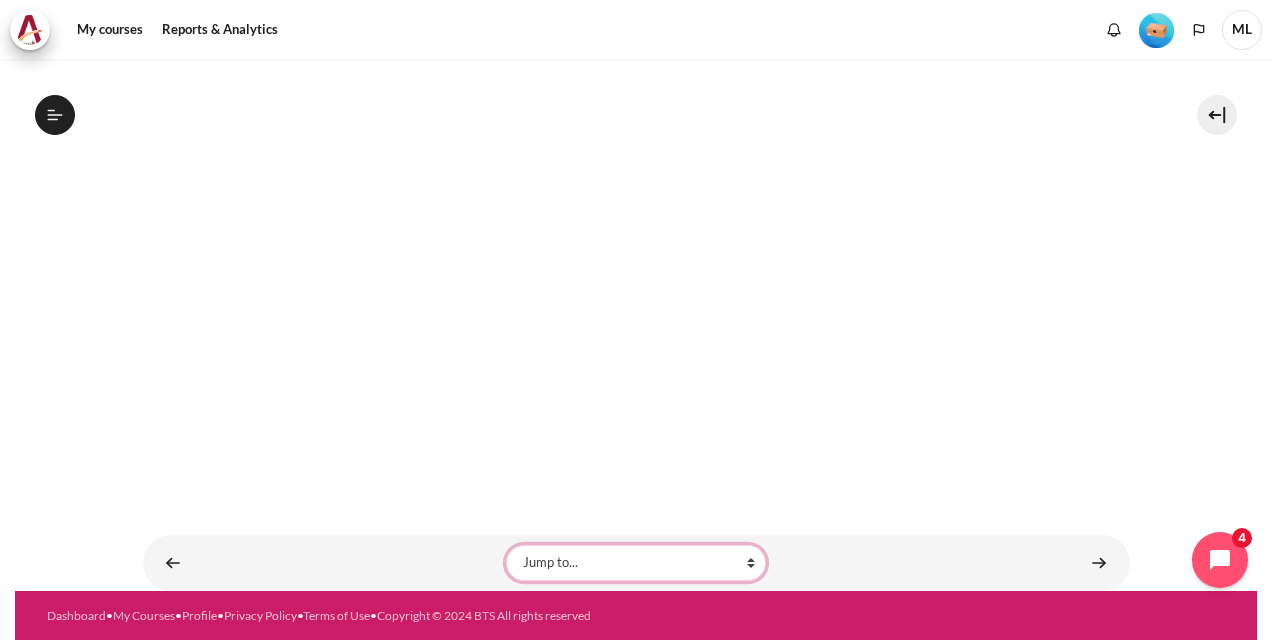 select on "/mod/page/view.php?id=18505&forceview=1" 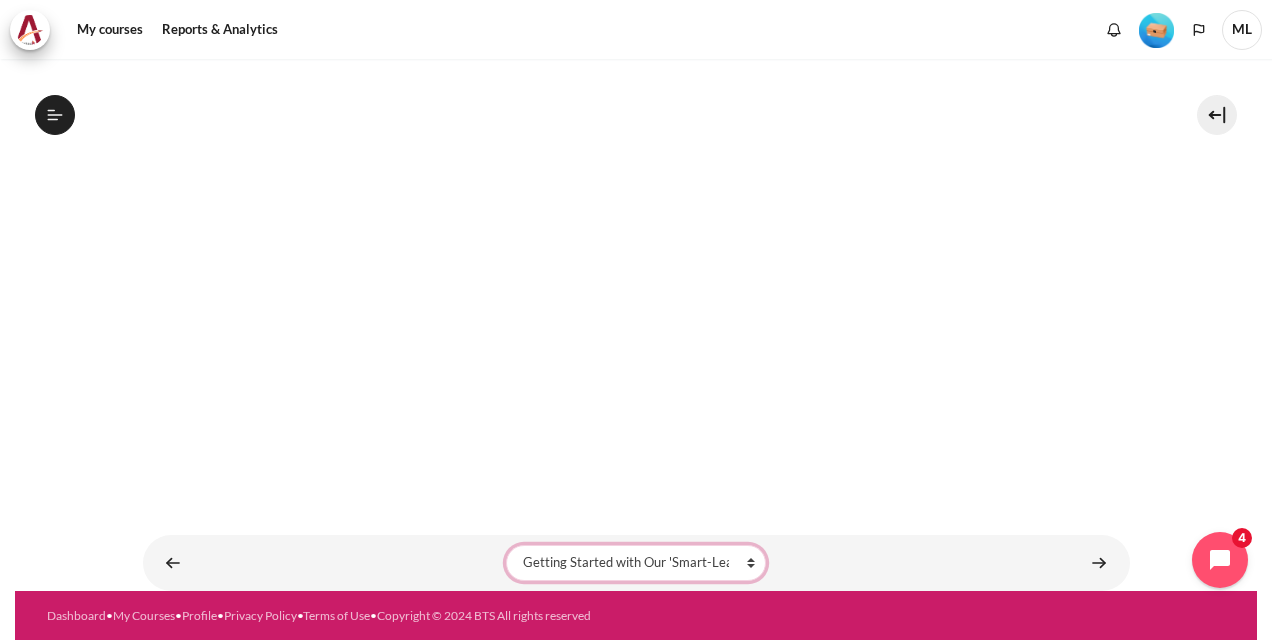 click on "Jump to...
Getting Started with Our 'Smart-Learning' Platform
Why Outward Performance?
Download Your Workbook
Your Most Important "Faces & Places"
Your Buddy Group!
Join the Kick-Off Session
Lesson 1 Videos (17 min.)
Lesson 1 Summary
From Huddle to Harmony (Khoo Ghi Peng's Story)
Crossword Craze
Lesson 1 STAR Application
Lesson 2 Videos (20 min.)
Lesson 2 Summary
Check-Up Quiz 1
Lesson 2 STAR Application
Lesson 3 Videos (13 min.)
Lesson 3 Summary
Collusion Scenario Match-Up
Lesson 3 STAR Application
Your Buddy  Group Check-In #1" at bounding box center (636, 563) 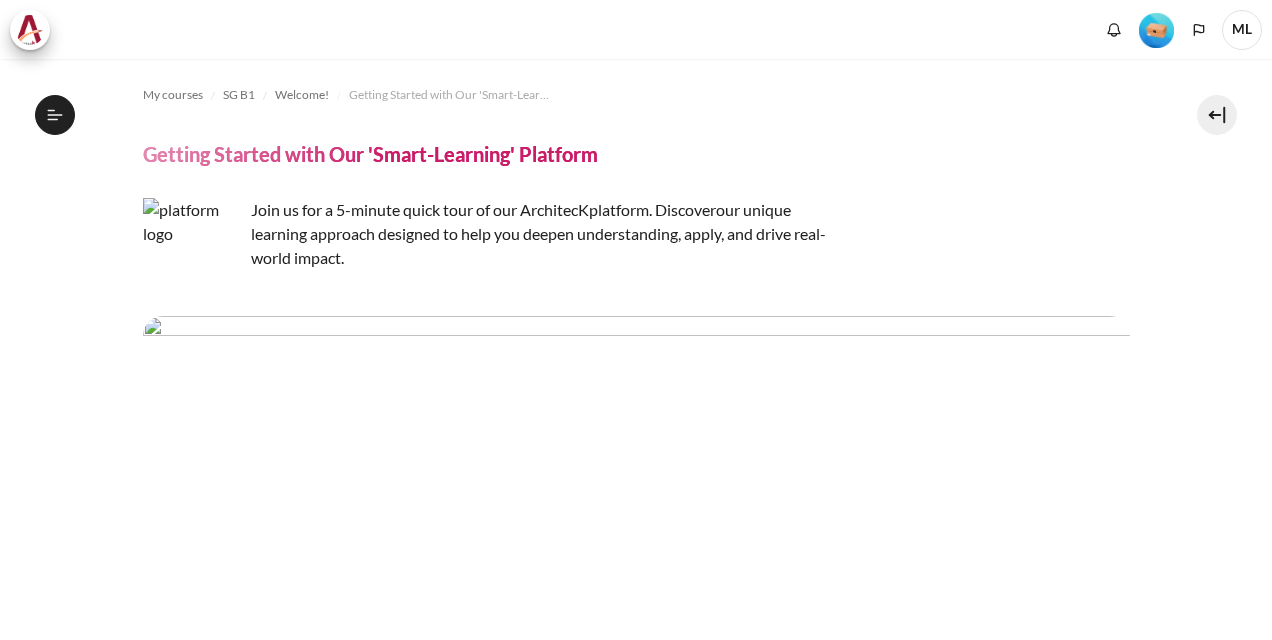 scroll, scrollTop: 0, scrollLeft: 0, axis: both 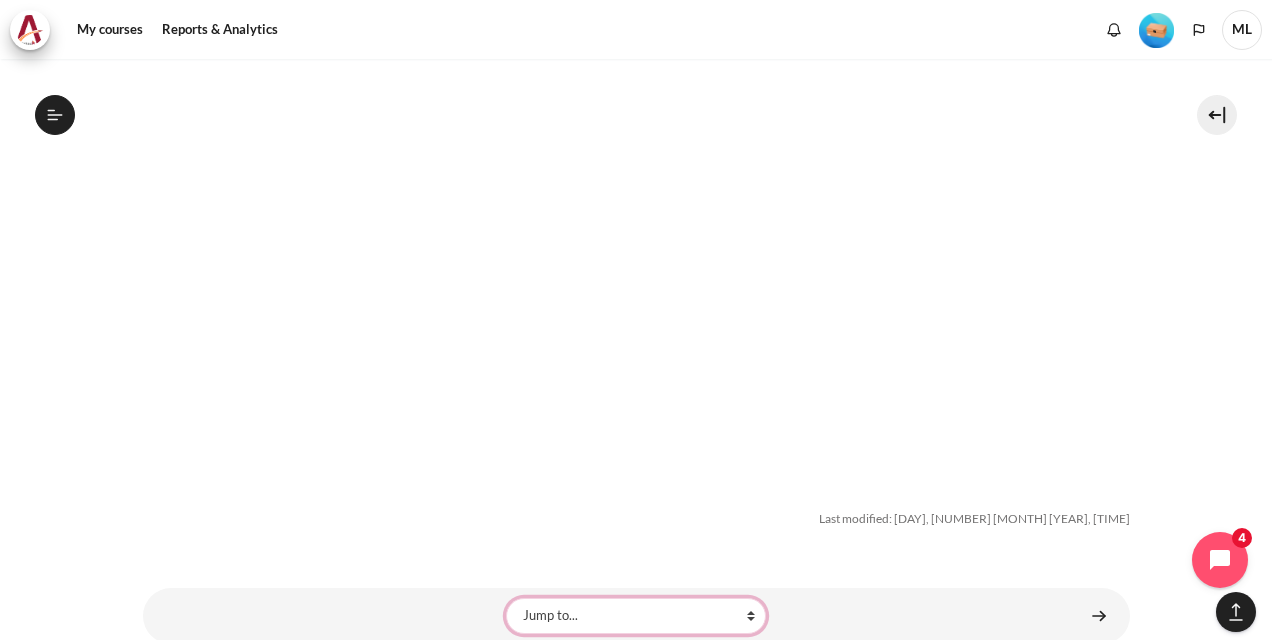 click on "Jump to...
Why Outward Performance?
Mindset Survey: Where am I?
Download Your Workbook
Your Most Important "Faces & Places"
Your Buddy Group!
Join the Kick-Off Session
Lesson 1 Videos (17 min.)
Lesson 1 Summary
From Huddle to Harmony (Khoo Ghi Peng's Story)
Crossword Craze
Lesson 1 STAR Application
Lesson 2 Videos (20 min.)
Lesson 2 Summary
Check-Up Quiz 1
Lesson 2 STAR Application
Lesson 3 Videos (13 min.)
Lesson 3 Summary
Collusion Scenario Match-Up
Lesson 3 STAR Application
Your Buddy  Group Check-In #1
Lesson 4 Videos (17 min.)" at bounding box center (636, 616) 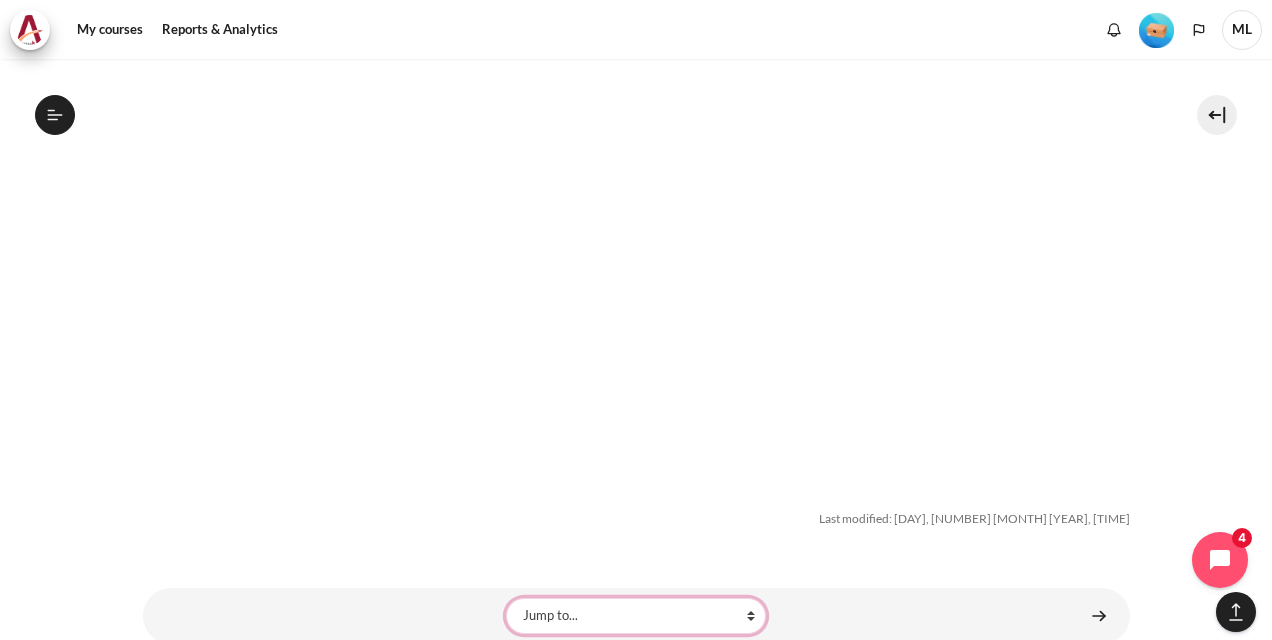 select on "/mod/folder/view.php?id=18508&forceview=1" 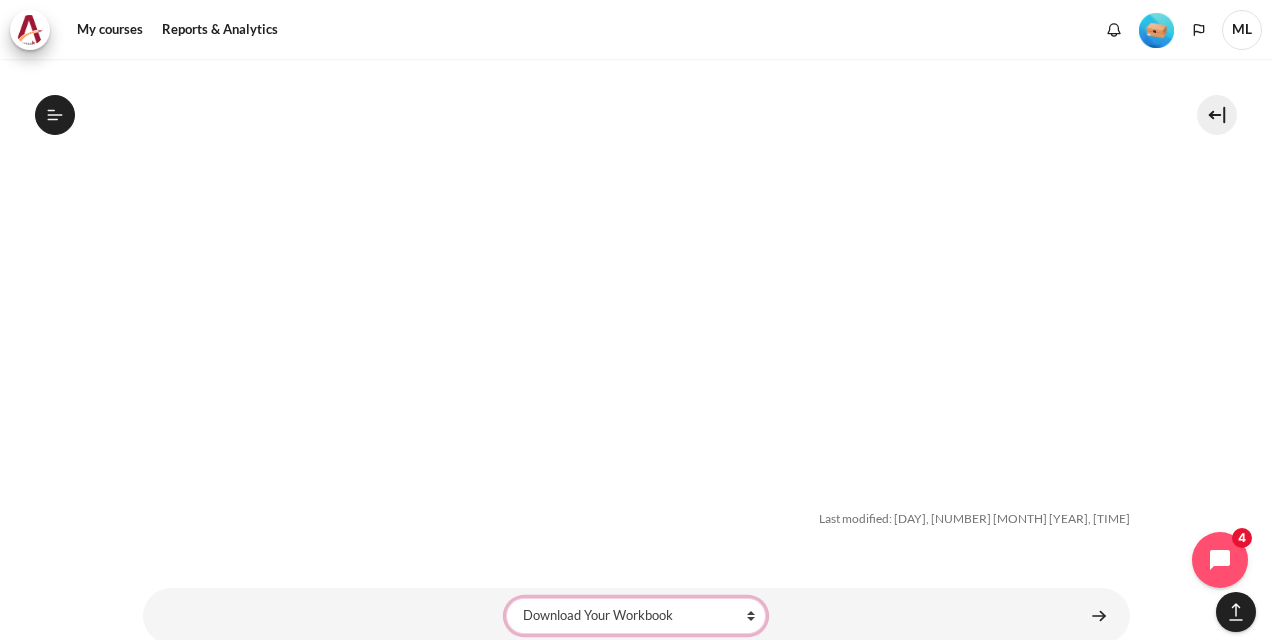 click on "Jump to...
Why Outward Performance?
Mindset Survey: Where am I?
Download Your Workbook
Your Most Important "Faces & Places"
Your Buddy Group!
Join the Kick-Off Session
Lesson 1 Videos (17 min.)
Lesson 1 Summary
From Huddle to Harmony (Khoo Ghi Peng's Story)
Crossword Craze
Lesson 1 STAR Application
Lesson 2 Videos (20 min.)
Lesson 2 Summary
Check-Up Quiz 1
Lesson 2 STAR Application
Lesson 3 Videos (13 min.)
Lesson 3 Summary
Collusion Scenario Match-Up
Lesson 3 STAR Application
Your Buddy  Group Check-In #1
Lesson 4 Videos (17 min.)" at bounding box center (636, 616) 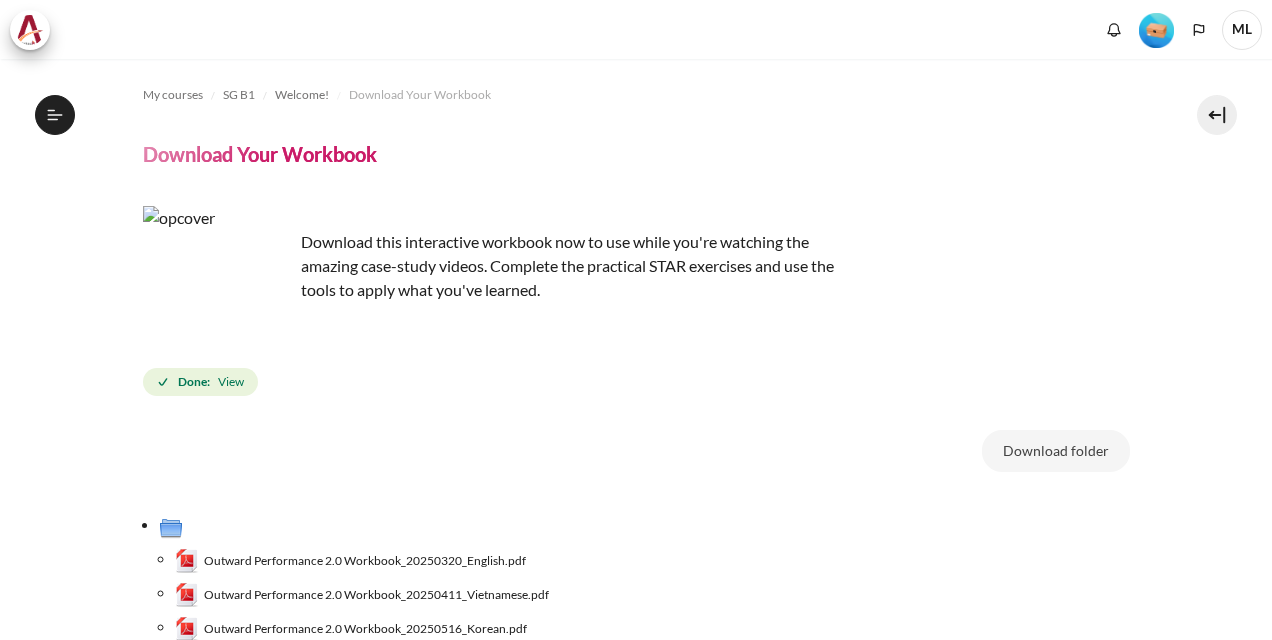 scroll, scrollTop: 0, scrollLeft: 0, axis: both 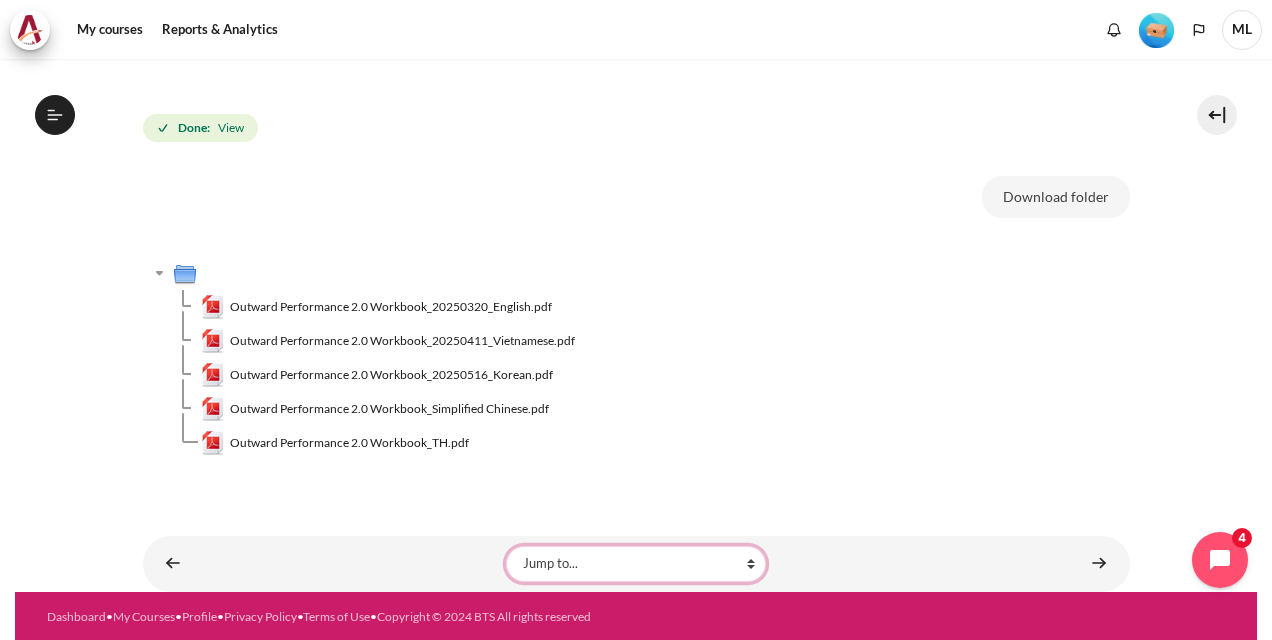 click on "Jump to...
Getting Started with Our 'Smart-Learning' Platform
Why Outward Performance?
Mindset Survey: Where am I?
Your Most Important "Faces & Places"
Your Buddy Group!
Join the Kick-Off Session
Lesson 1 Videos (17 min.)
Lesson 1 Summary
From Huddle to Harmony (Khoo Ghi Peng's Story)
Crossword Craze
Lesson 1 STAR Application
Lesson 2 Videos (20 min.)
Lesson 2 Summary
Check-Up Quiz 1
Lesson 2 STAR Application
Lesson 3 Videos (13 min.)
Lesson 3 Summary
Collusion Scenario Match-Up
Lesson 3 STAR Application
Your Buddy  Group Check-In #1" at bounding box center [636, 564] 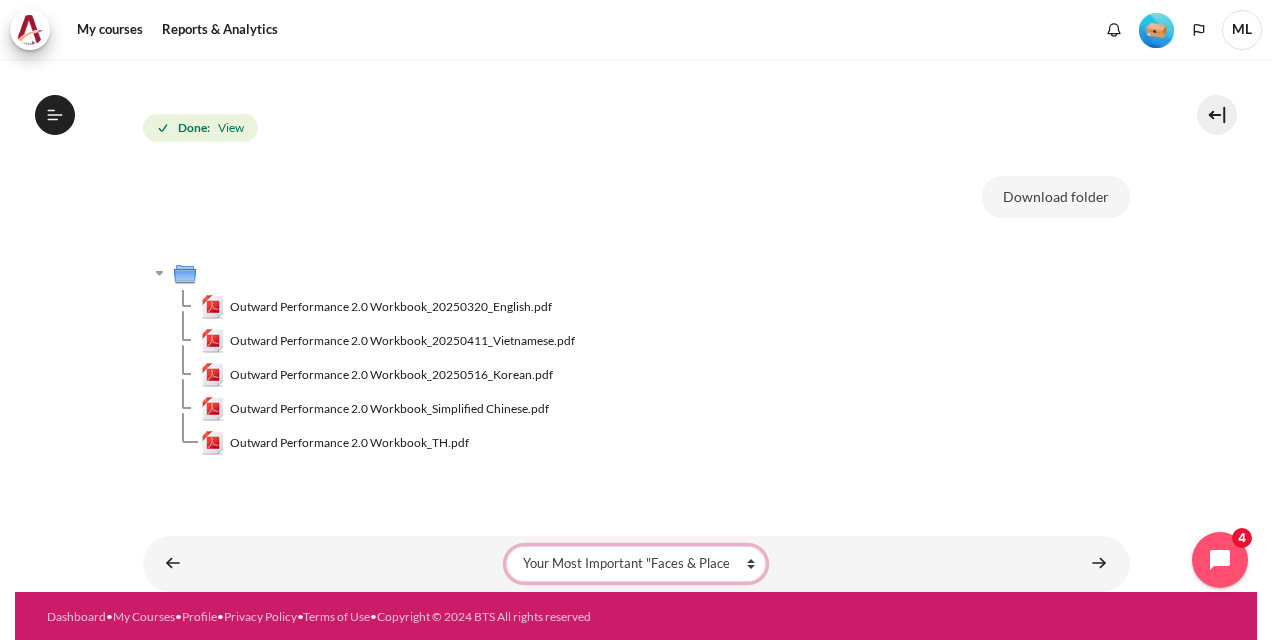 click on "Jump to...
Getting Started with Our 'Smart-Learning' Platform
Why Outward Performance?
Mindset Survey: Where am I?
Your Most Important "Faces & Places"
Your Buddy Group!
Join the Kick-Off Session
Lesson 1 Videos (17 min.)
Lesson 1 Summary
From Huddle to Harmony (Khoo Ghi Peng's Story)
Crossword Craze
Lesson 1 STAR Application
Lesson 2 Videos (20 min.)
Lesson 2 Summary
Check-Up Quiz 1
Lesson 2 STAR Application
Lesson 3 Videos (13 min.)
Lesson 3 Summary
Collusion Scenario Match-Up
Lesson 3 STAR Application
Your Buddy  Group Check-In #1" at bounding box center [636, 564] 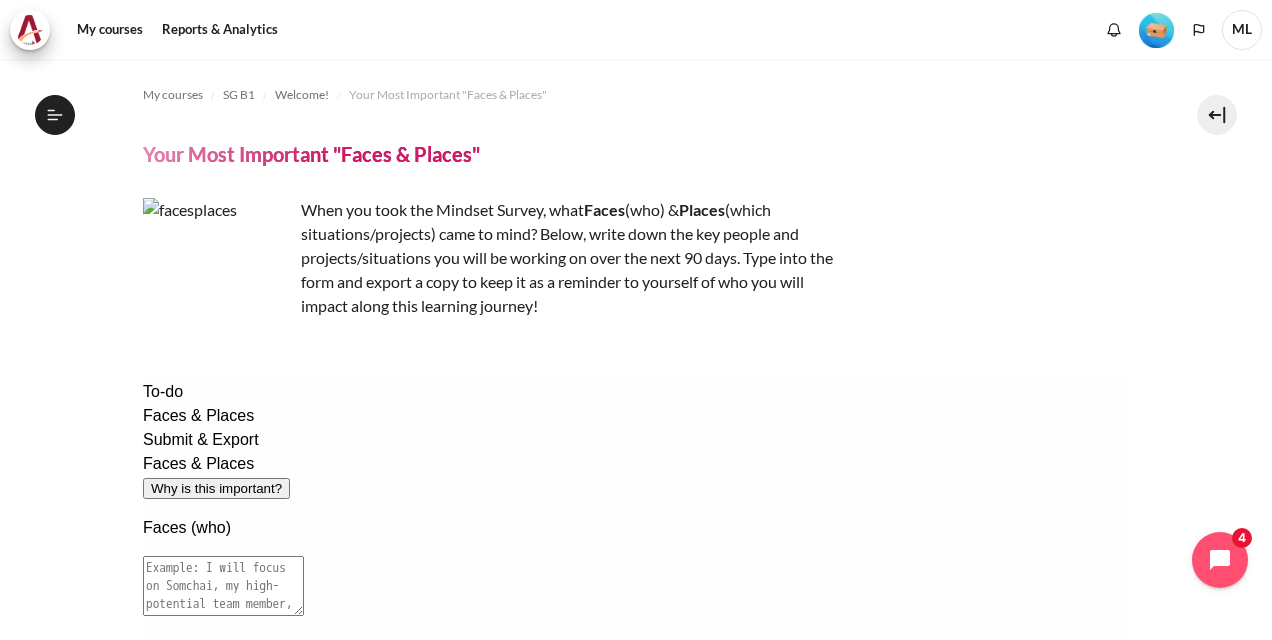 scroll, scrollTop: 0, scrollLeft: 0, axis: both 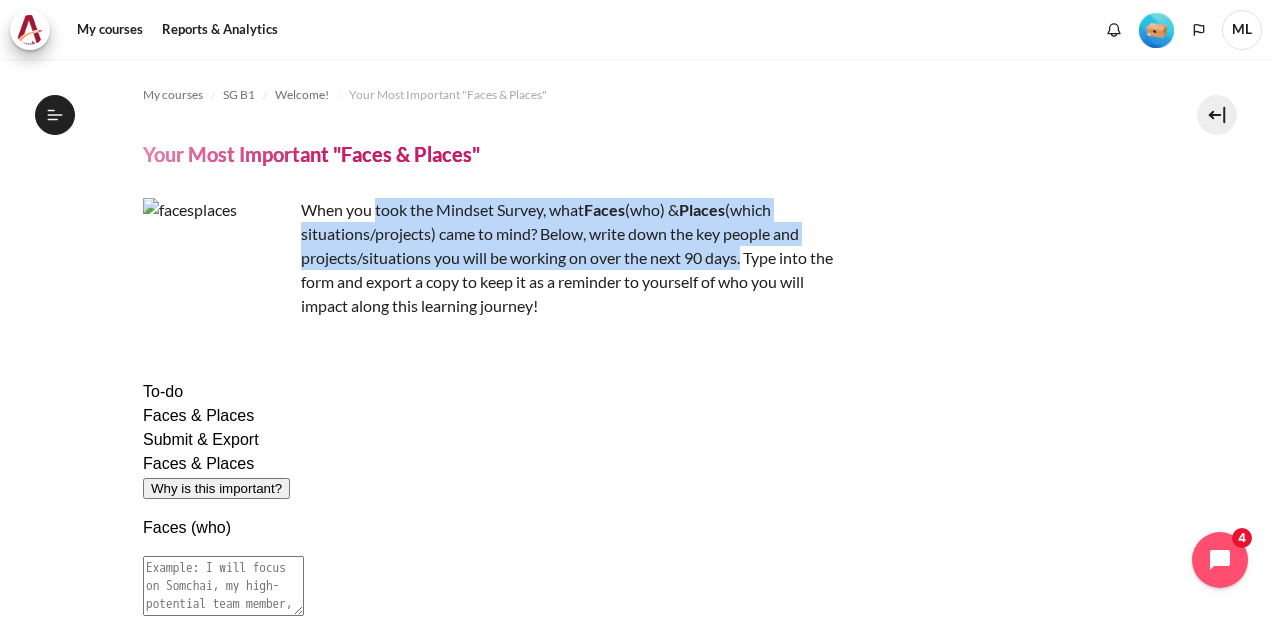 drag, startPoint x: 374, startPoint y: 212, endPoint x: 745, endPoint y: 250, distance: 372.941 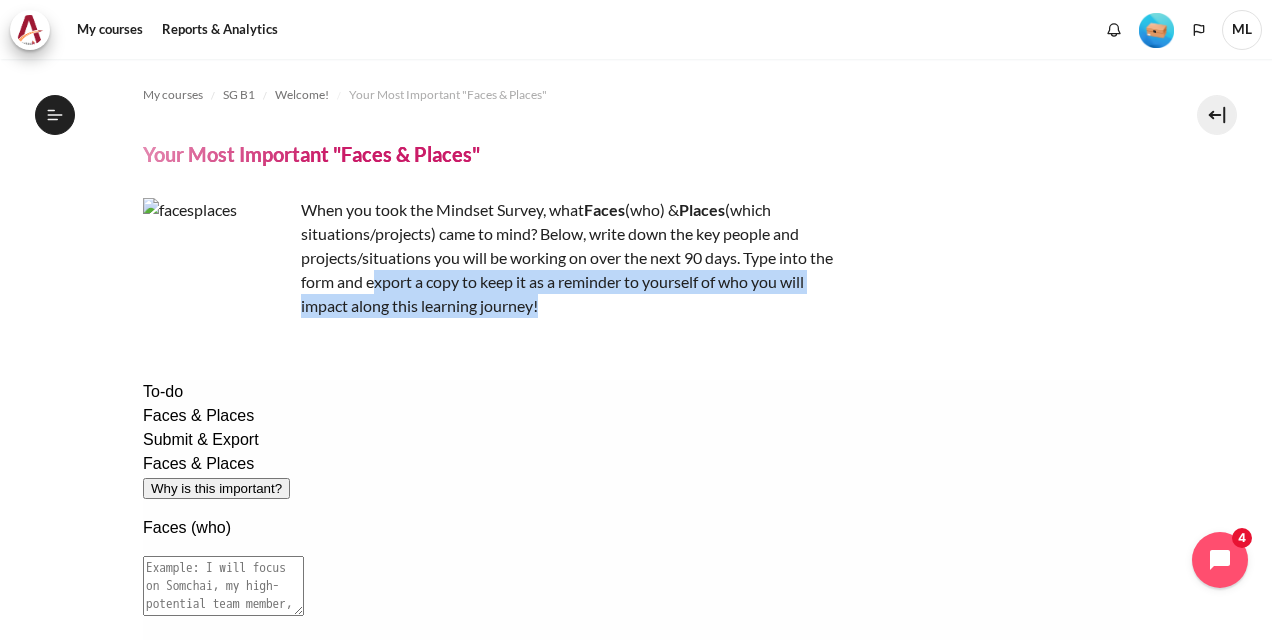 drag, startPoint x: 372, startPoint y: 282, endPoint x: 654, endPoint y: 328, distance: 285.72714 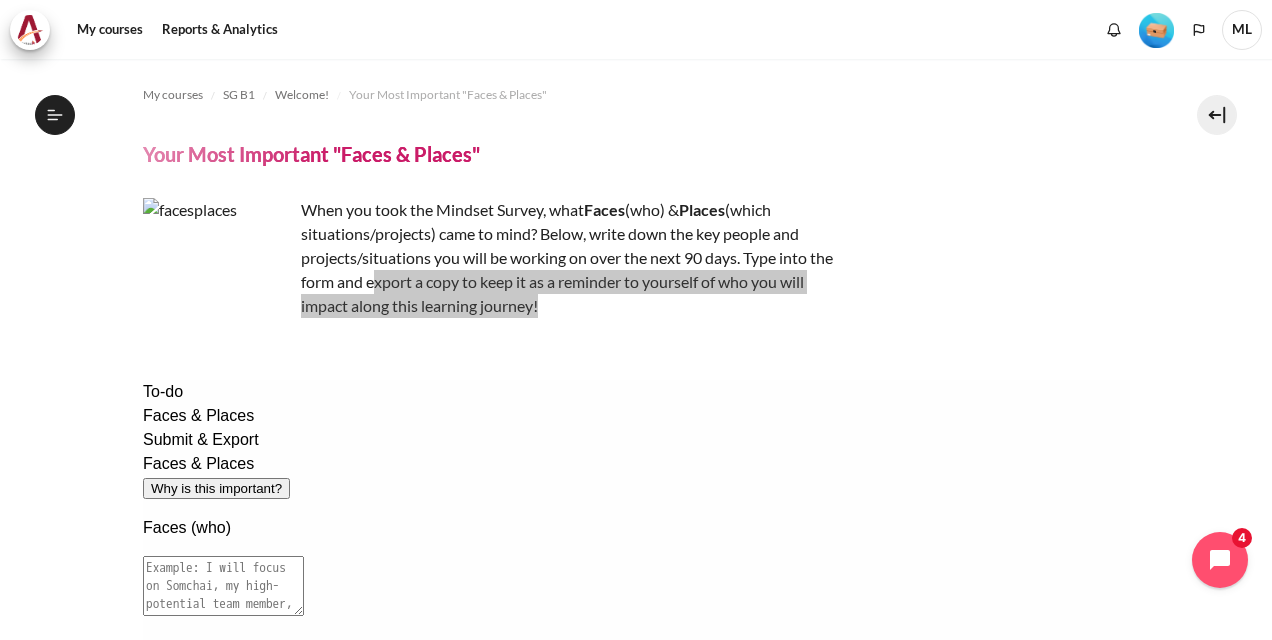 drag, startPoint x: 796, startPoint y: 708, endPoint x: 602, endPoint y: 387, distance: 375.06934 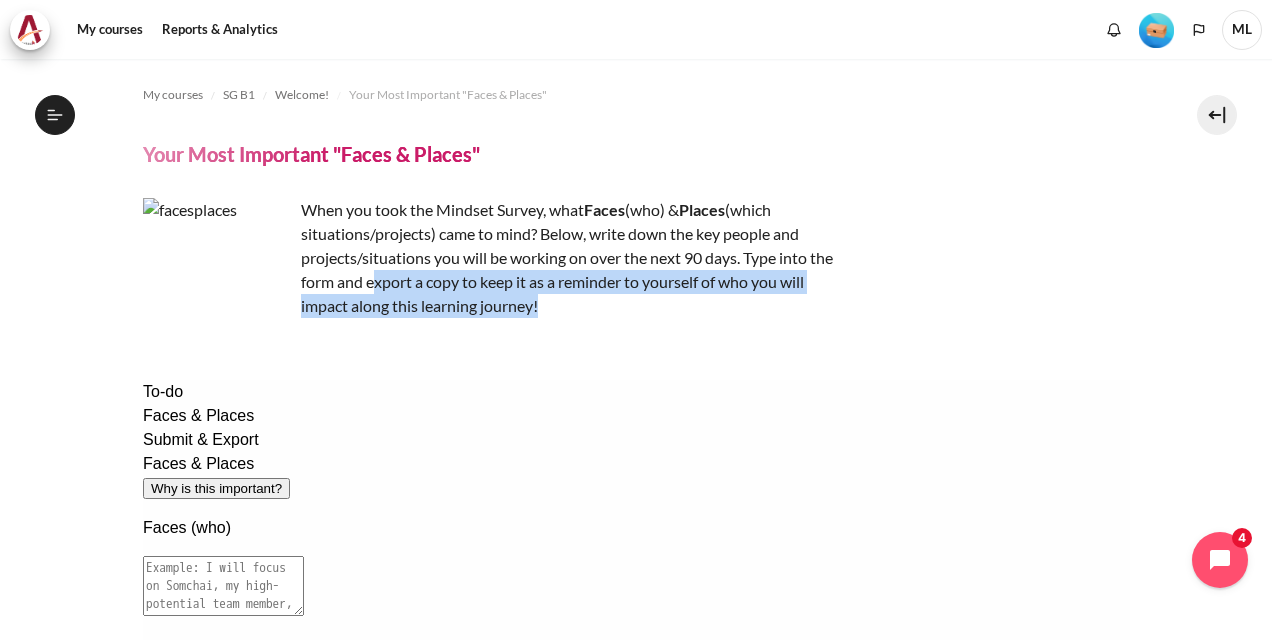 click on "When you took the Mindset Survey, what  F aces  (who) &  Places  (which situations/projects) came to mind? Below, write down the key people and projects/situations you will be working on over the next 90 days. Type into the form and export a copy to keep it as a reminder to yourself of who you will impact along this learning journey!" at bounding box center [493, 258] 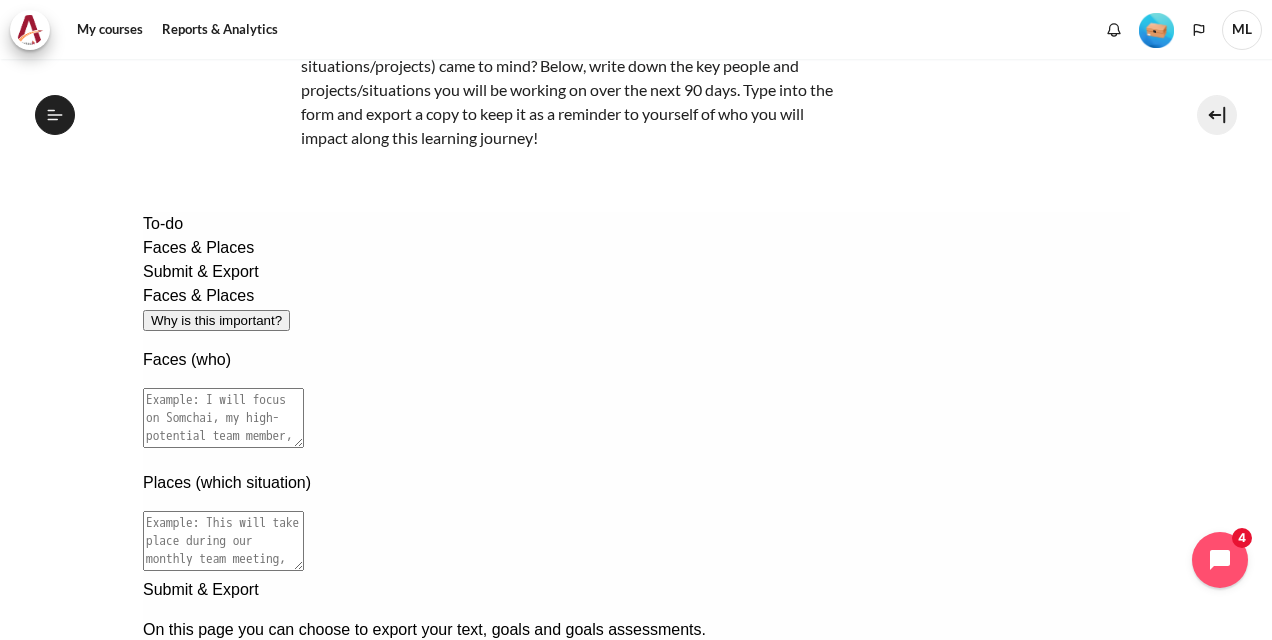 scroll, scrollTop: 200, scrollLeft: 0, axis: vertical 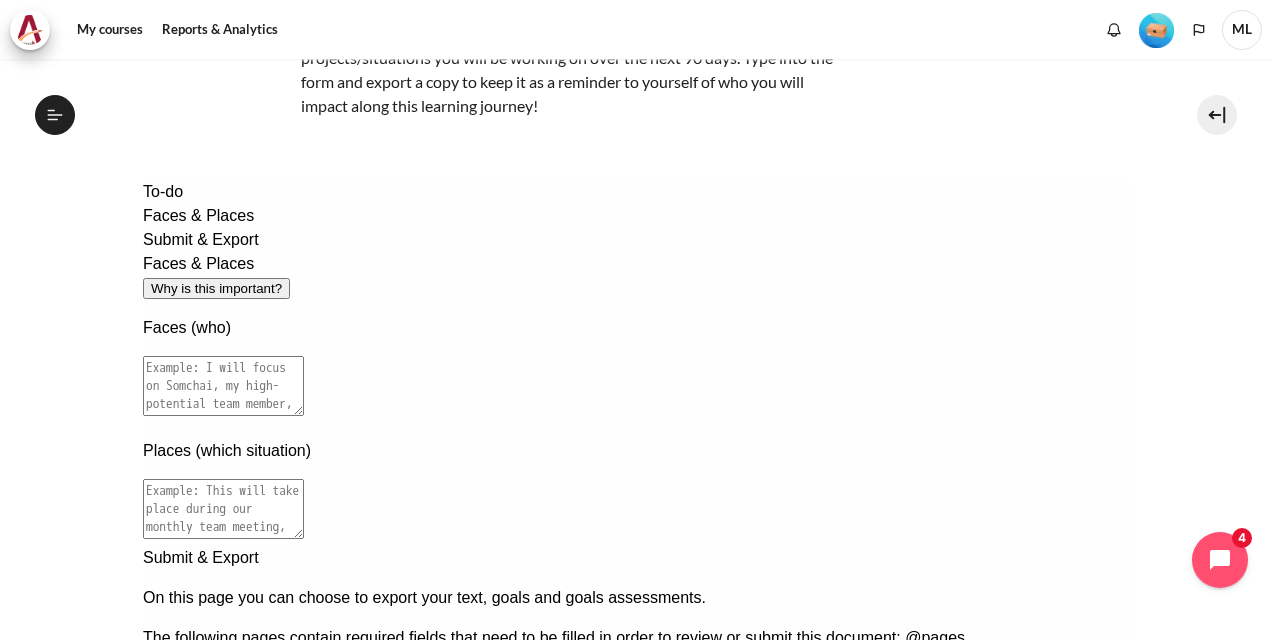 click at bounding box center (222, 509) 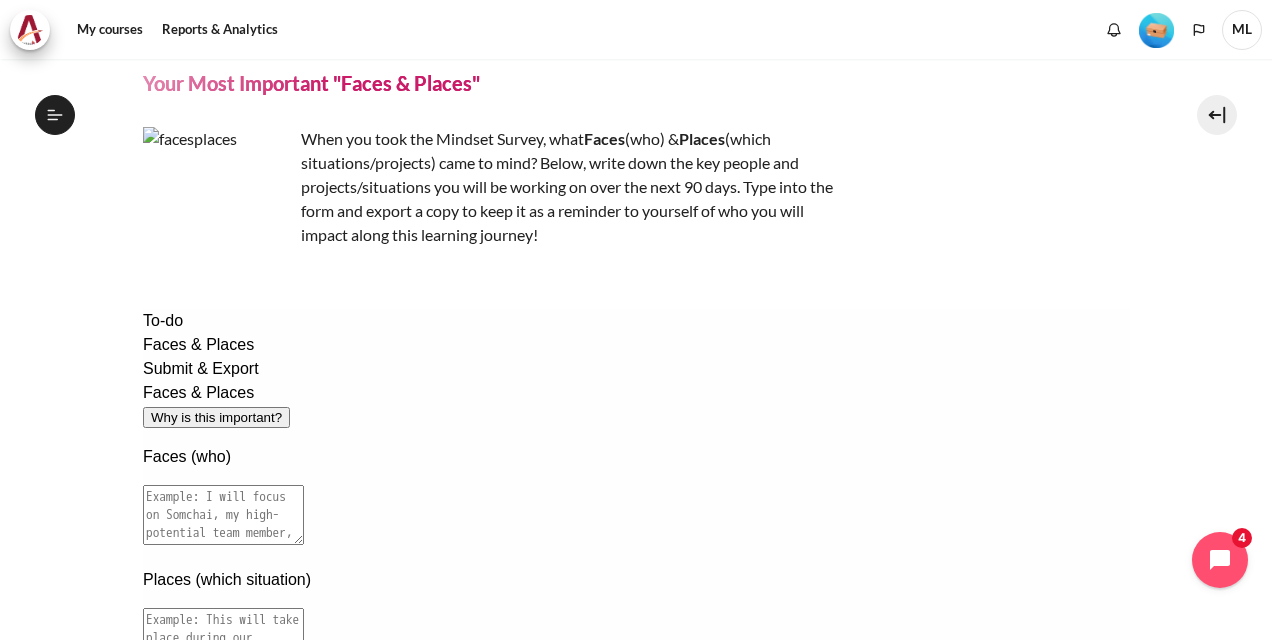 scroll, scrollTop: 100, scrollLeft: 0, axis: vertical 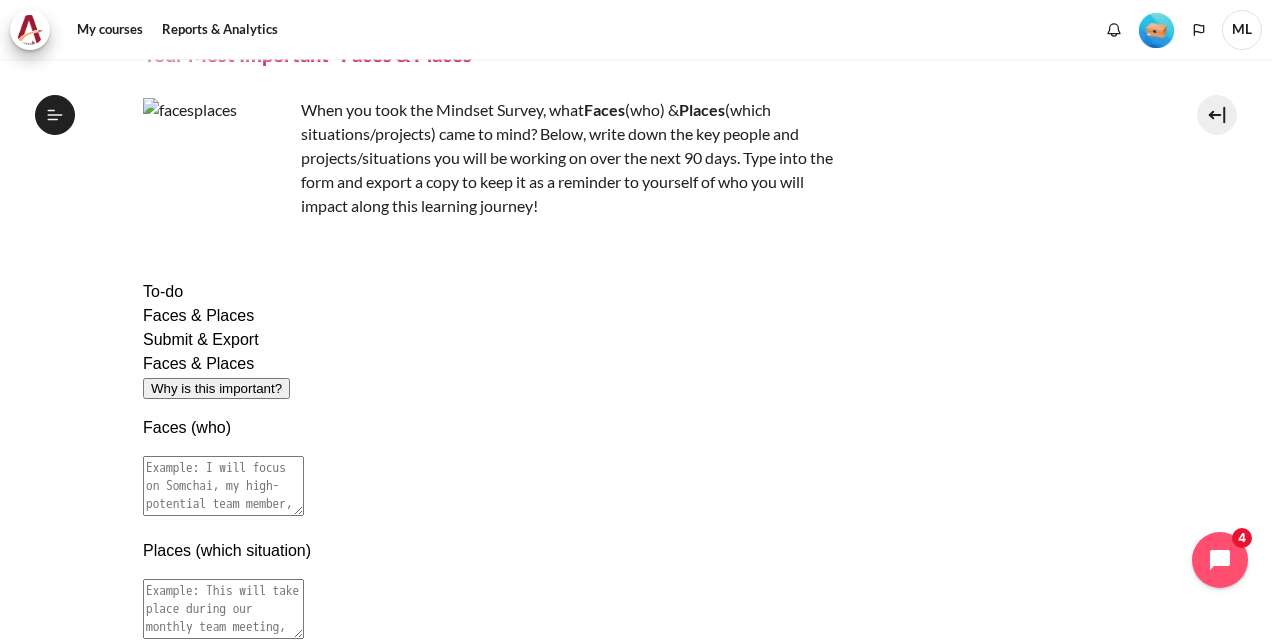 drag, startPoint x: 461, startPoint y: 392, endPoint x: 538, endPoint y: 392, distance: 77 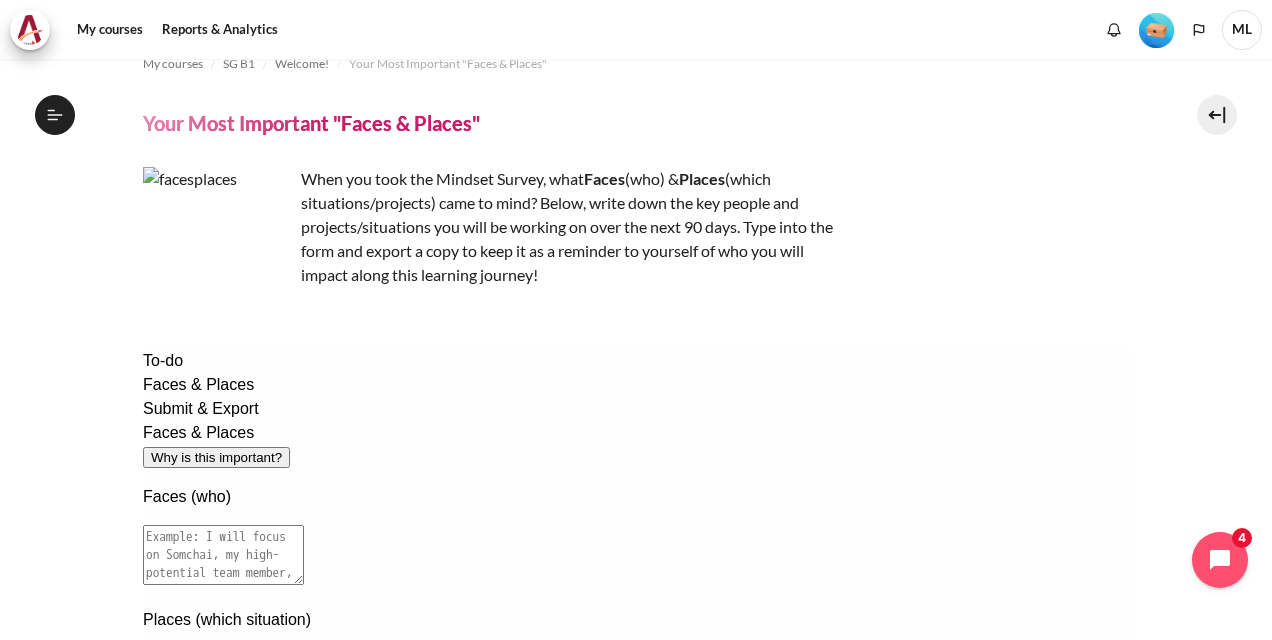 scroll, scrollTop: 0, scrollLeft: 0, axis: both 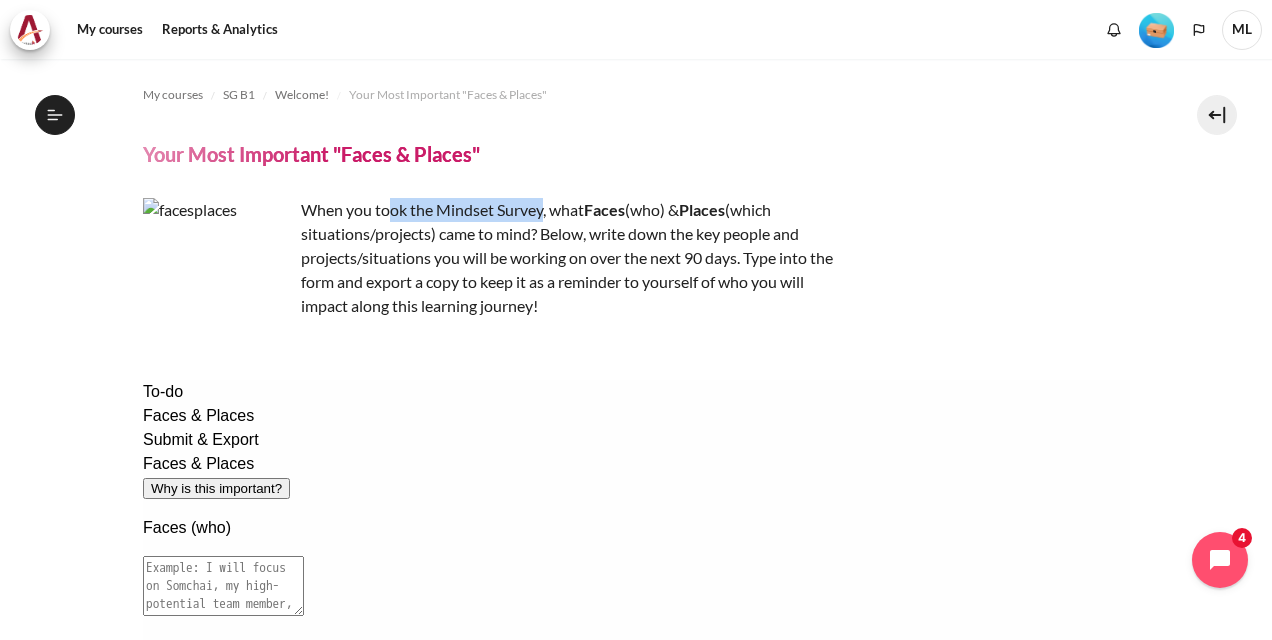 drag, startPoint x: 388, startPoint y: 217, endPoint x: 544, endPoint y: 220, distance: 156.02884 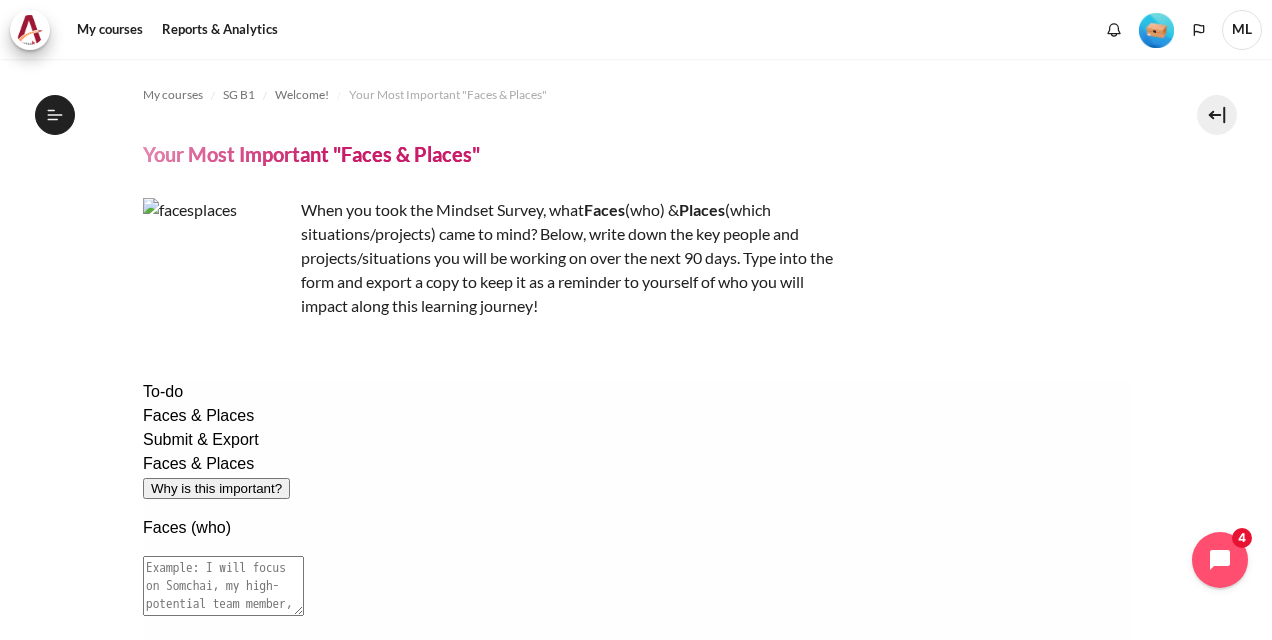 drag, startPoint x: 544, startPoint y: 220, endPoint x: 520, endPoint y: 238, distance: 30 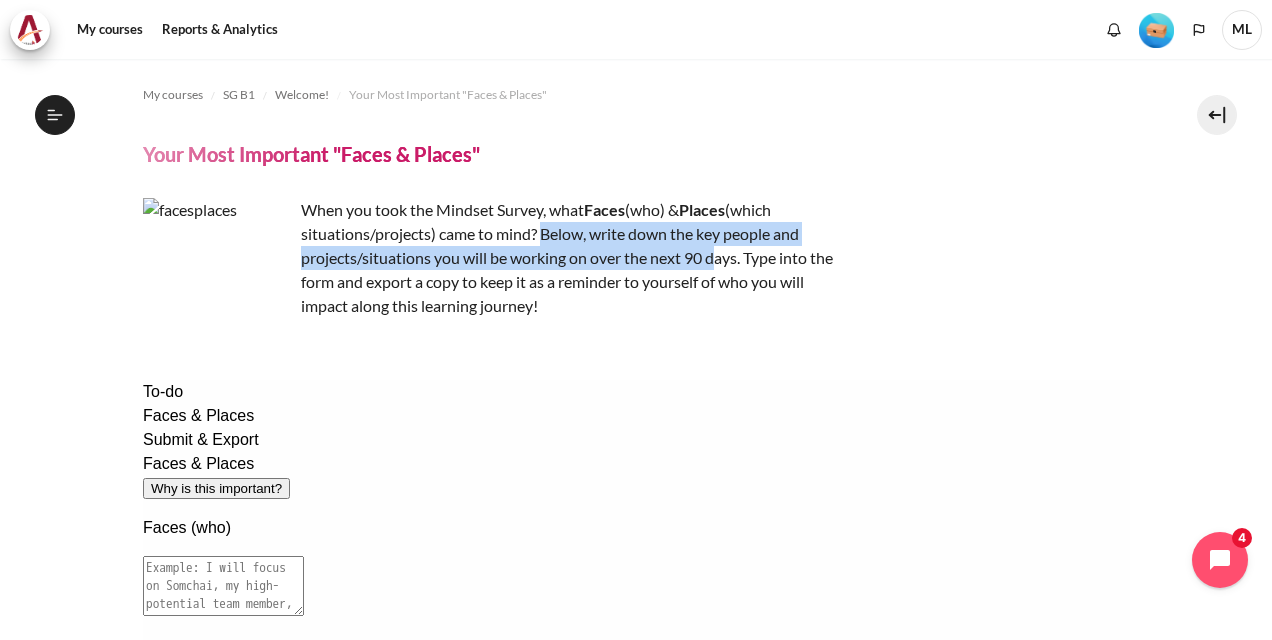 drag, startPoint x: 542, startPoint y: 232, endPoint x: 716, endPoint y: 268, distance: 177.68512 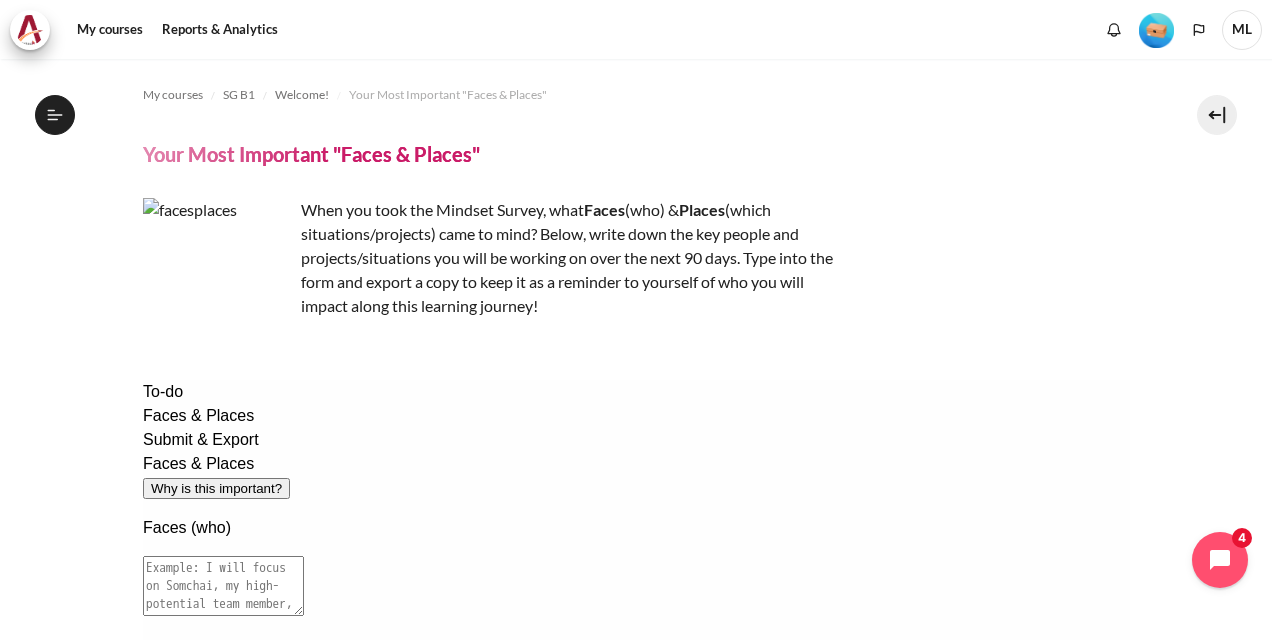 drag, startPoint x: 716, startPoint y: 268, endPoint x: 583, endPoint y: 292, distance: 135.14807 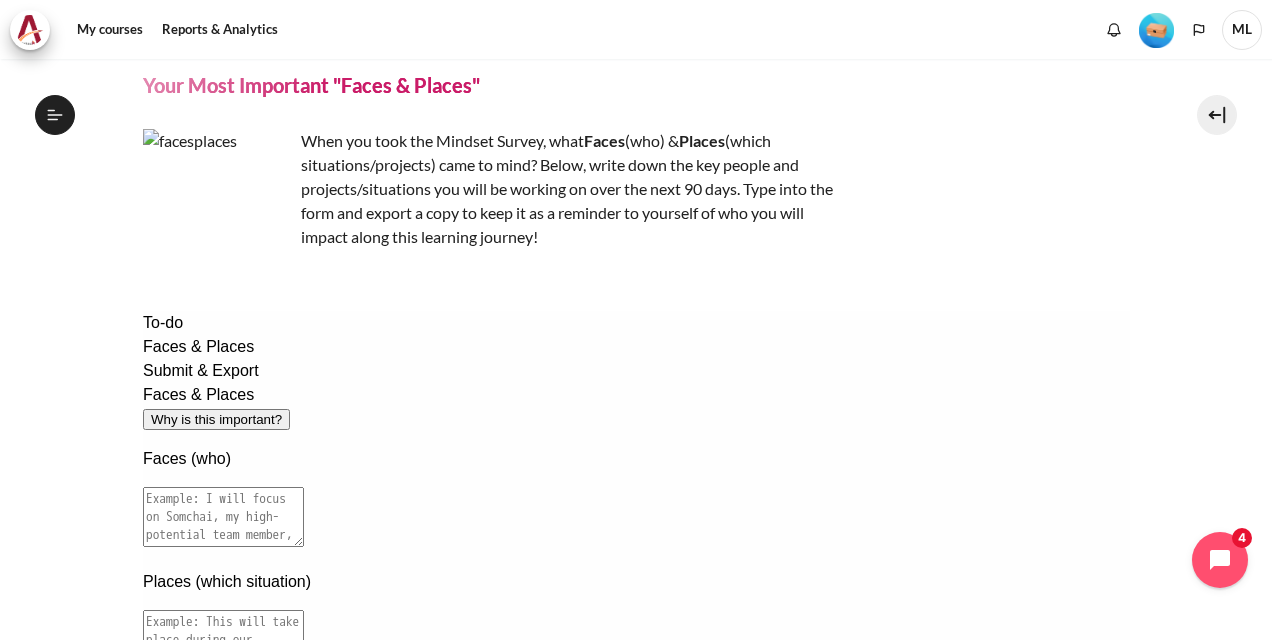 scroll, scrollTop: 100, scrollLeft: 0, axis: vertical 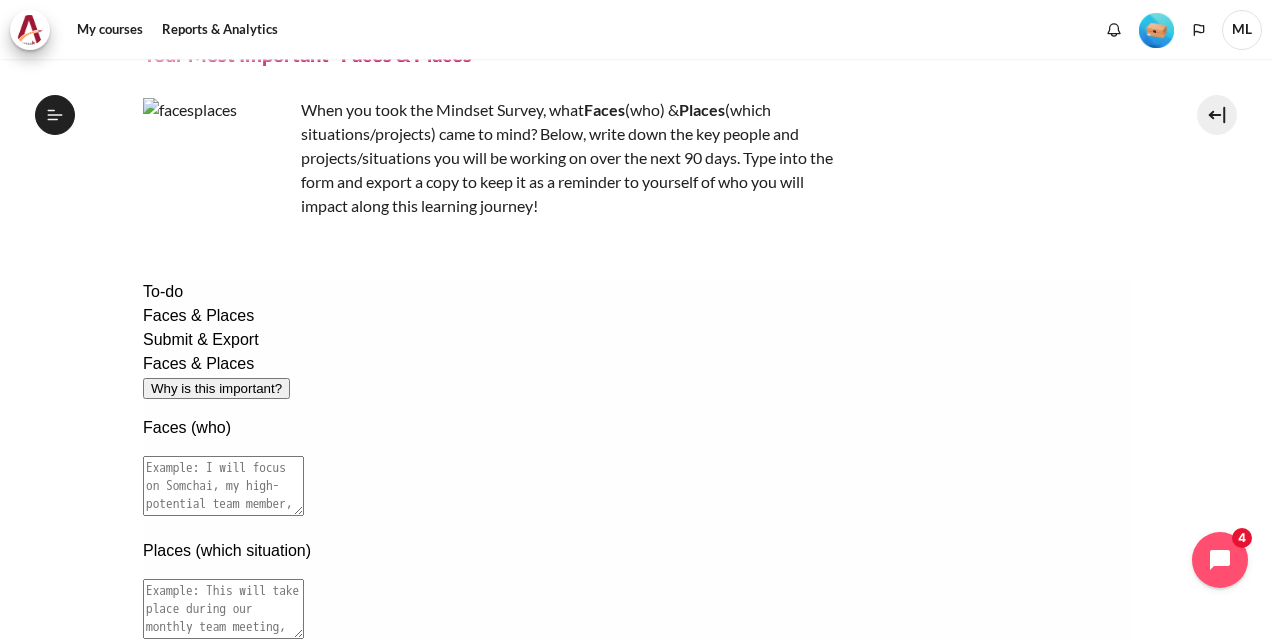 click at bounding box center [222, 609] 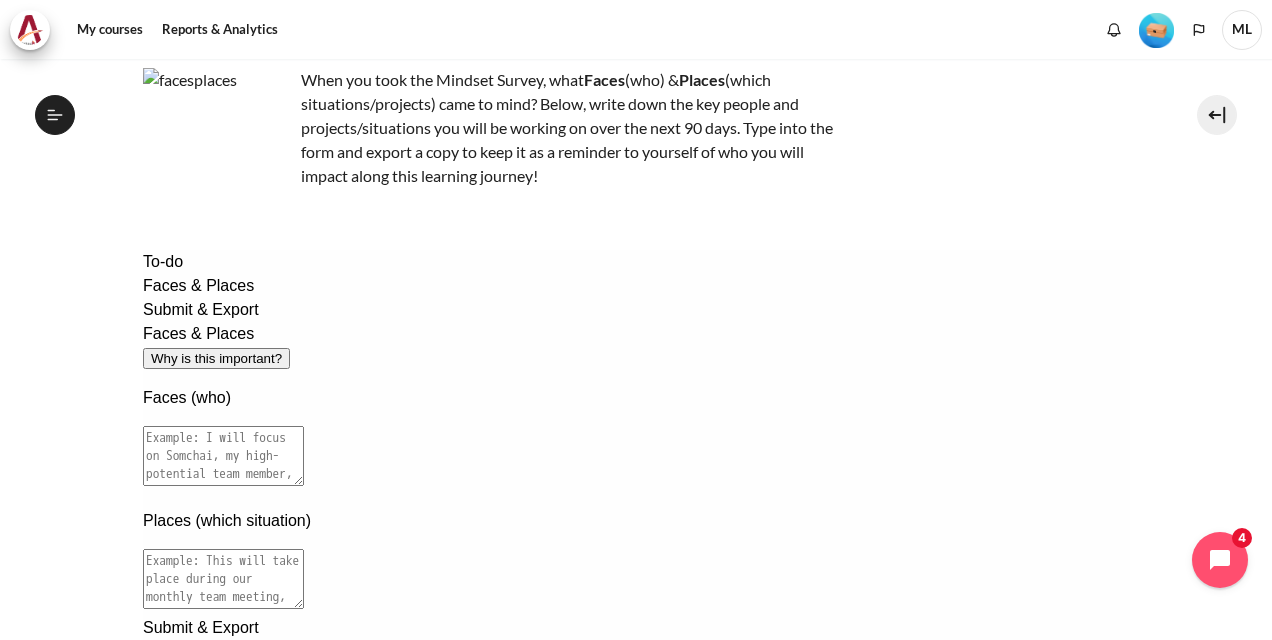 scroll, scrollTop: 0, scrollLeft: 0, axis: both 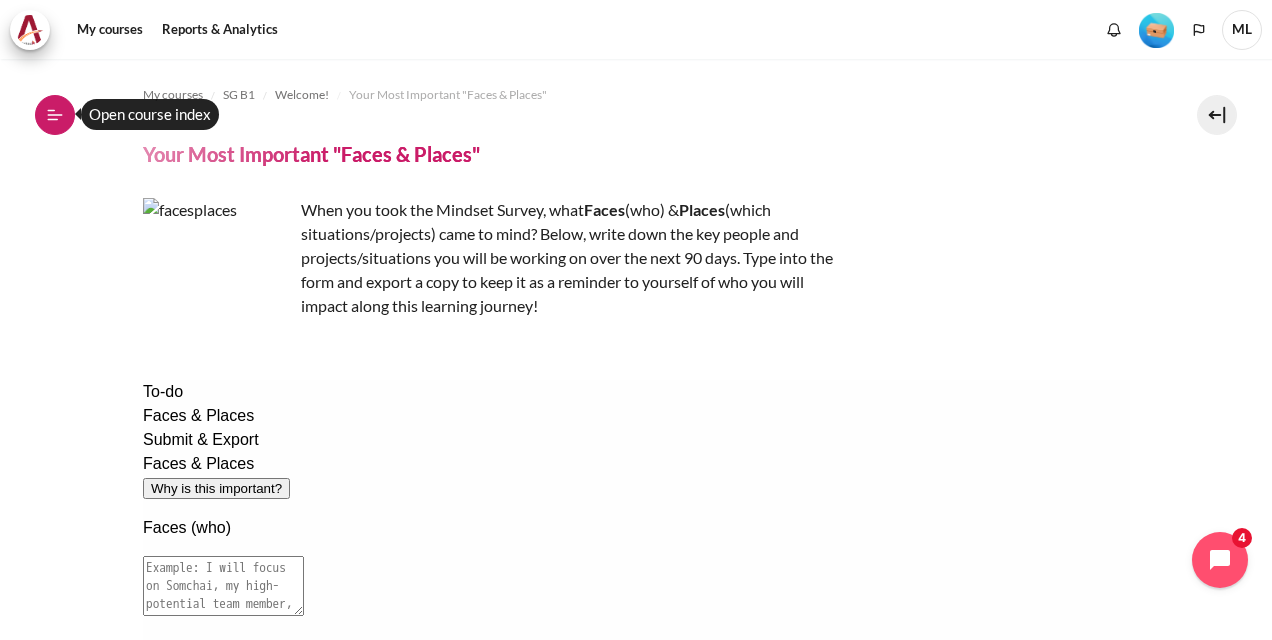 click 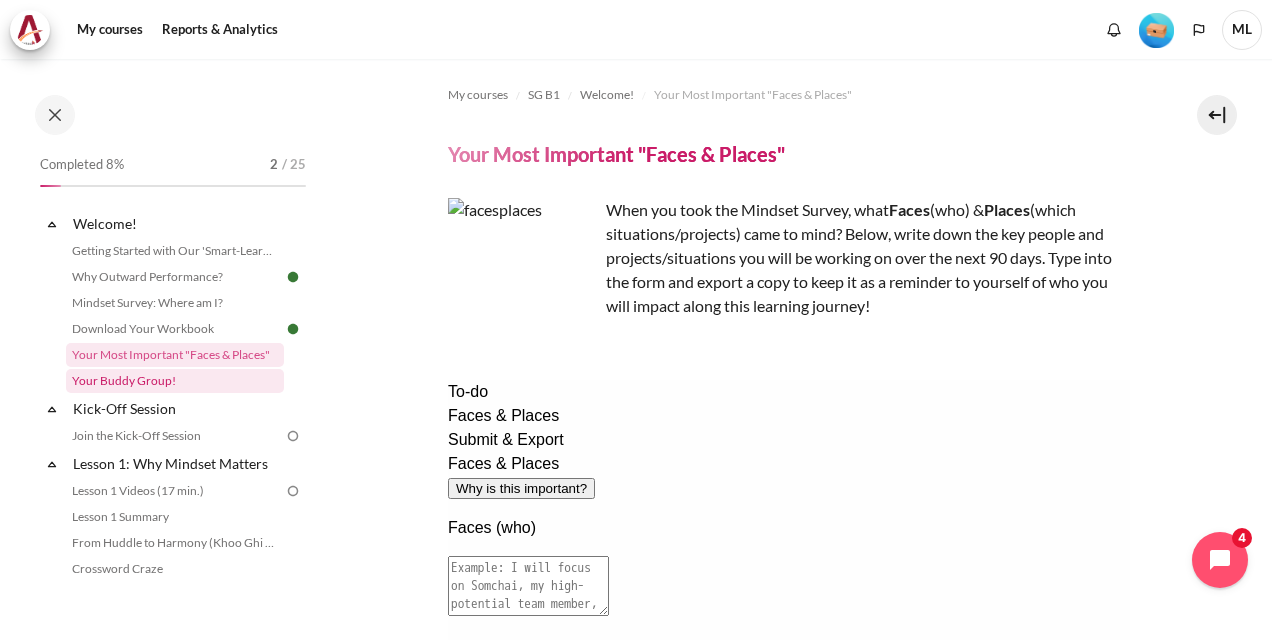 click on "Your Buddy Group!" at bounding box center (175, 381) 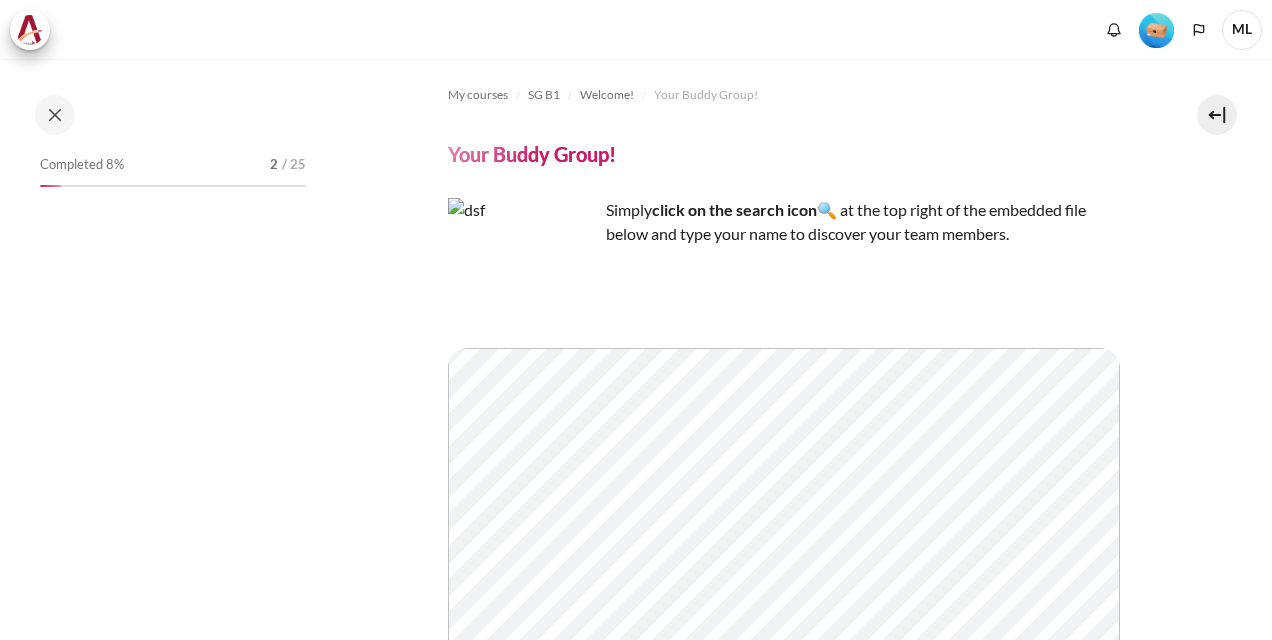 scroll, scrollTop: 0, scrollLeft: 0, axis: both 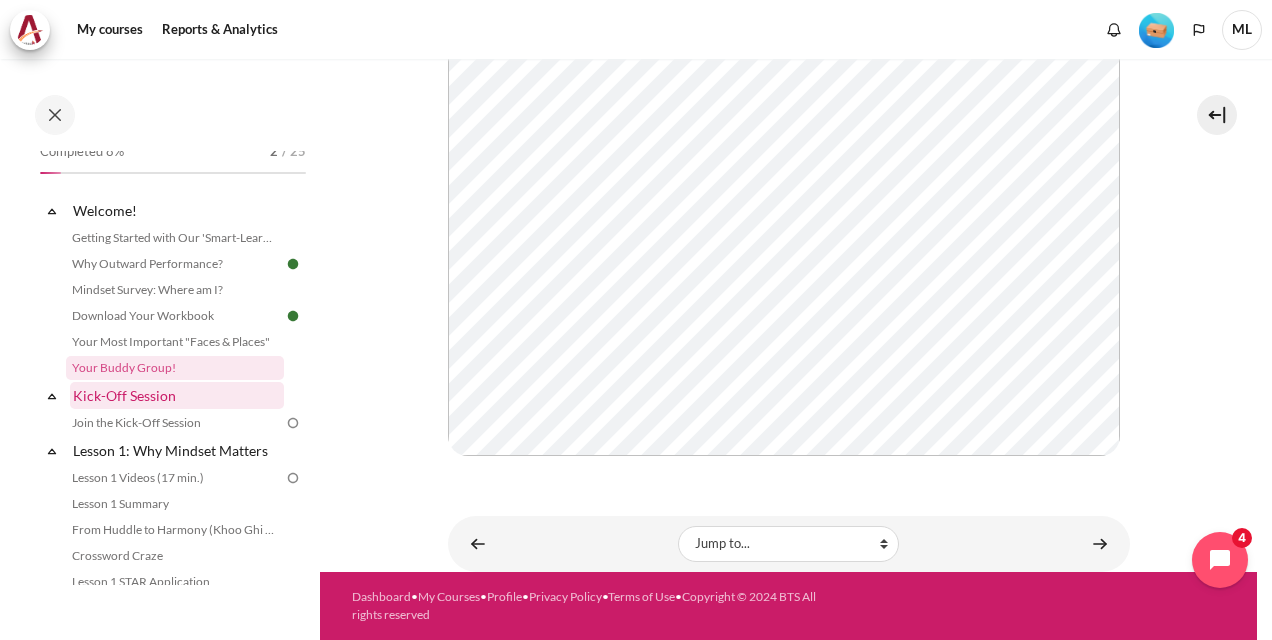 click on "Kick-Off Session" at bounding box center [177, 395] 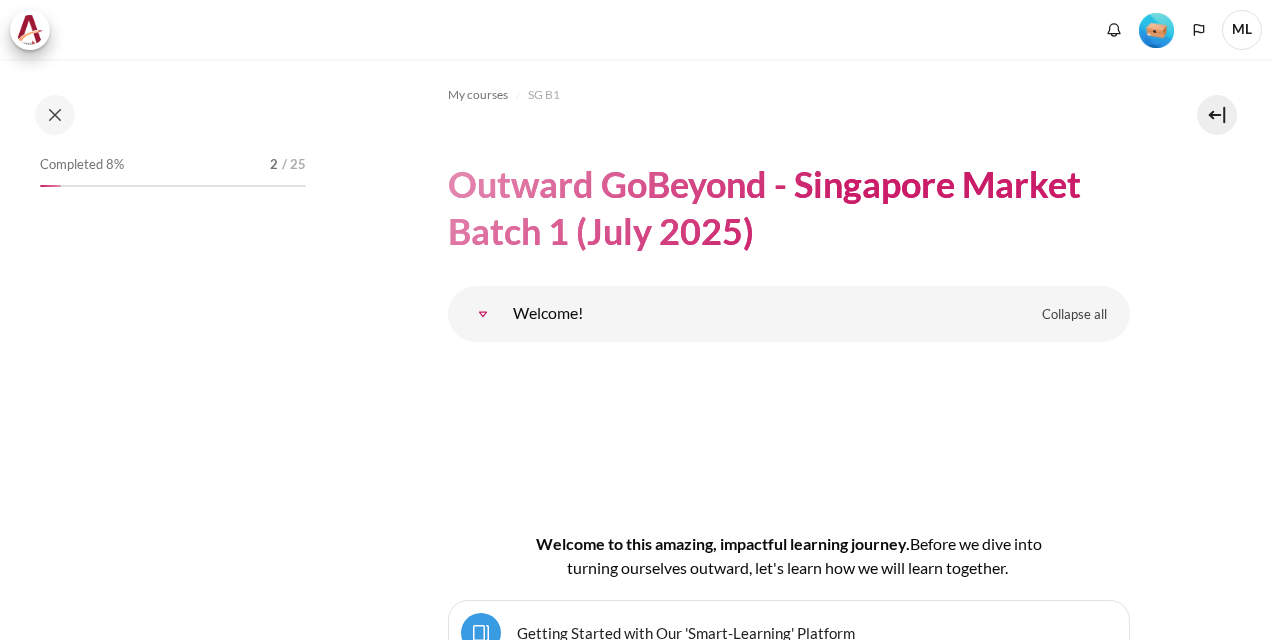 scroll, scrollTop: 0, scrollLeft: 0, axis: both 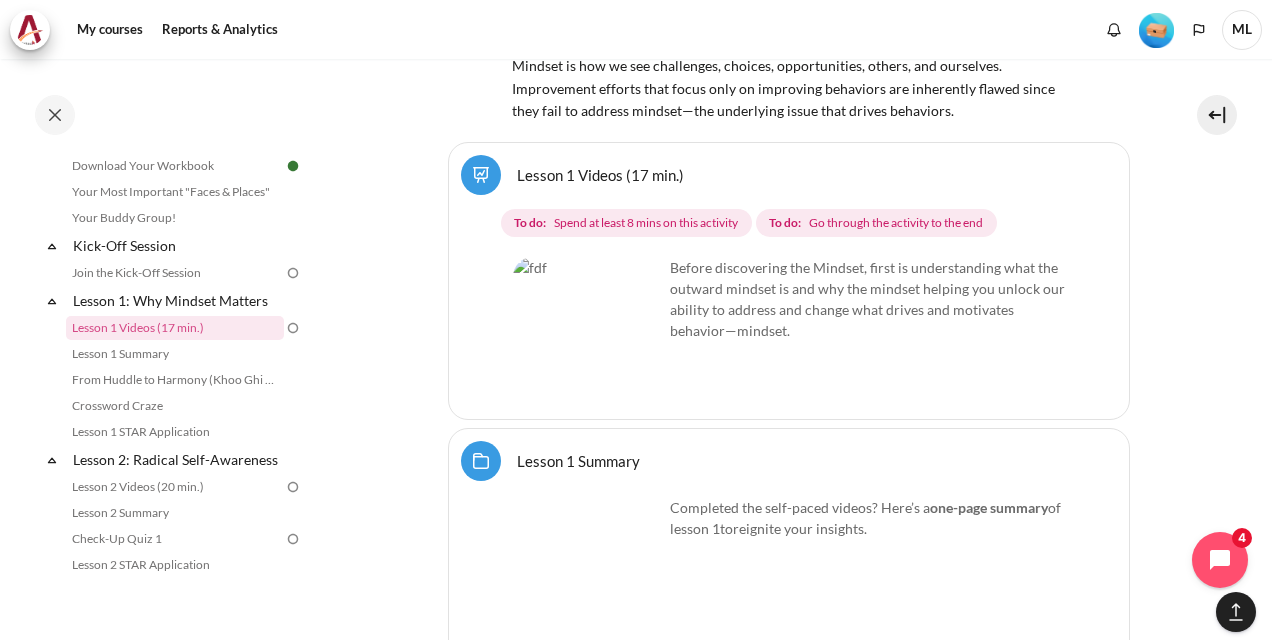click at bounding box center (293, 273) 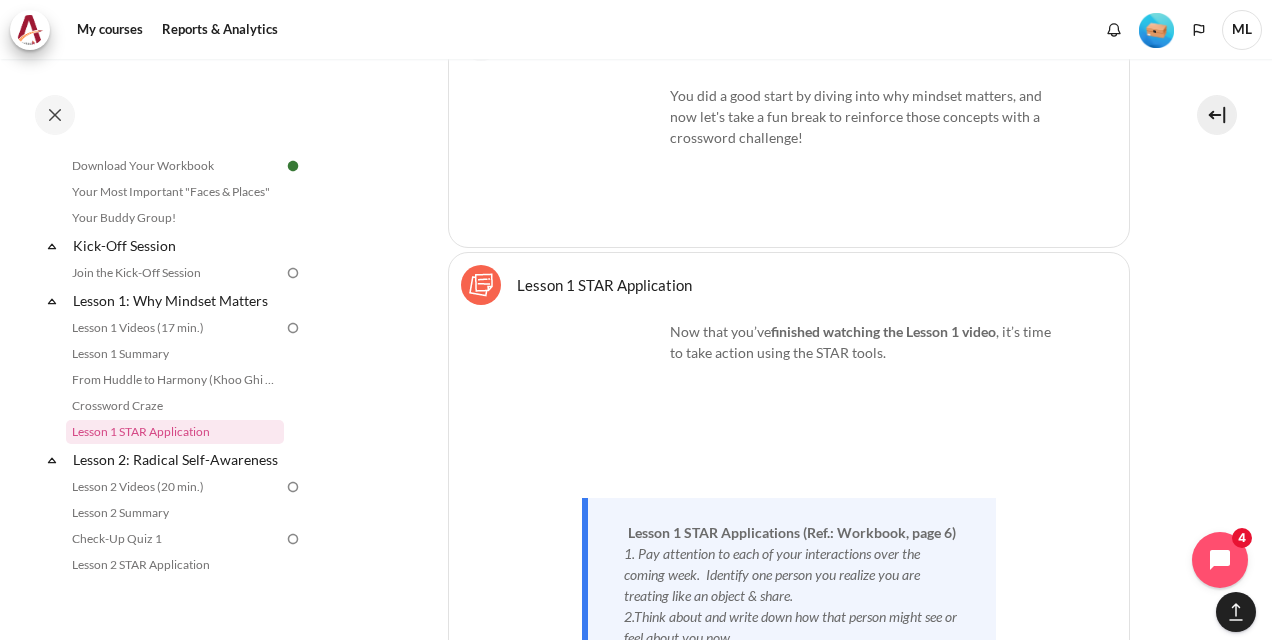 scroll, scrollTop: 4187, scrollLeft: 0, axis: vertical 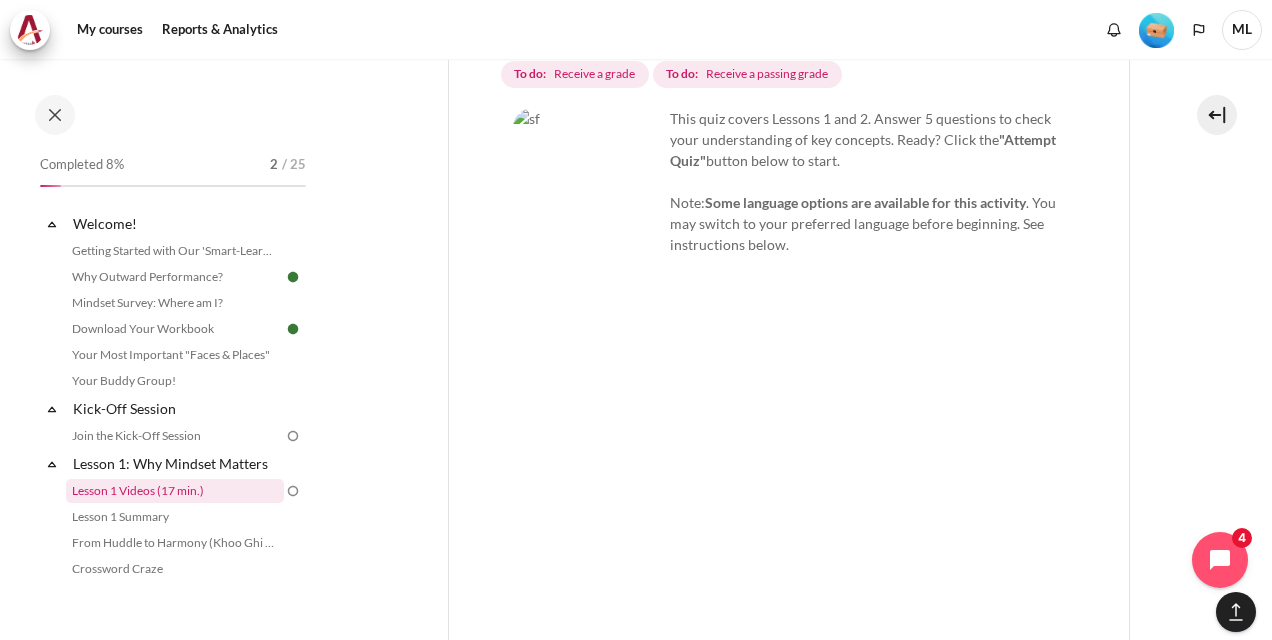 click on "Lesson 1 Videos (17 min.)" at bounding box center [175, 491] 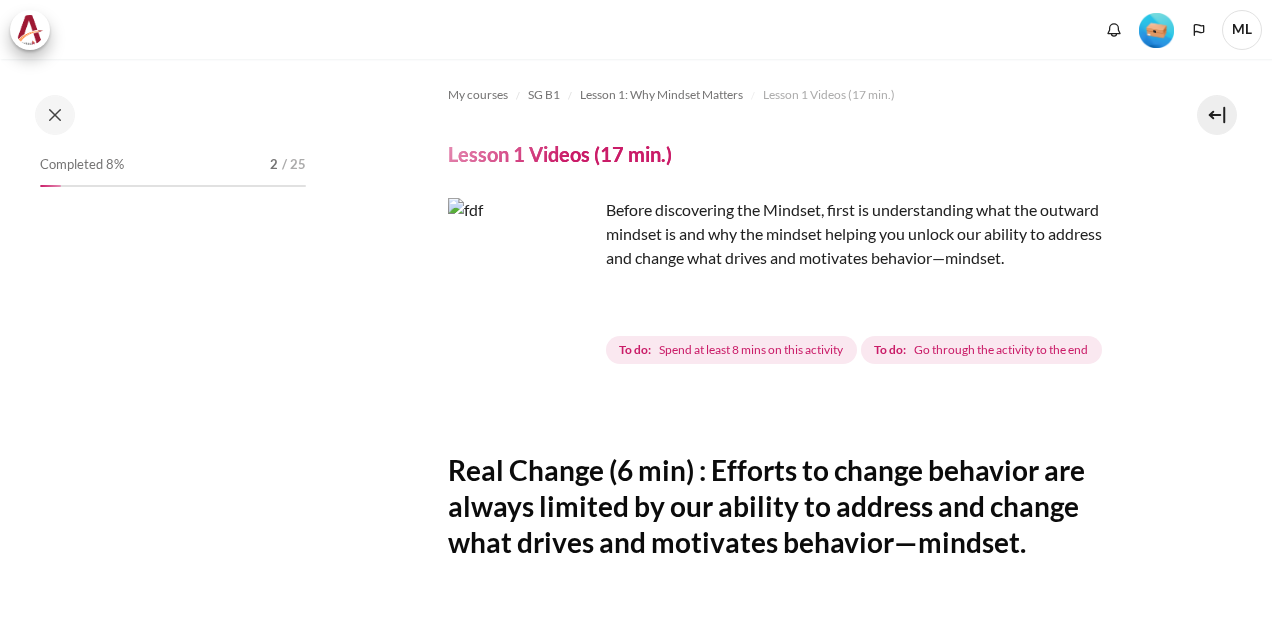 scroll, scrollTop: 0, scrollLeft: 0, axis: both 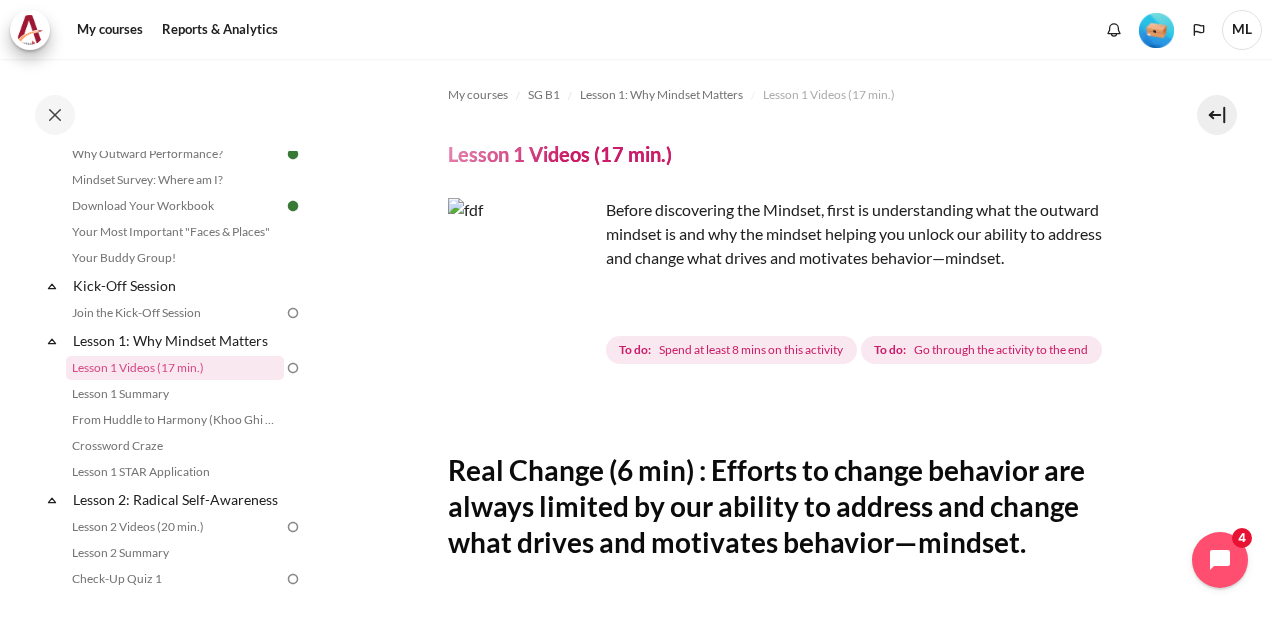 click at bounding box center (523, 273) 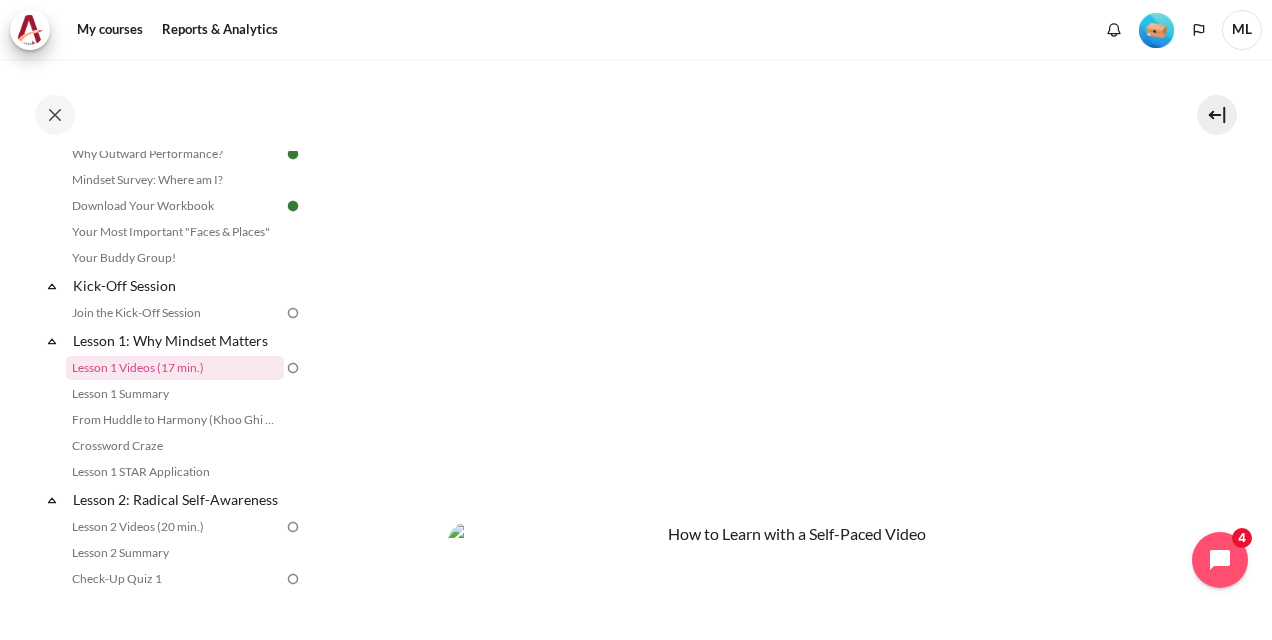 scroll, scrollTop: 400, scrollLeft: 0, axis: vertical 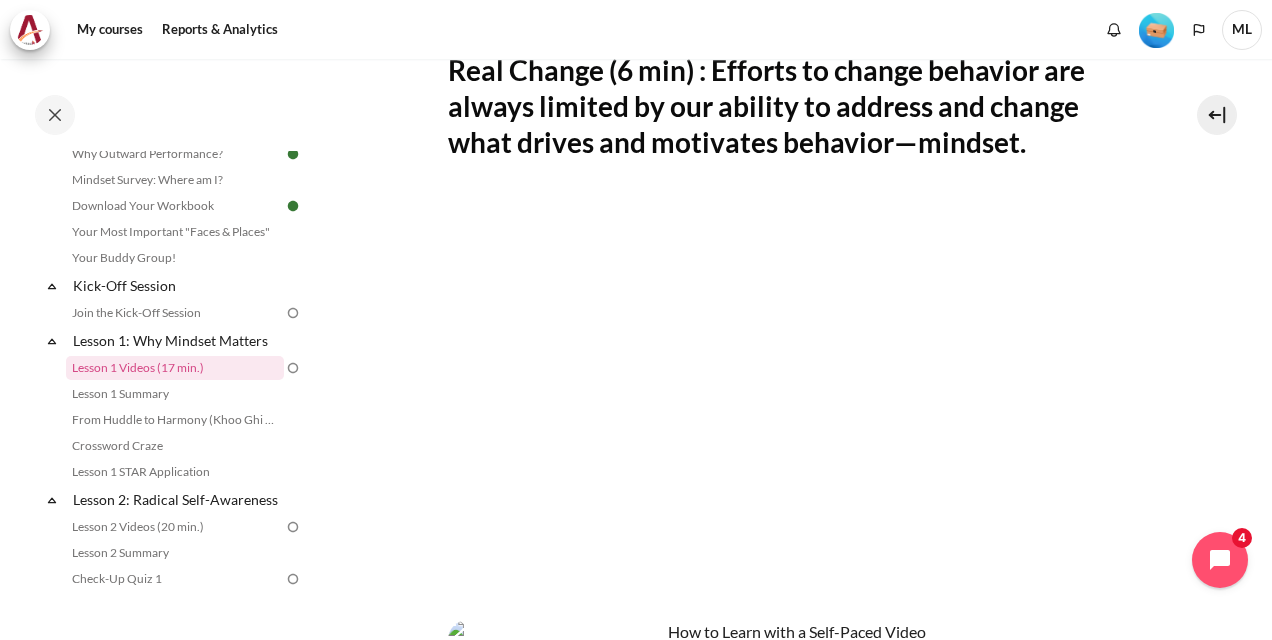 click on "My courses
Reports & Analytics
More" at bounding box center (636, 30) 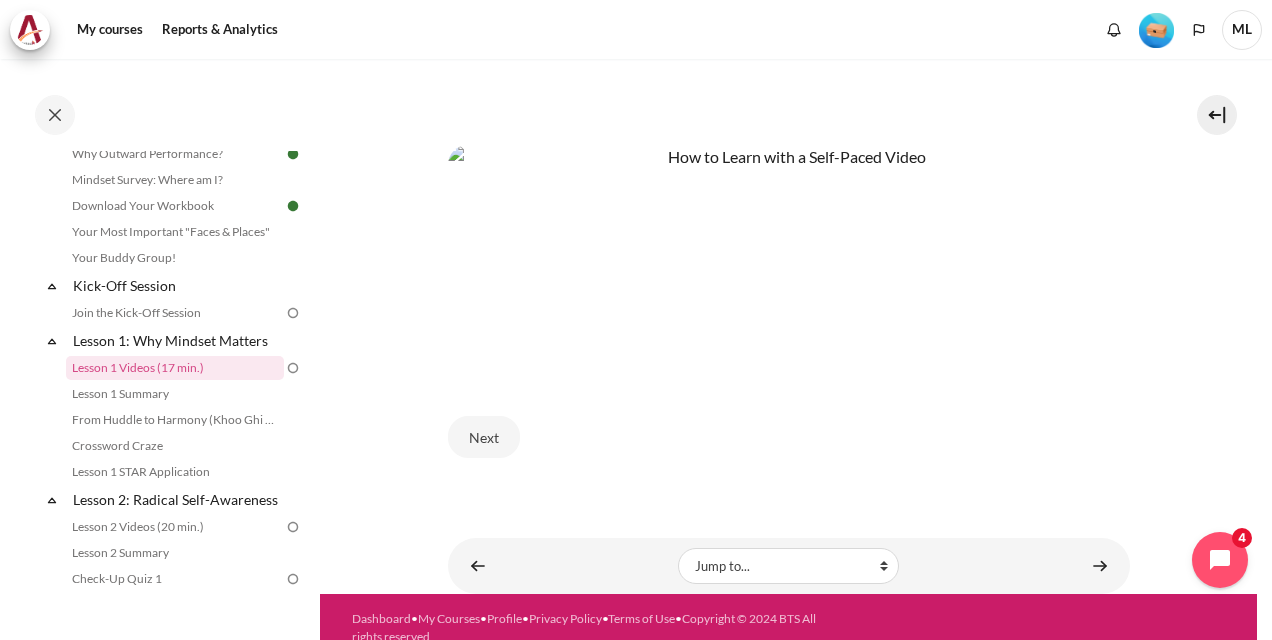 scroll, scrollTop: 887, scrollLeft: 0, axis: vertical 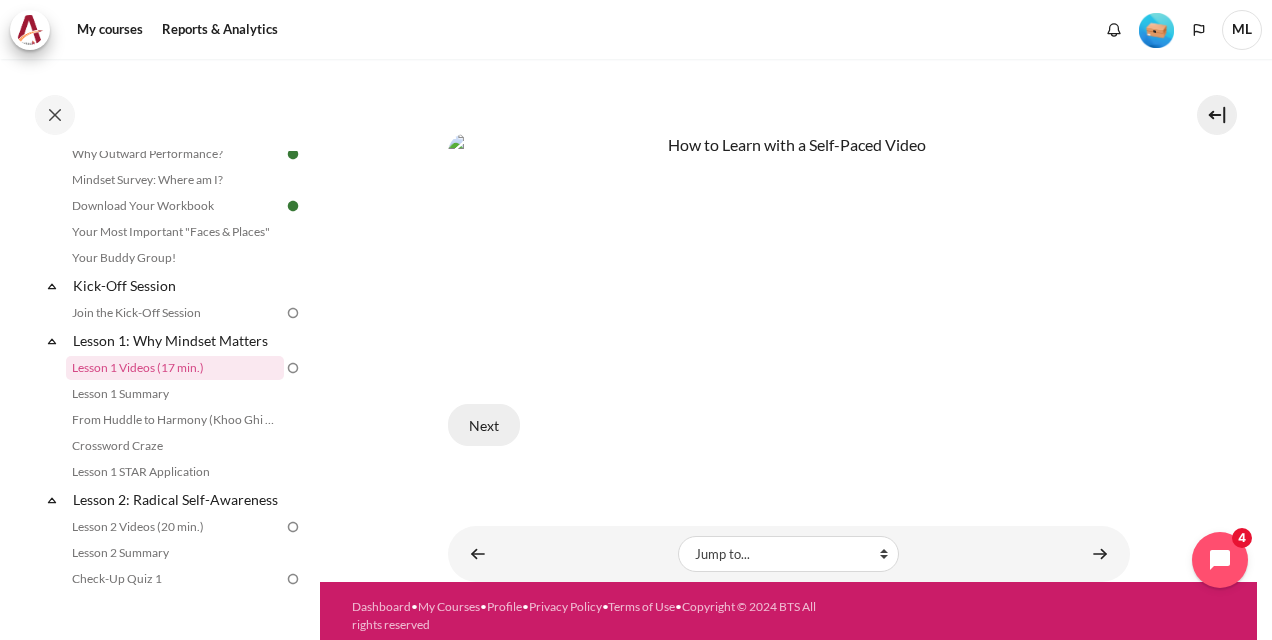 click on "Next" at bounding box center [484, 425] 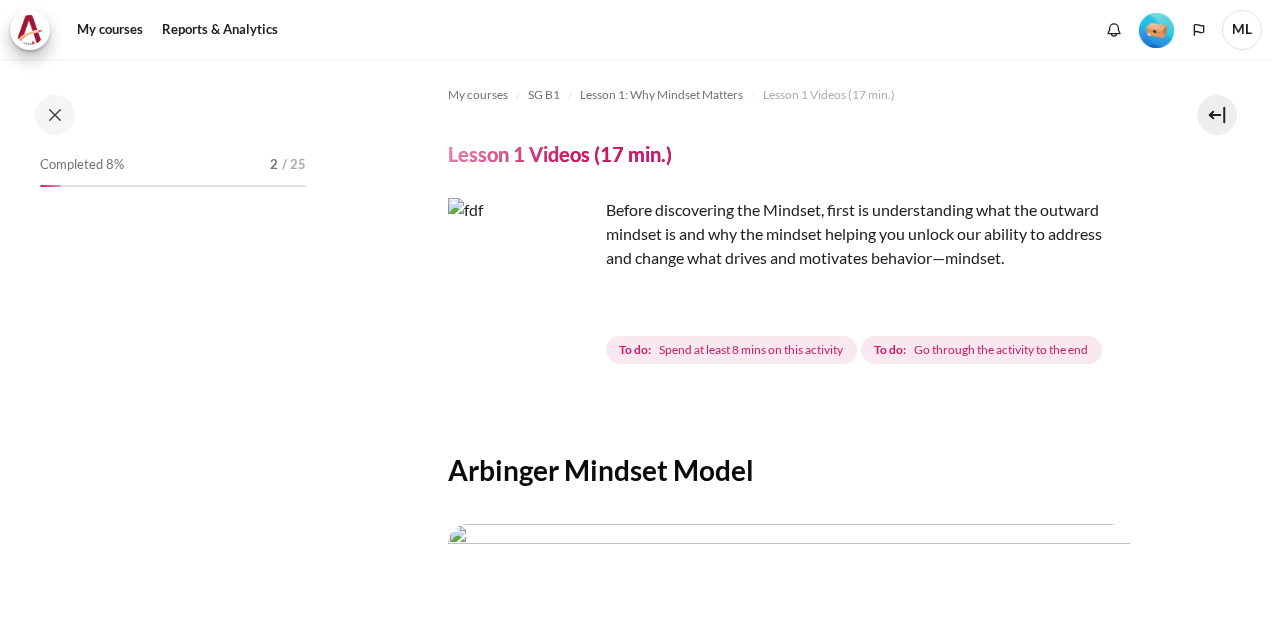 scroll, scrollTop: 0, scrollLeft: 0, axis: both 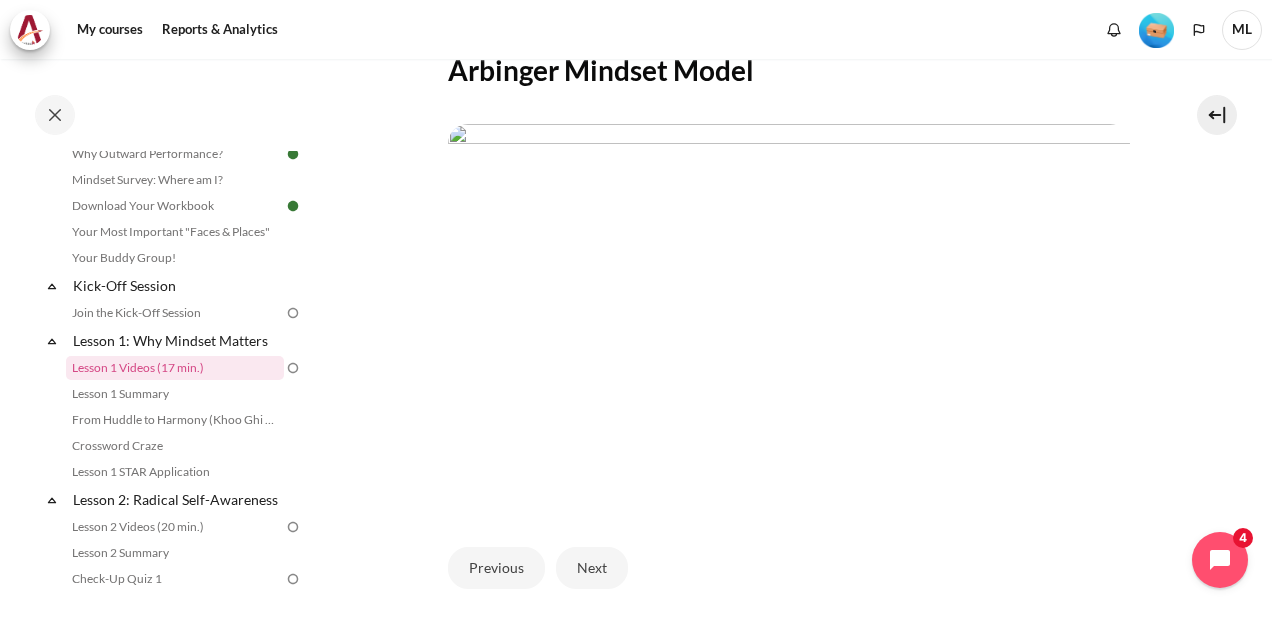click on "My courses
SG B1
Lesson 1: Why Mindset Matters
Lesson 1 Videos (17 min.)
Lesson 1 Videos (17 min.)" at bounding box center [789, 192] 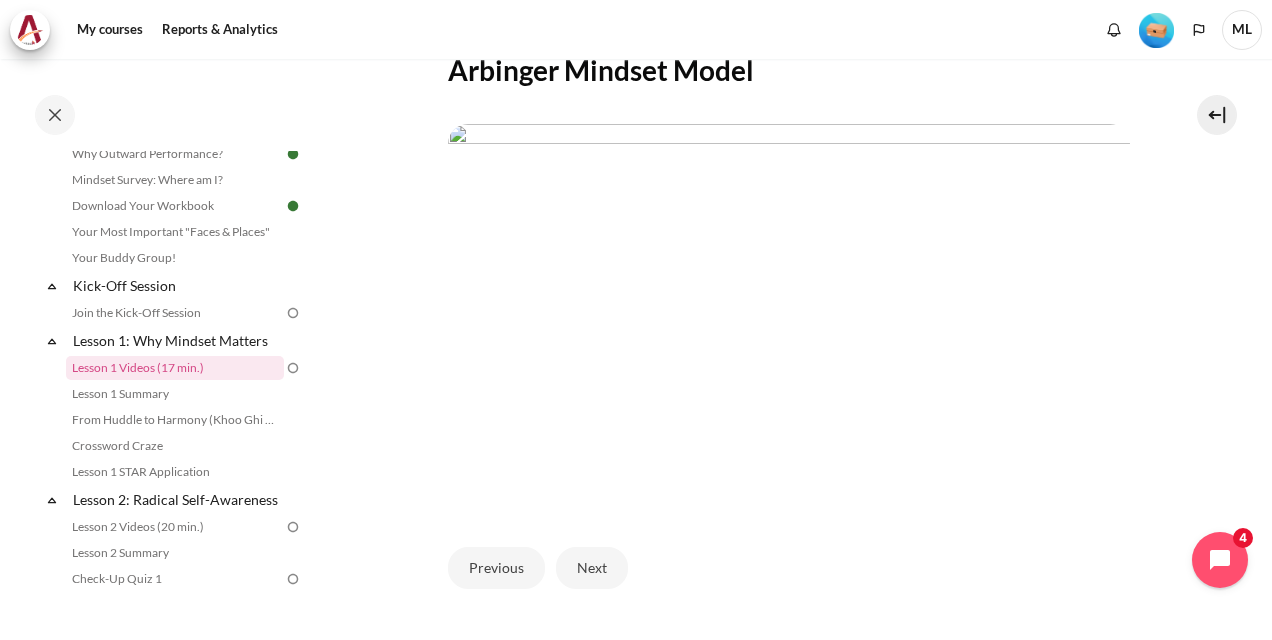 scroll, scrollTop: 500, scrollLeft: 0, axis: vertical 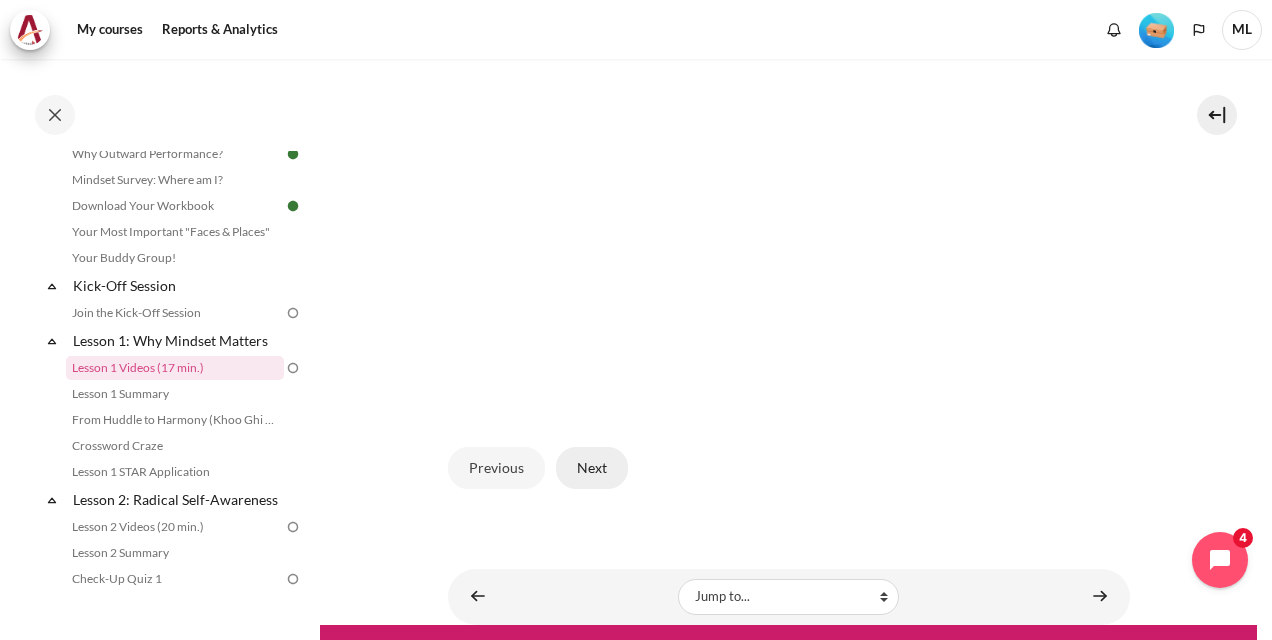 click on "Next" at bounding box center (592, 468) 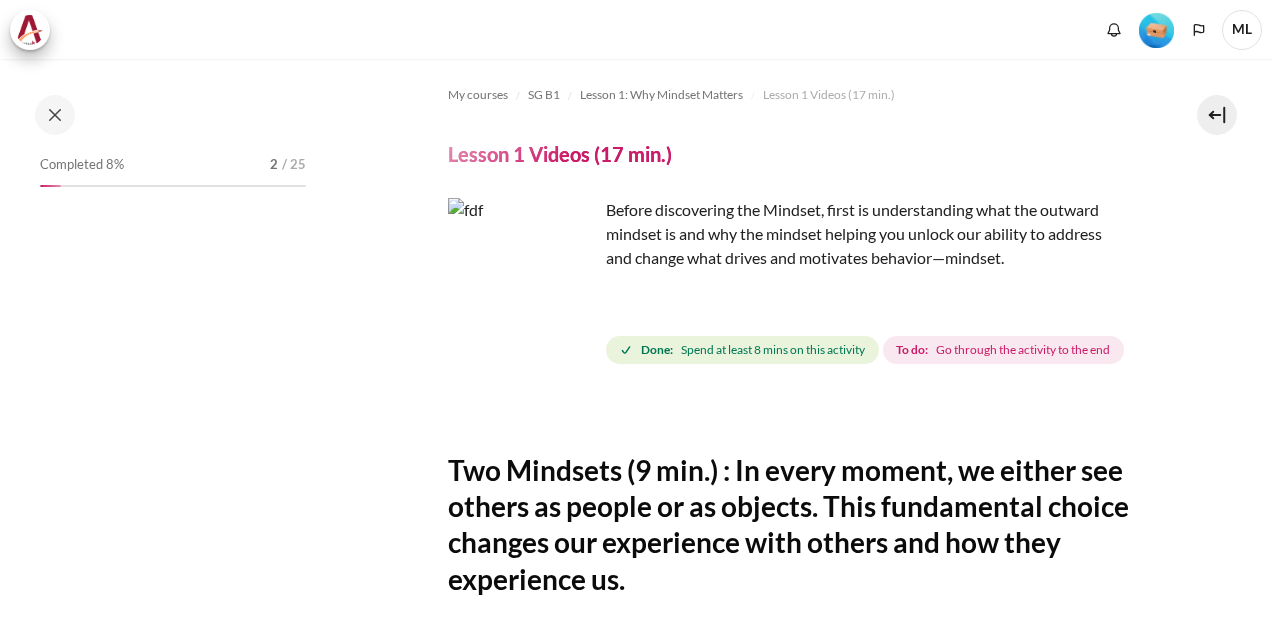 scroll, scrollTop: 0, scrollLeft: 0, axis: both 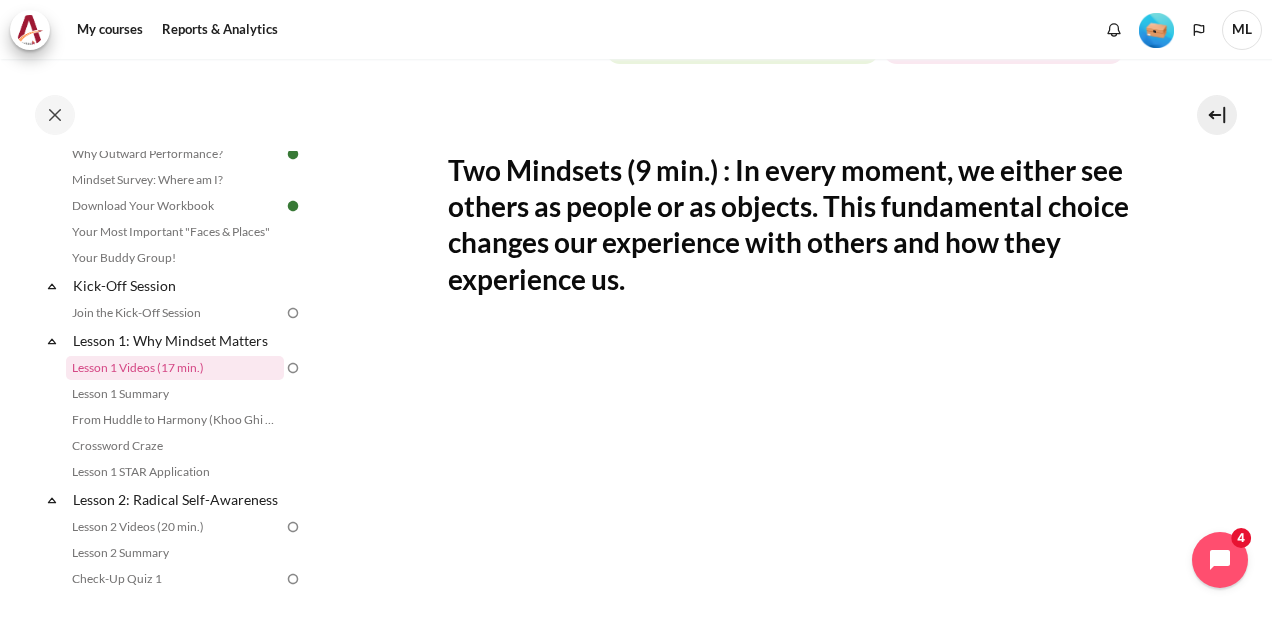 drag, startPoint x: 738, startPoint y: 202, endPoint x: 795, endPoint y: 324, distance: 134.65883 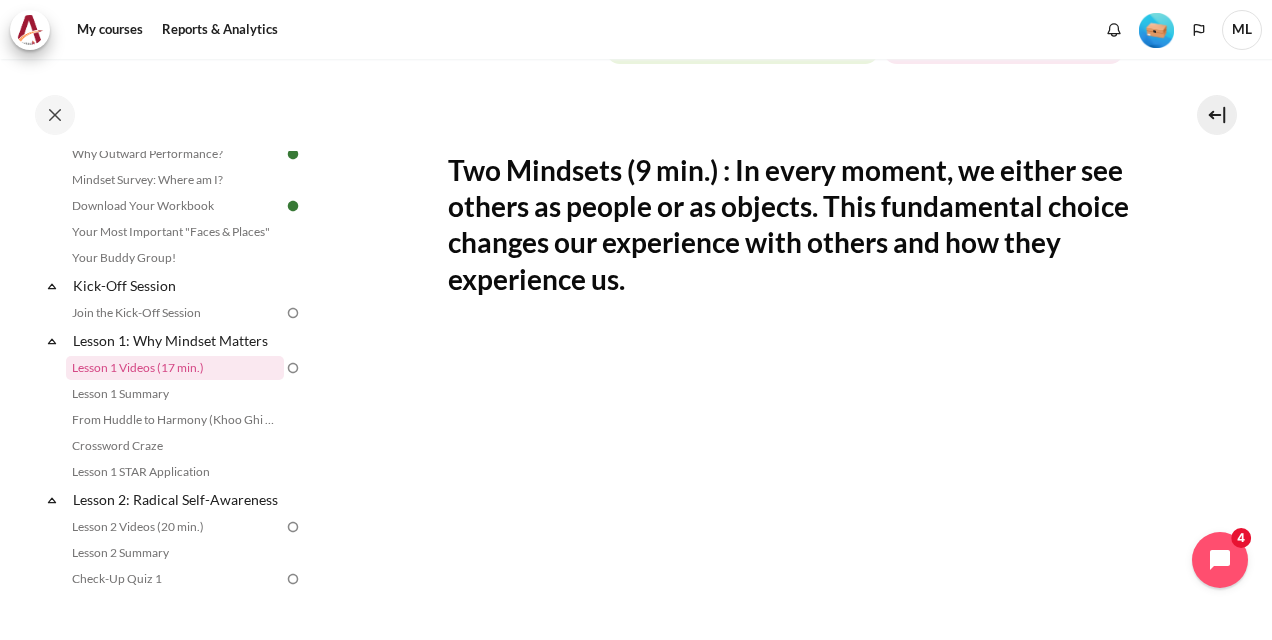 drag, startPoint x: 795, startPoint y: 324, endPoint x: 726, endPoint y: 318, distance: 69.260376 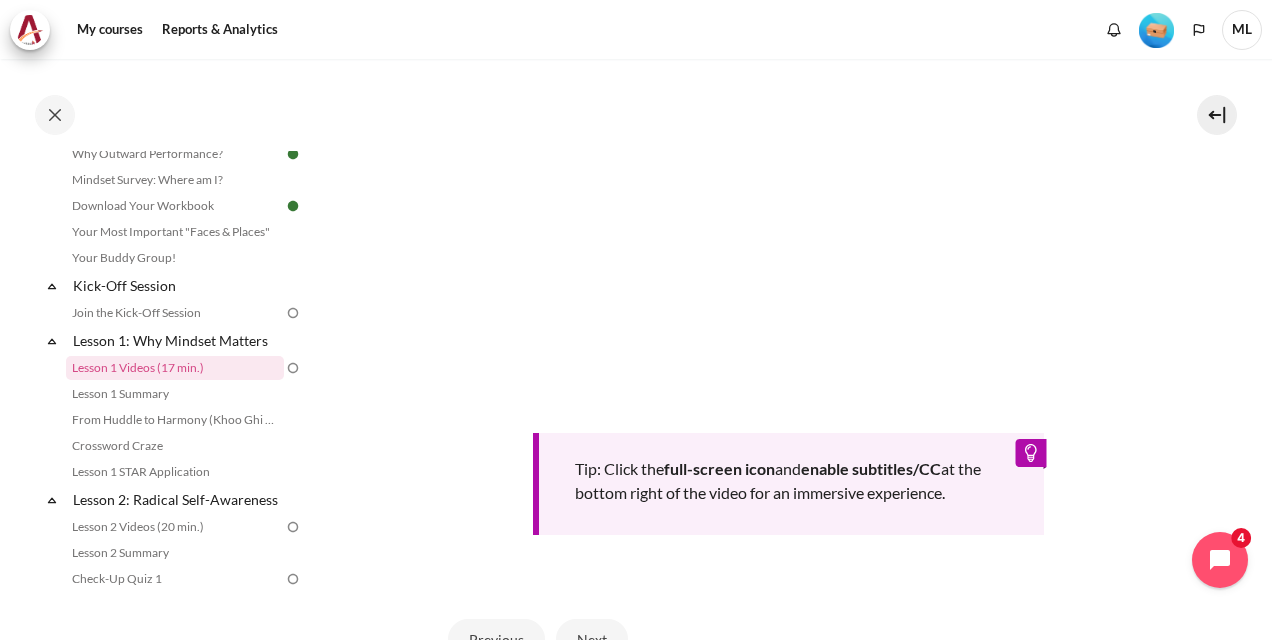 scroll, scrollTop: 500, scrollLeft: 0, axis: vertical 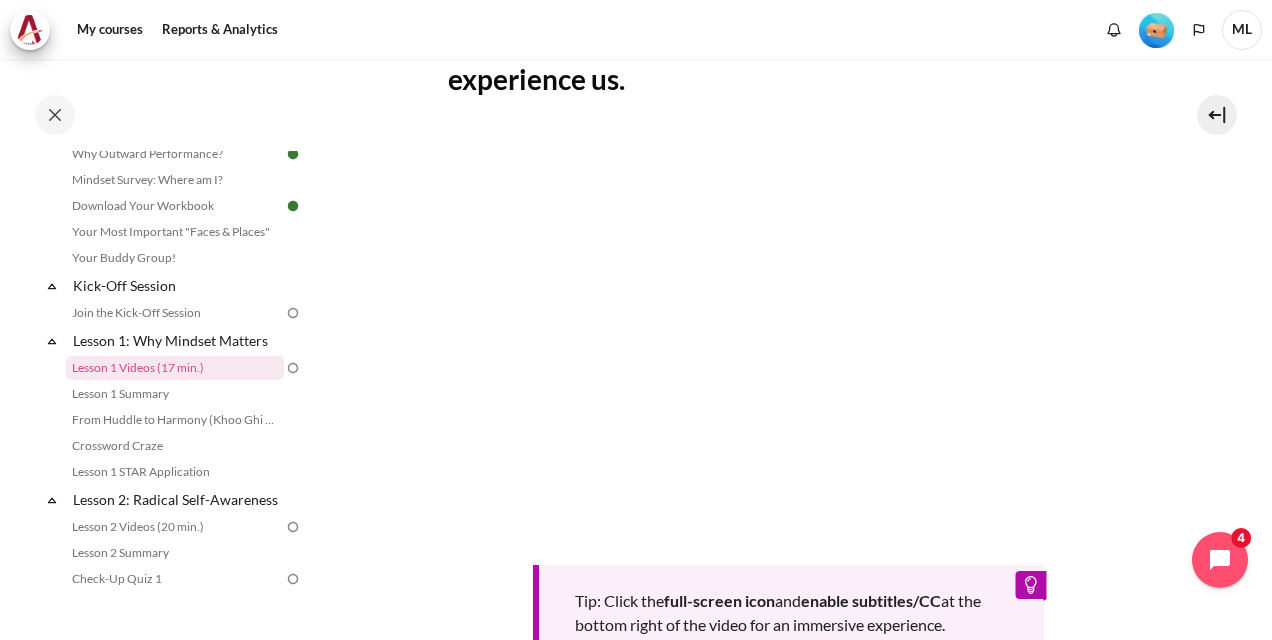 click on "My courses
SG B1
Lesson 1: Why Mindset Matters
Lesson 1 Videos (17 min.)
Lesson 1 Videos (17 min.)
Completion requirements" at bounding box center [788, 244] 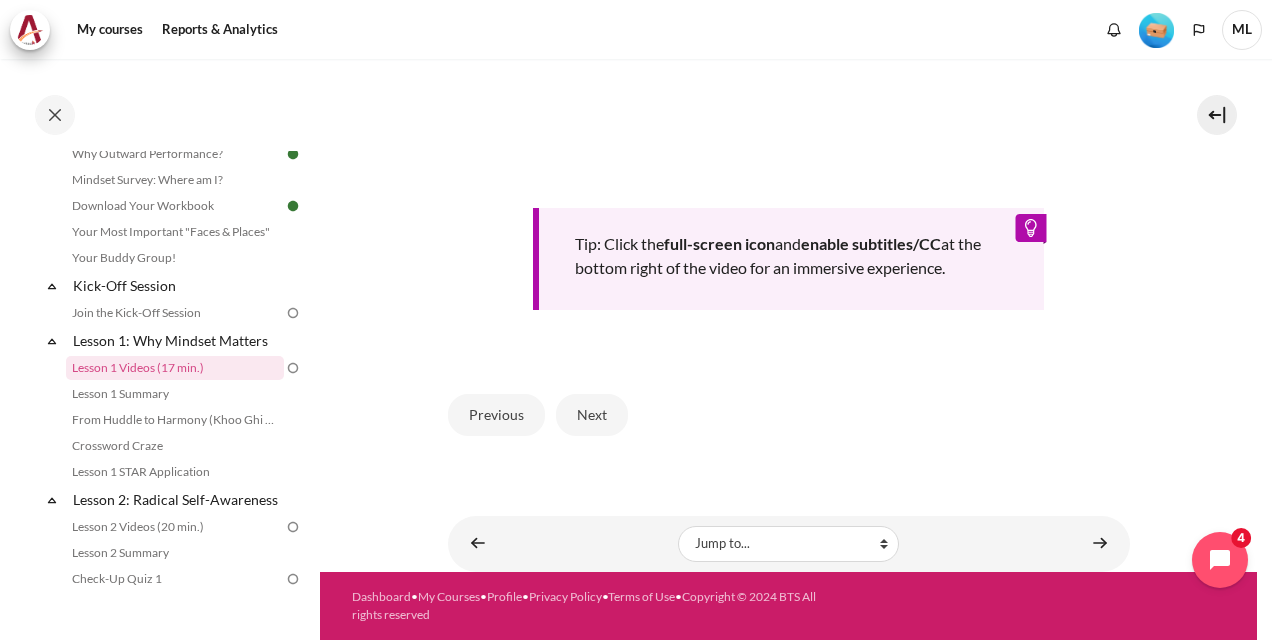 scroll, scrollTop: 886, scrollLeft: 0, axis: vertical 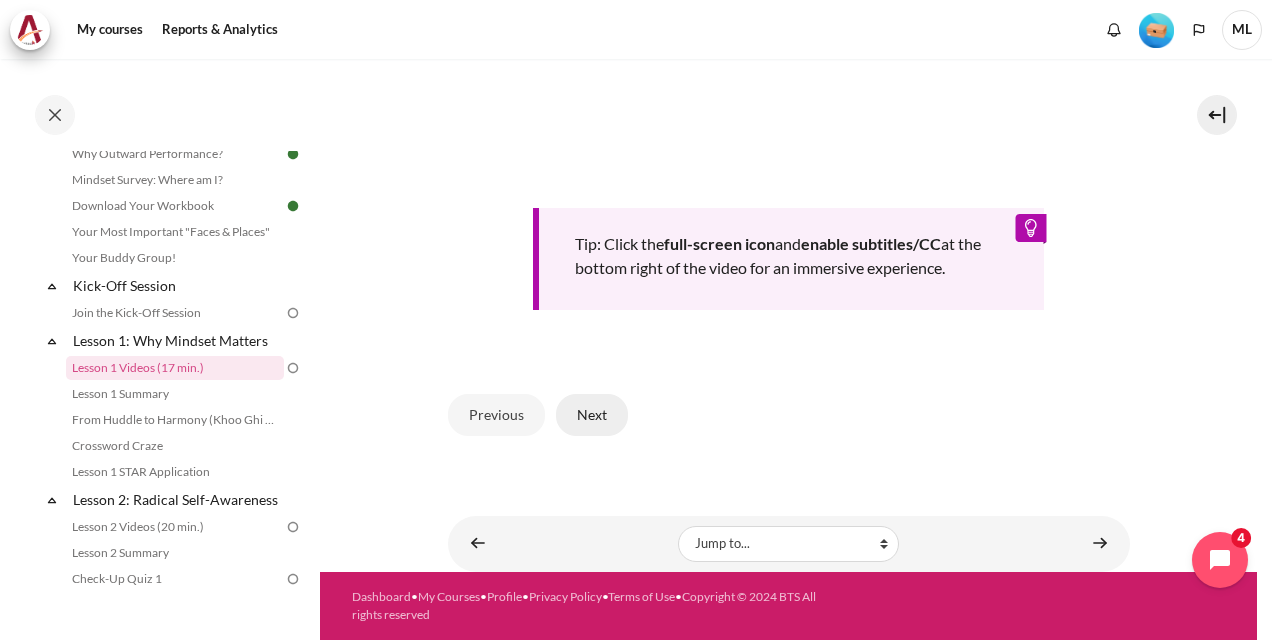 click on "Next" at bounding box center (592, 415) 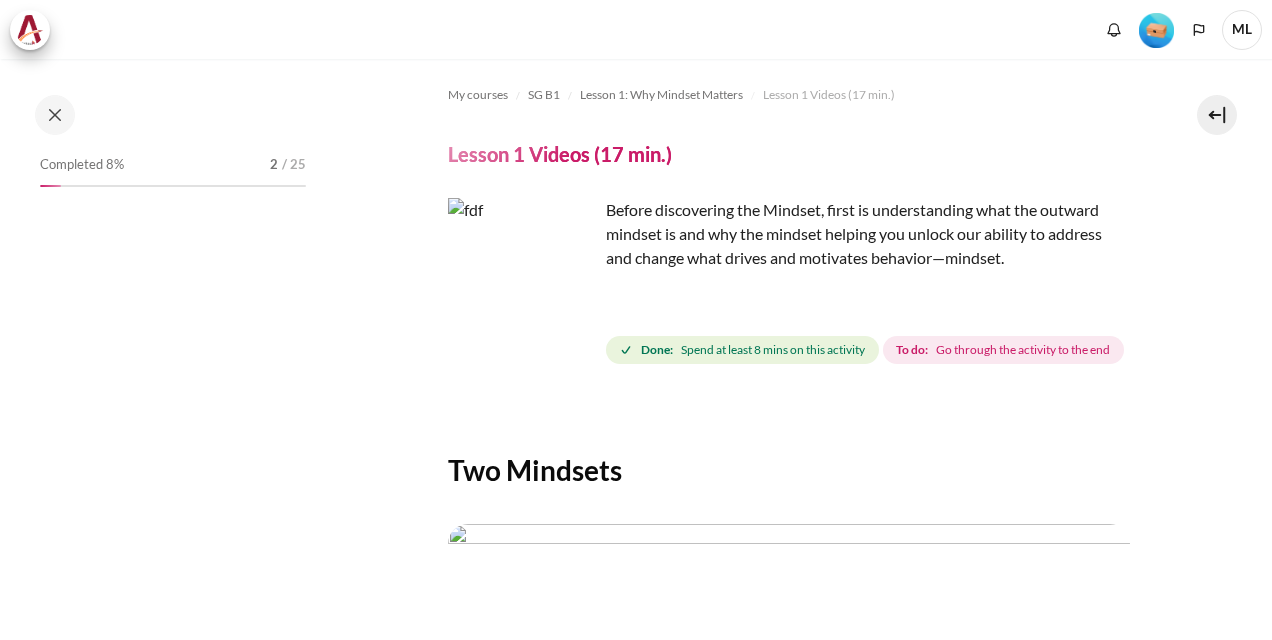 scroll, scrollTop: 0, scrollLeft: 0, axis: both 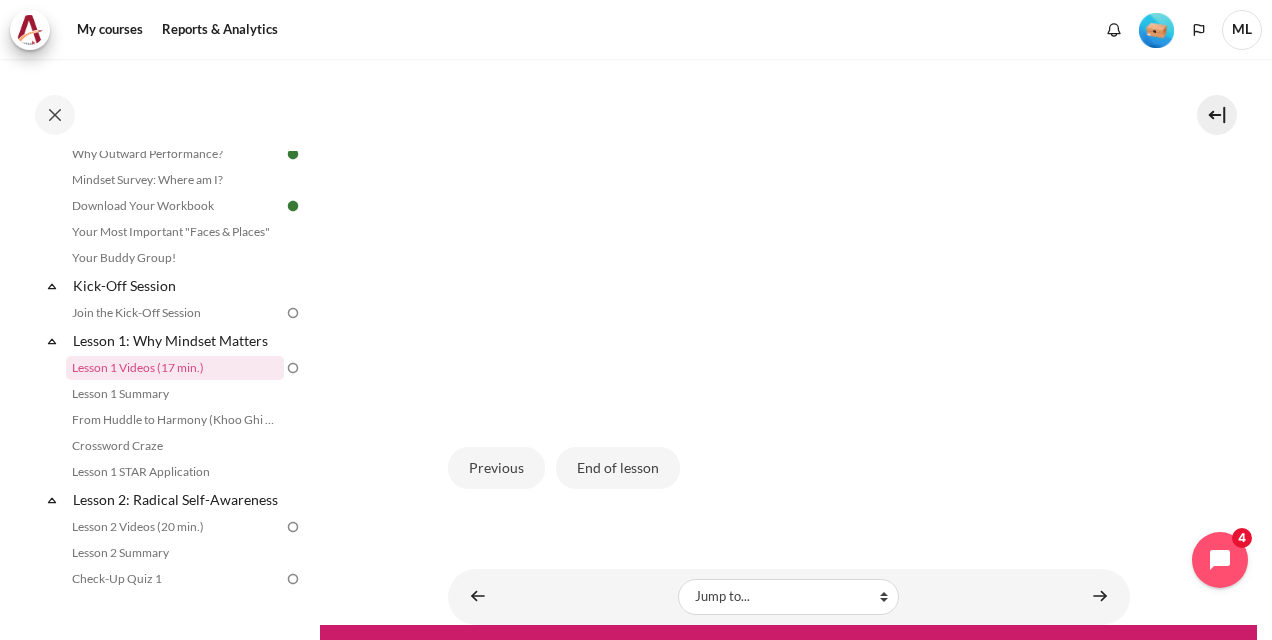 click on "My courses
SG B1
Lesson 1: Why Mindset Matters
Lesson 1 Videos (17 min.)
Lesson 1 Videos (17 min.)
Completion requirements" at bounding box center (788, 92) 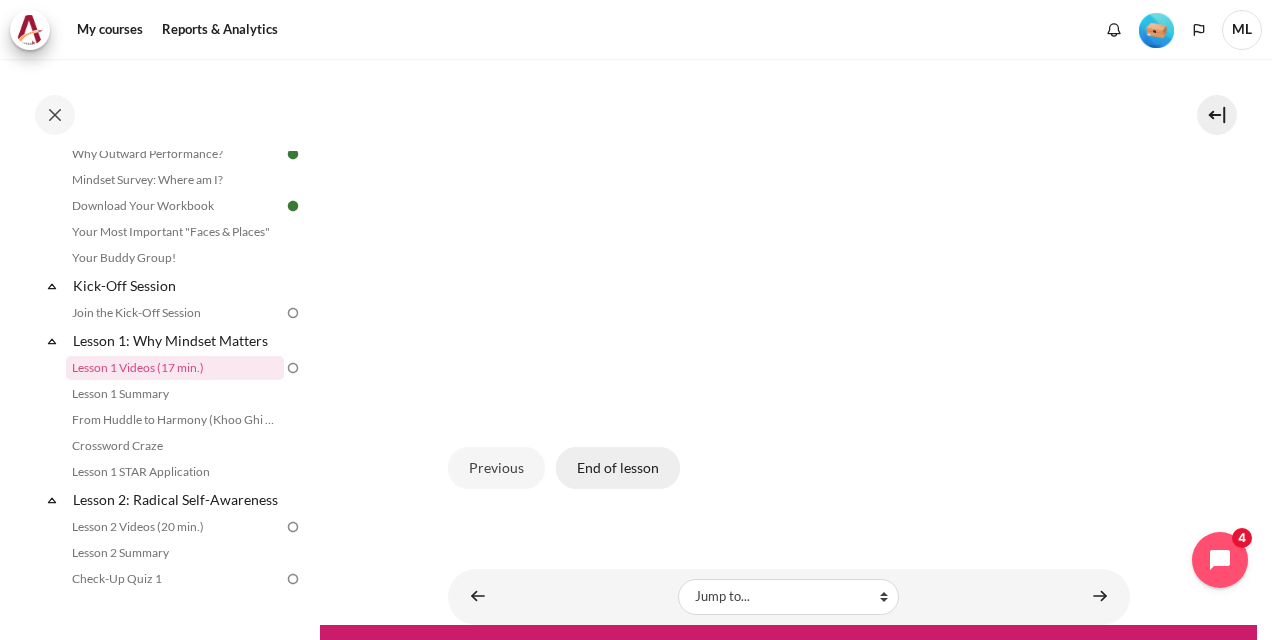 click on "End of lesson" at bounding box center [618, 468] 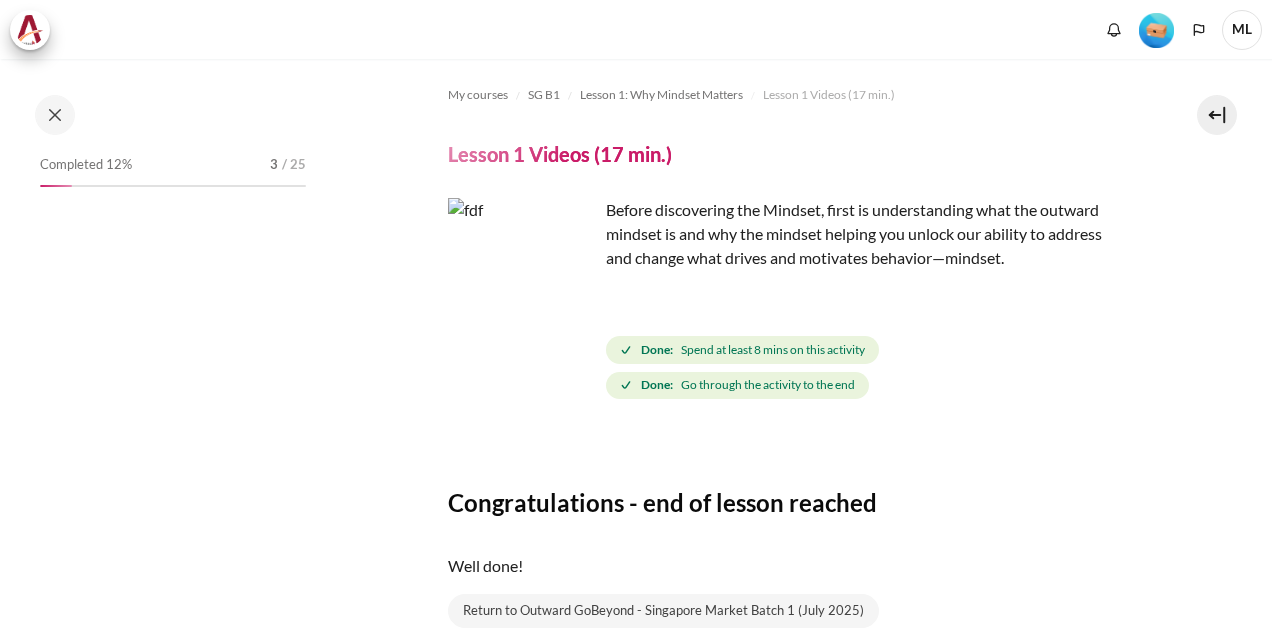 scroll, scrollTop: 0, scrollLeft: 0, axis: both 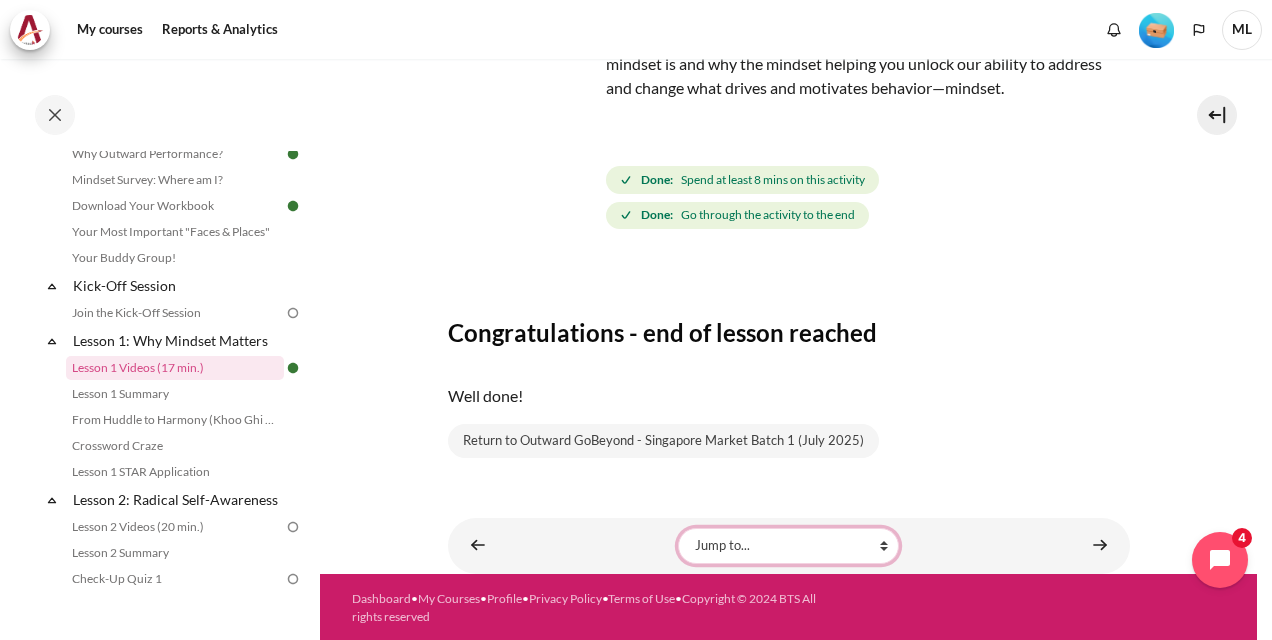 click on "Jump to...
Getting Started with Our 'Smart-Learning' Platform
Why Outward Performance?
Mindset Survey: Where am I?
Download Your Workbook
Your Most Important "Faces & Places"
Your Buddy Group!
Join the Kick-Off Session
Lesson 1 Summary
From Huddle to Harmony (Khoo Ghi Peng's Story)
Crossword Craze
Lesson 1 STAR Application
Lesson 2 Videos (20 min.)
Lesson 2 Summary
Check-Up Quiz 1
Lesson 2 STAR Application
Lesson 3 Videos (13 min.)
Lesson 3 Summary
Collusion Scenario Match-Up
Lesson 3 STAR Application
Your Buddy  Group Check-In #1" at bounding box center (788, 546) 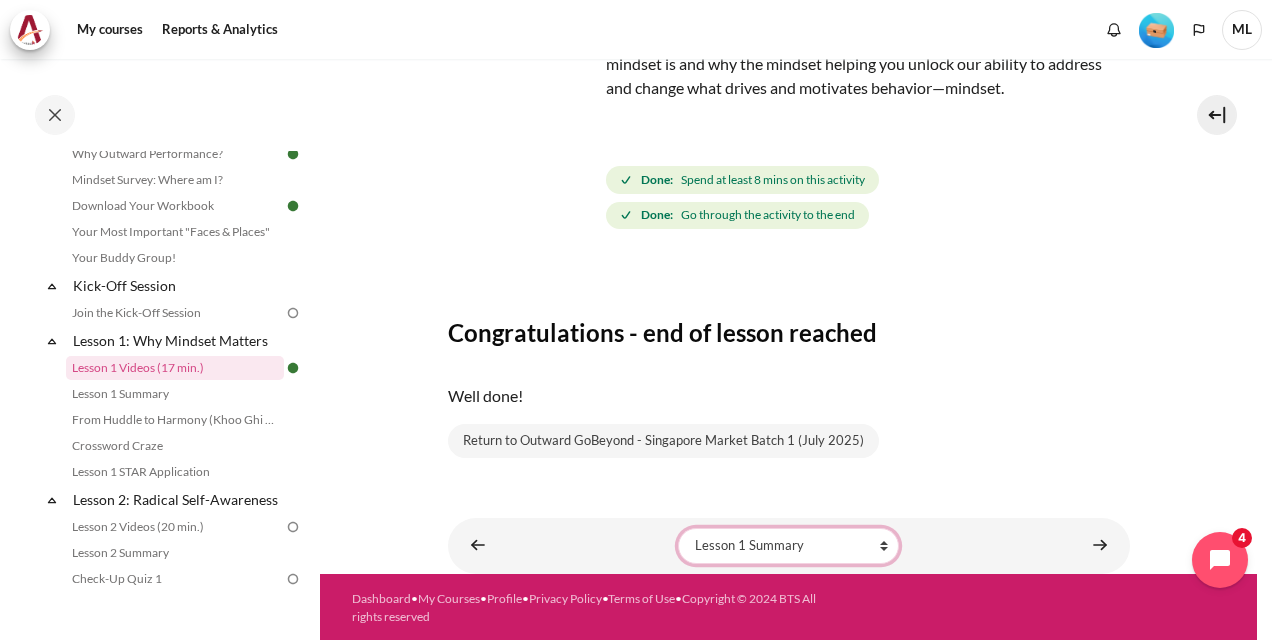 click on "Jump to...
Getting Started with Our 'Smart-Learning' Platform
Why Outward Performance?
Mindset Survey: Where am I?
Download Your Workbook
Your Most Important "Faces & Places"
Your Buddy Group!
Join the Kick-Off Session
Lesson 1 Summary
From Huddle to Harmony (Khoo Ghi Peng's Story)
Crossword Craze
Lesson 1 STAR Application
Lesson 2 Videos (20 min.)
Lesson 2 Summary
Check-Up Quiz 1
Lesson 2 STAR Application
Lesson 3 Videos (13 min.)
Lesson 3 Summary
Collusion Scenario Match-Up
Lesson 3 STAR Application
Your Buddy  Group Check-In #1" at bounding box center (788, 546) 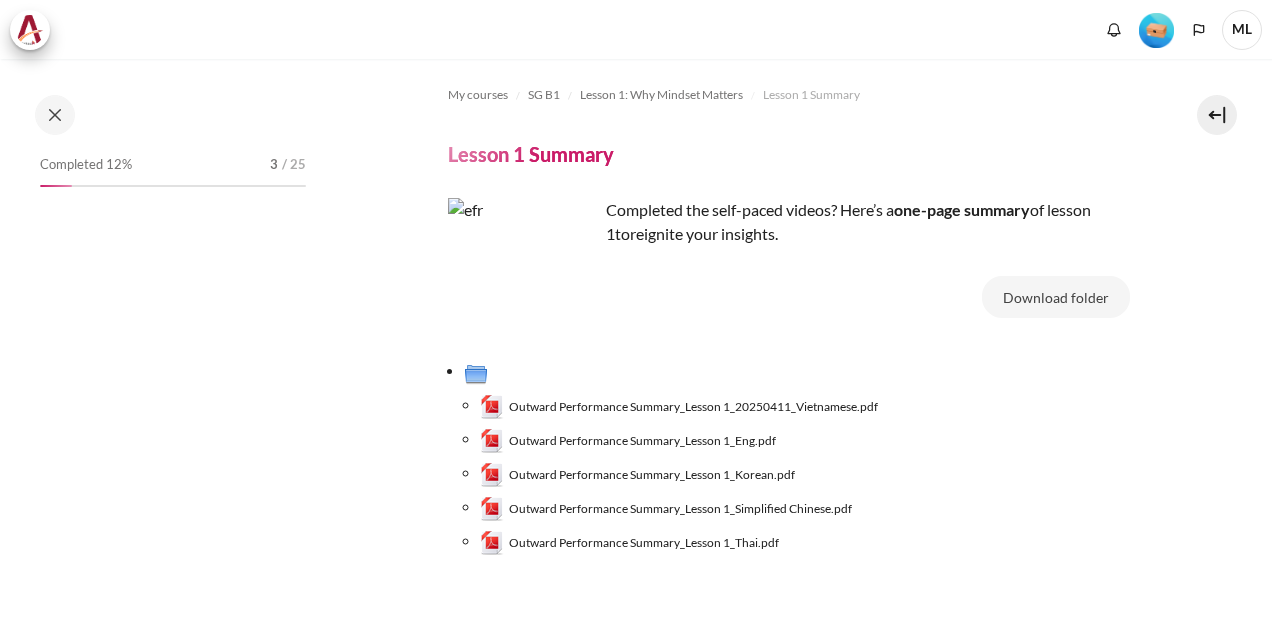 scroll, scrollTop: 0, scrollLeft: 0, axis: both 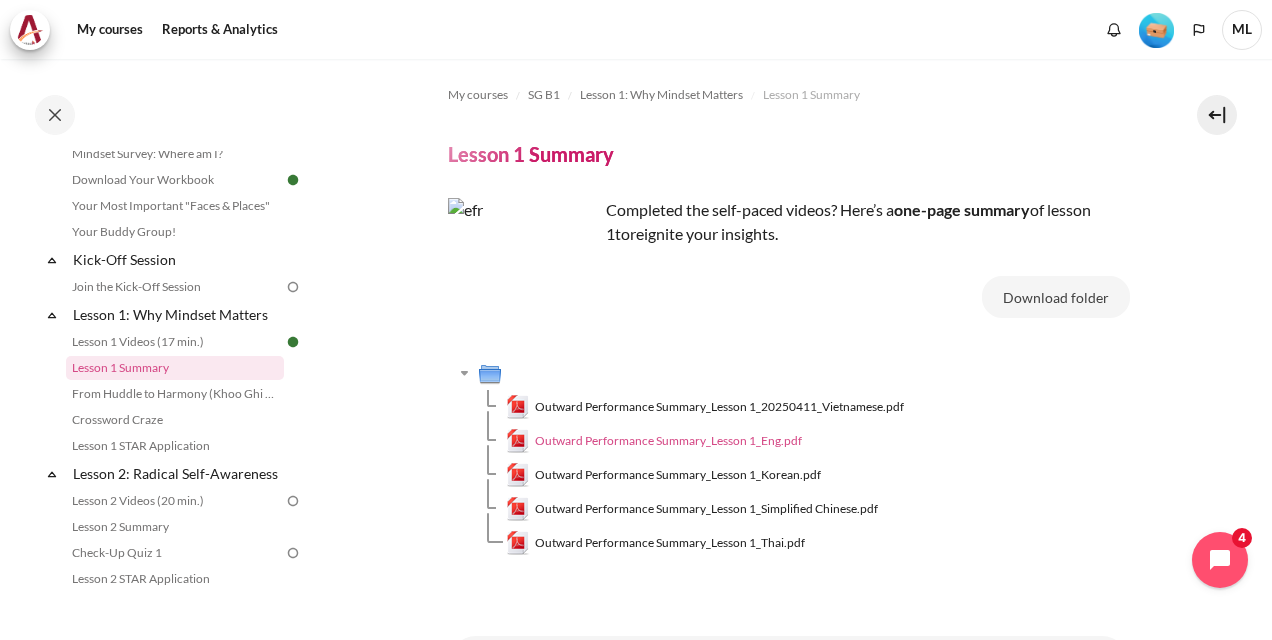 click on "Outward Performance Summary_Lesson 1_Eng.pdf" at bounding box center [668, 441] 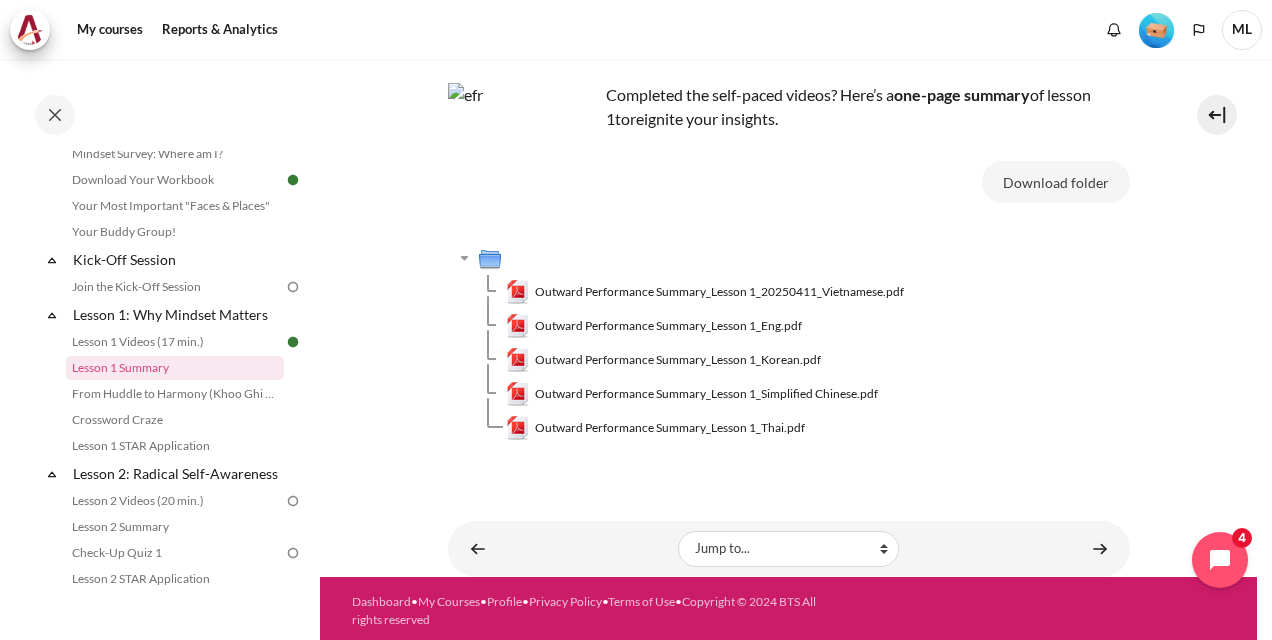 scroll, scrollTop: 119, scrollLeft: 0, axis: vertical 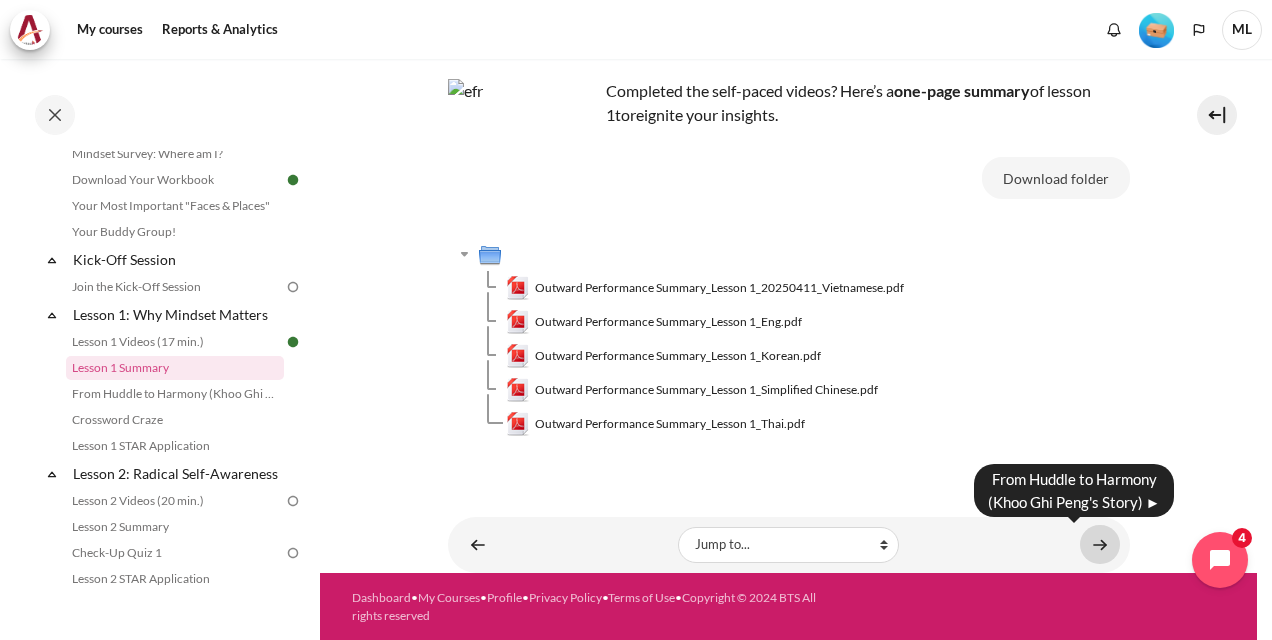 click at bounding box center [1100, 544] 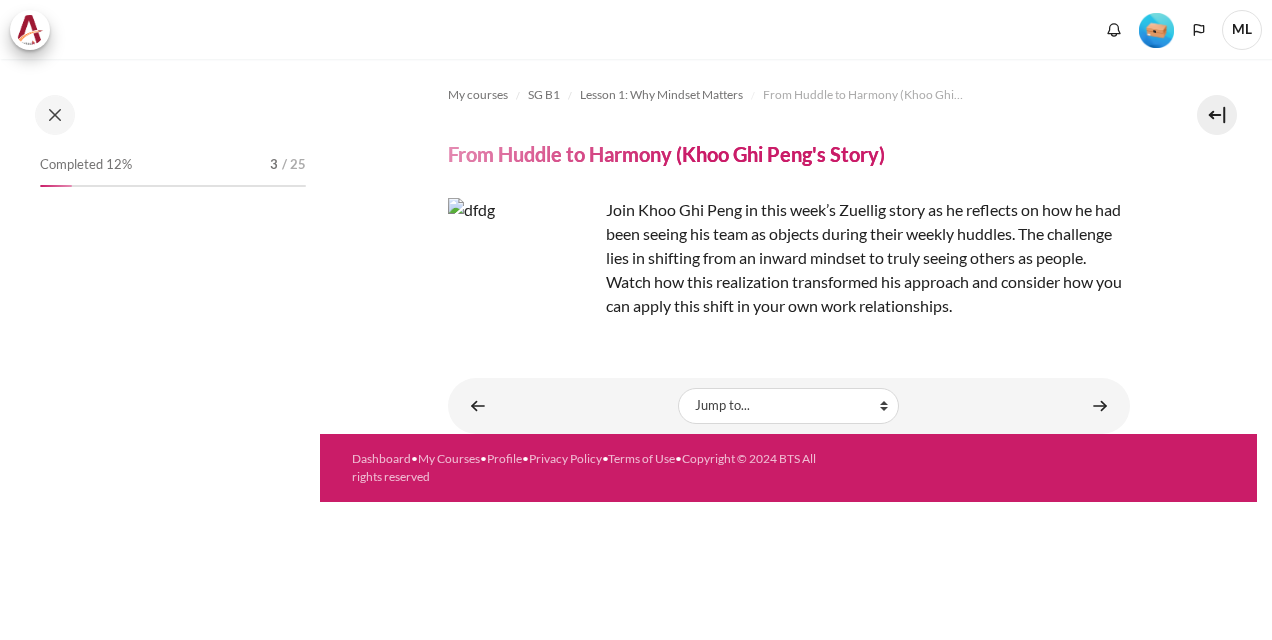scroll, scrollTop: 0, scrollLeft: 0, axis: both 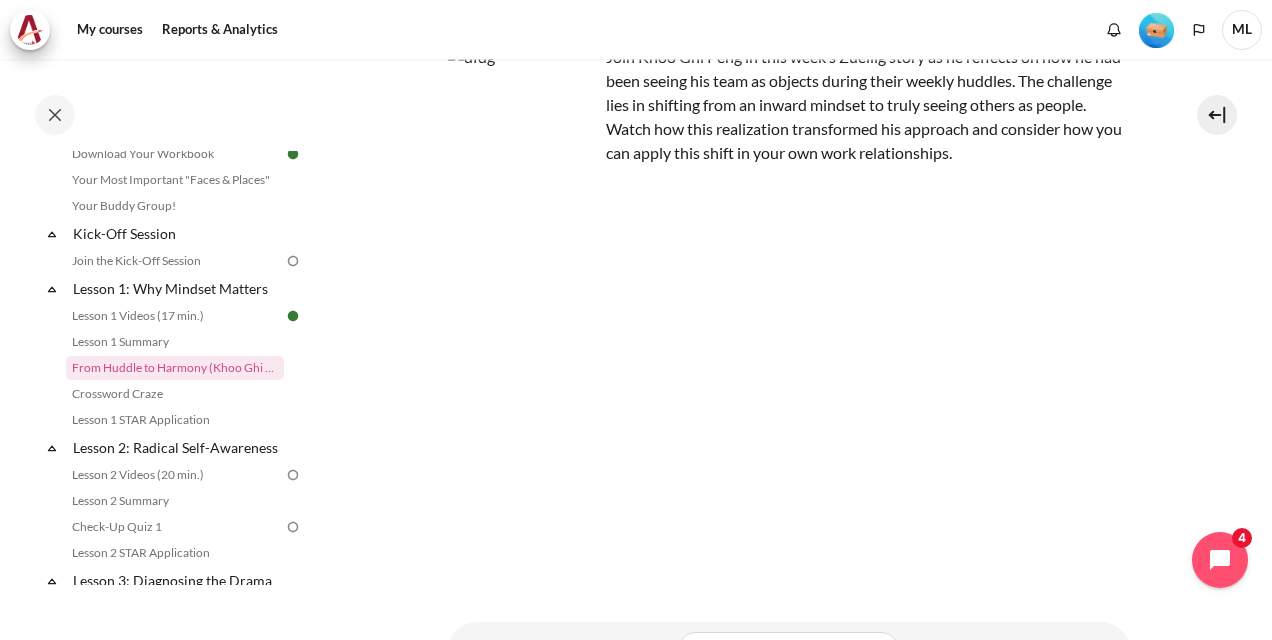 click on "My courses
SG B1
Lesson 1: Why Mindset Matters
From Huddle to Harmony (Khoo Ghi Peng's Story)
From Huddle to Harmony (Khoo Ghi Peng's Story)" at bounding box center (789, 292) 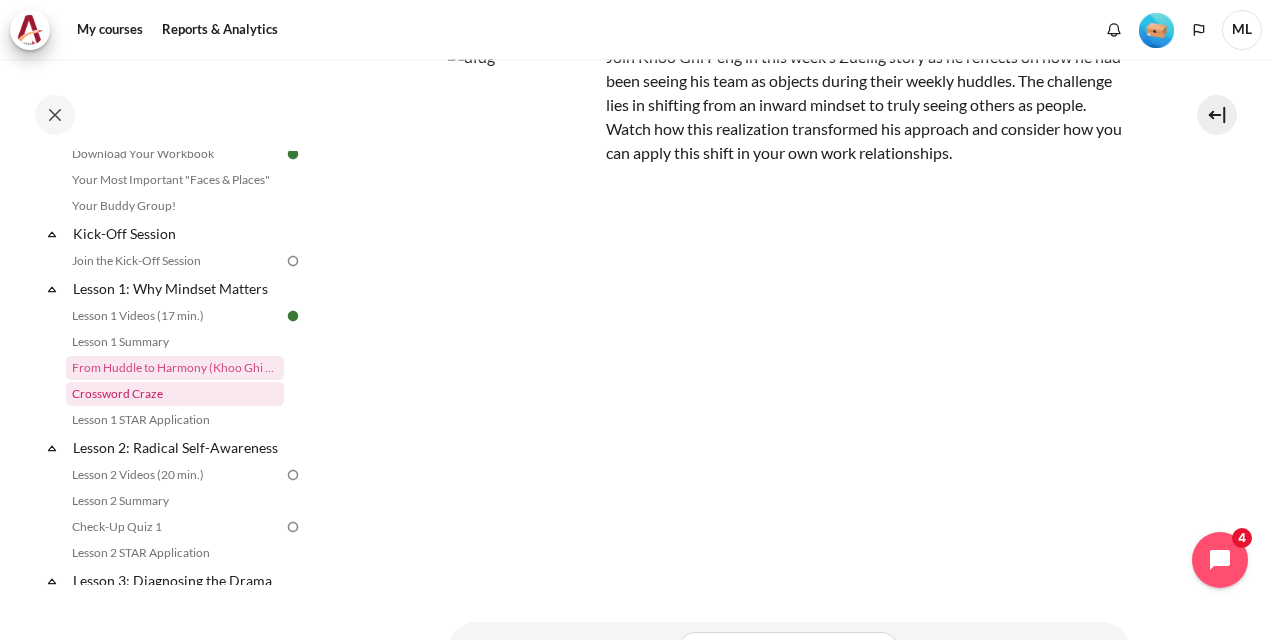 click on "Crossword Craze" at bounding box center (175, 394) 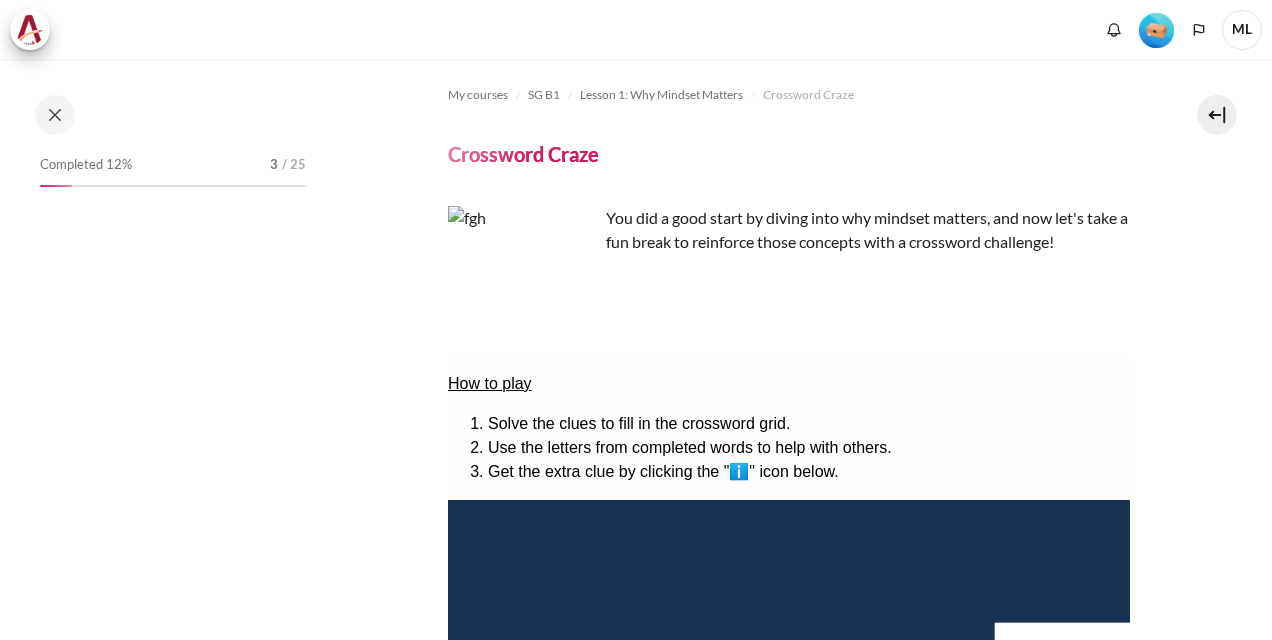 scroll, scrollTop: 0, scrollLeft: 0, axis: both 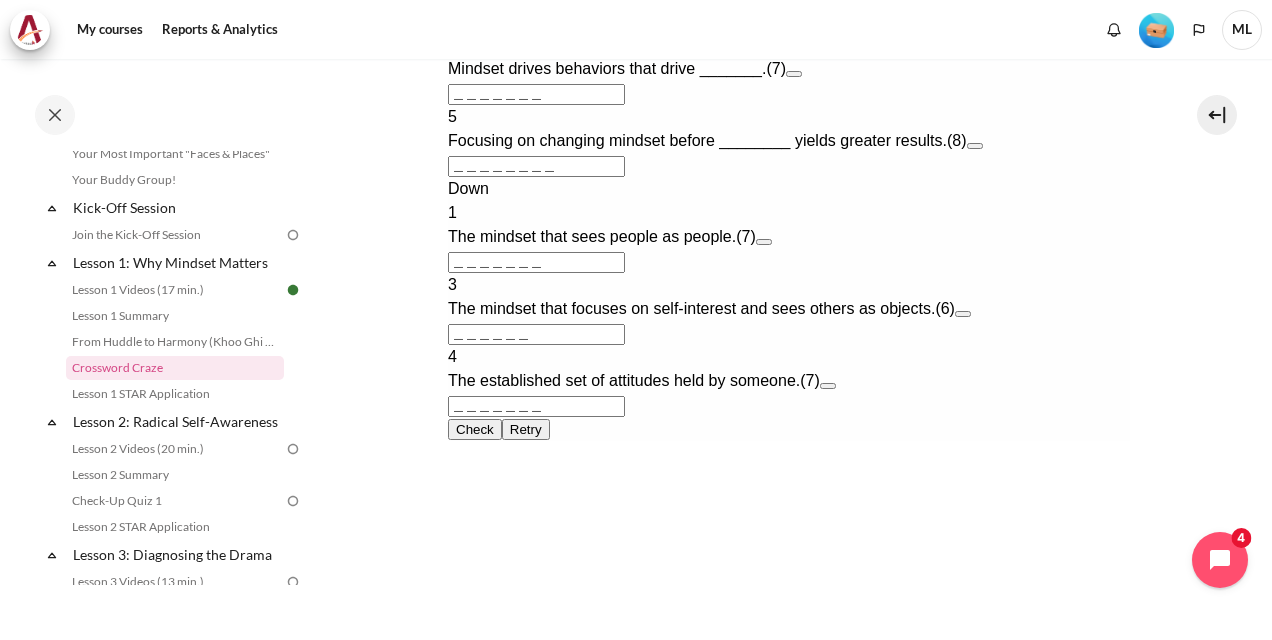 click on "＿＿＿＿＿＿＿" at bounding box center (535, 262) 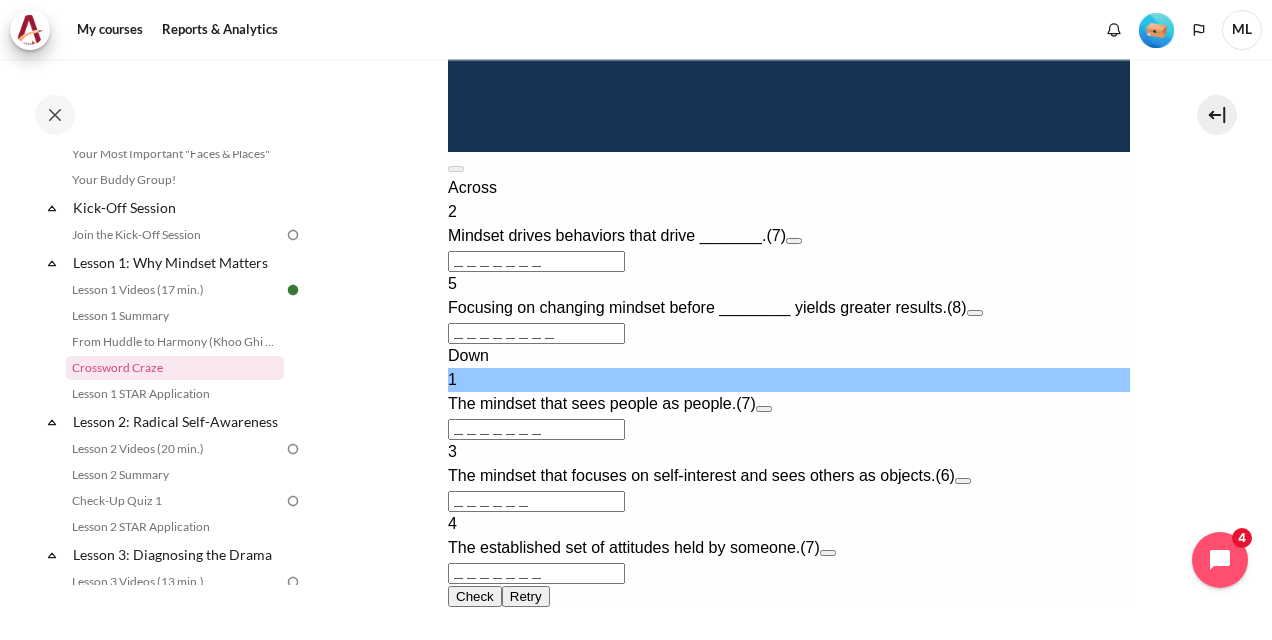 scroll, scrollTop: 1100, scrollLeft: 0, axis: vertical 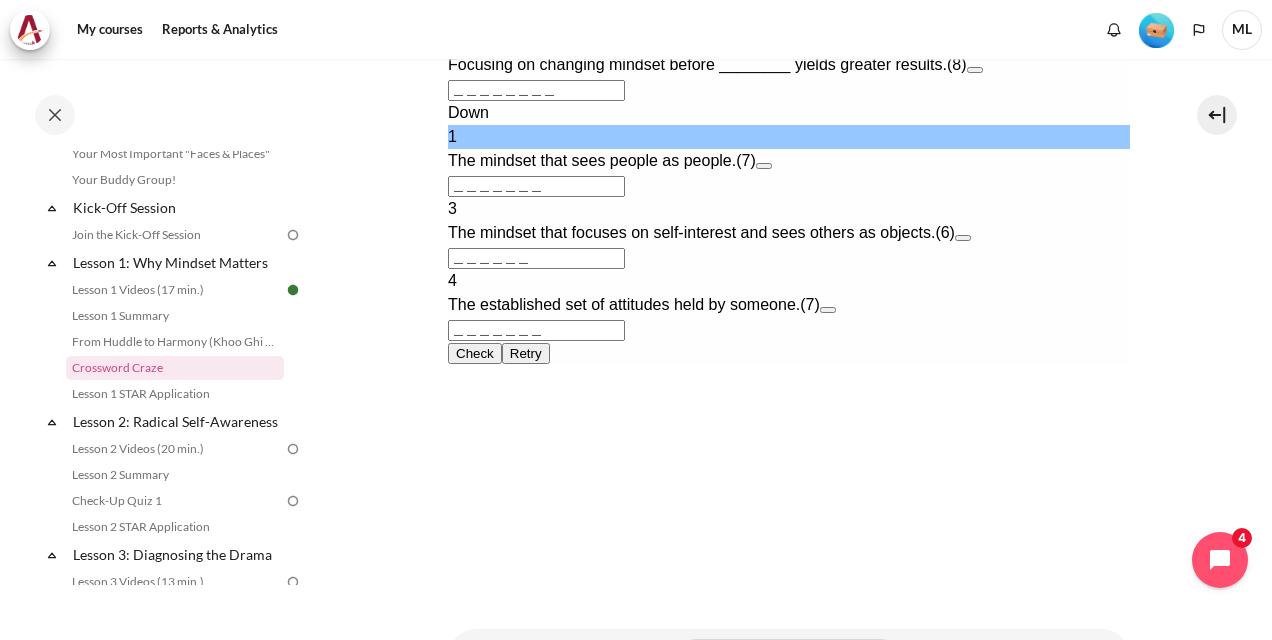 click on "＿＿＿＿＿＿＿" at bounding box center (535, 186) 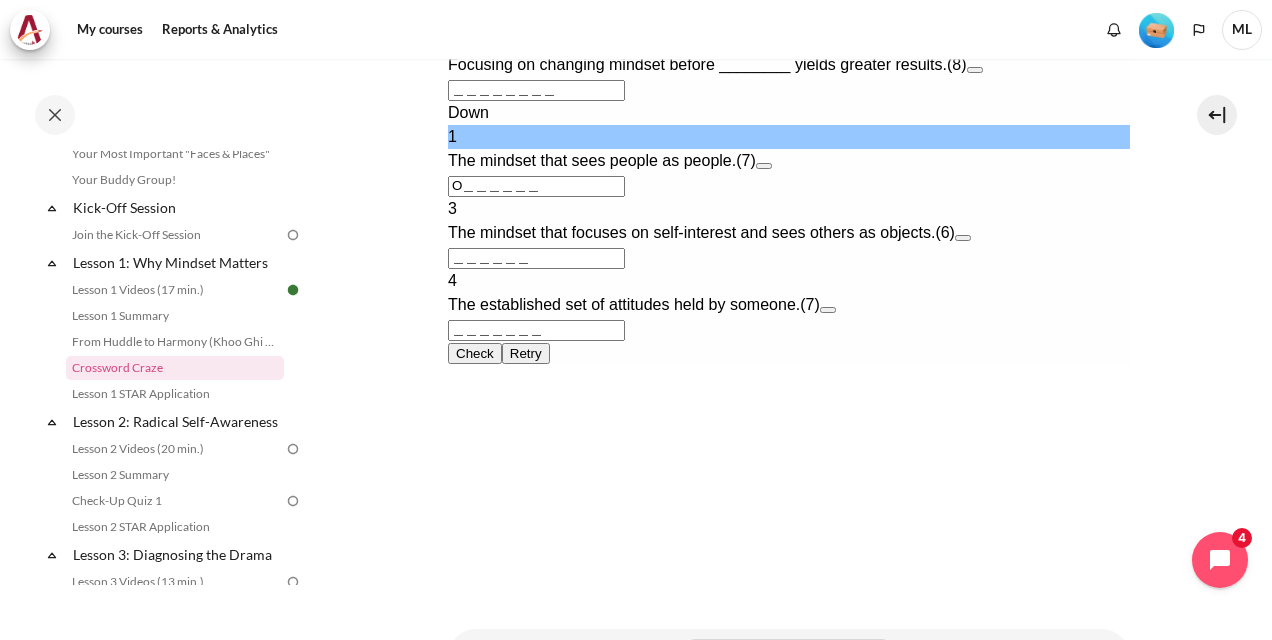 type on "Ou＿＿＿＿＿" 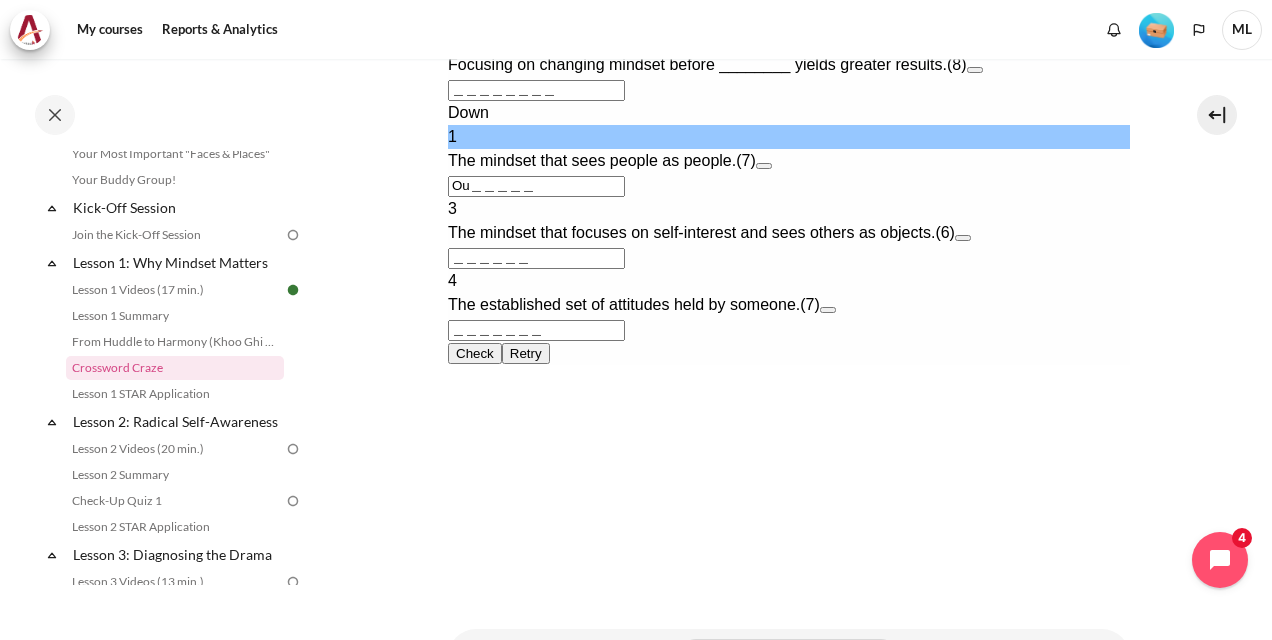 type on "＿＿＿U＿＿＿" 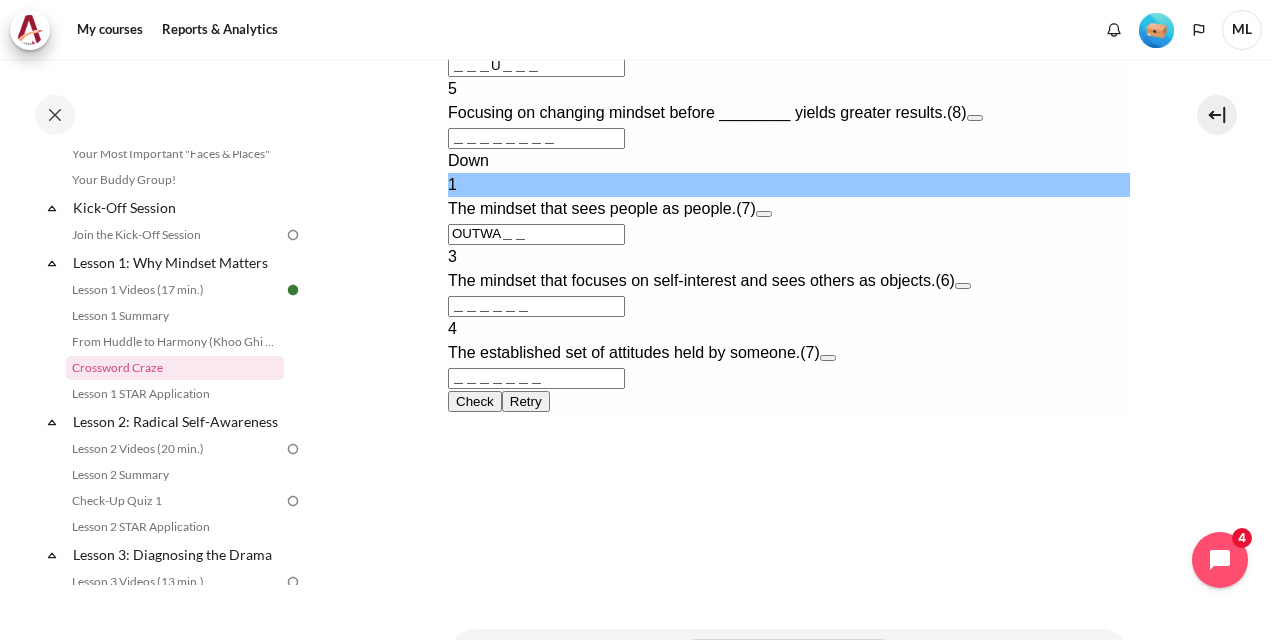 type on "OUTWAr＿" 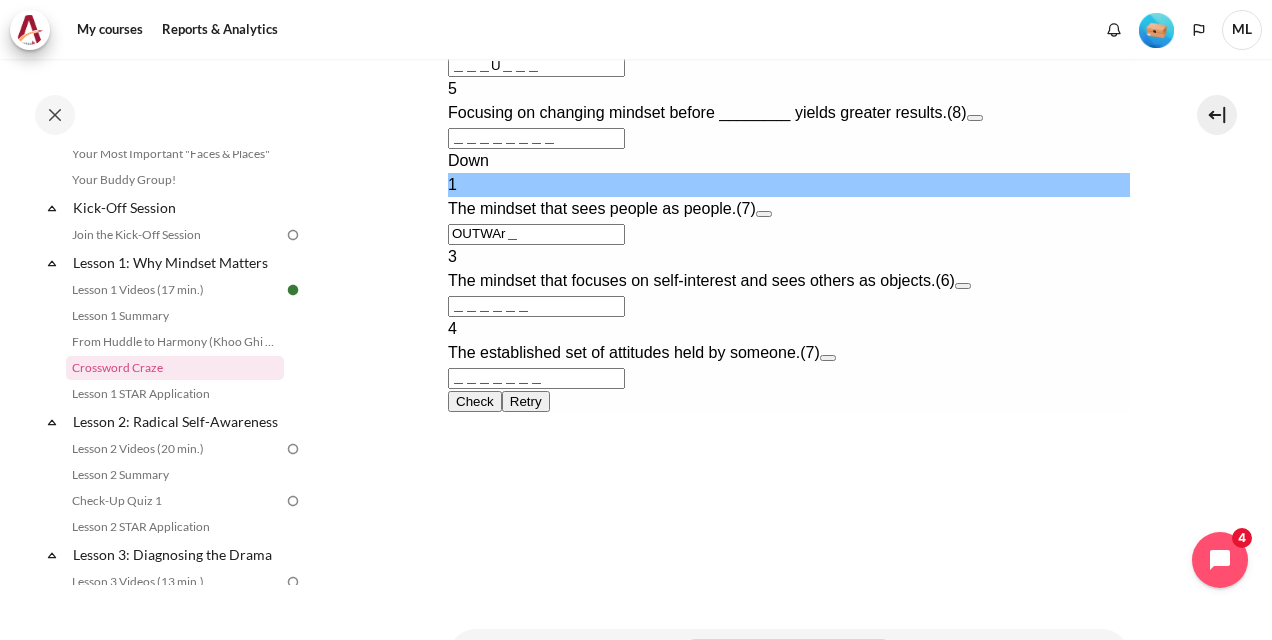 type on "＿＿＿＿＿＿＿R" 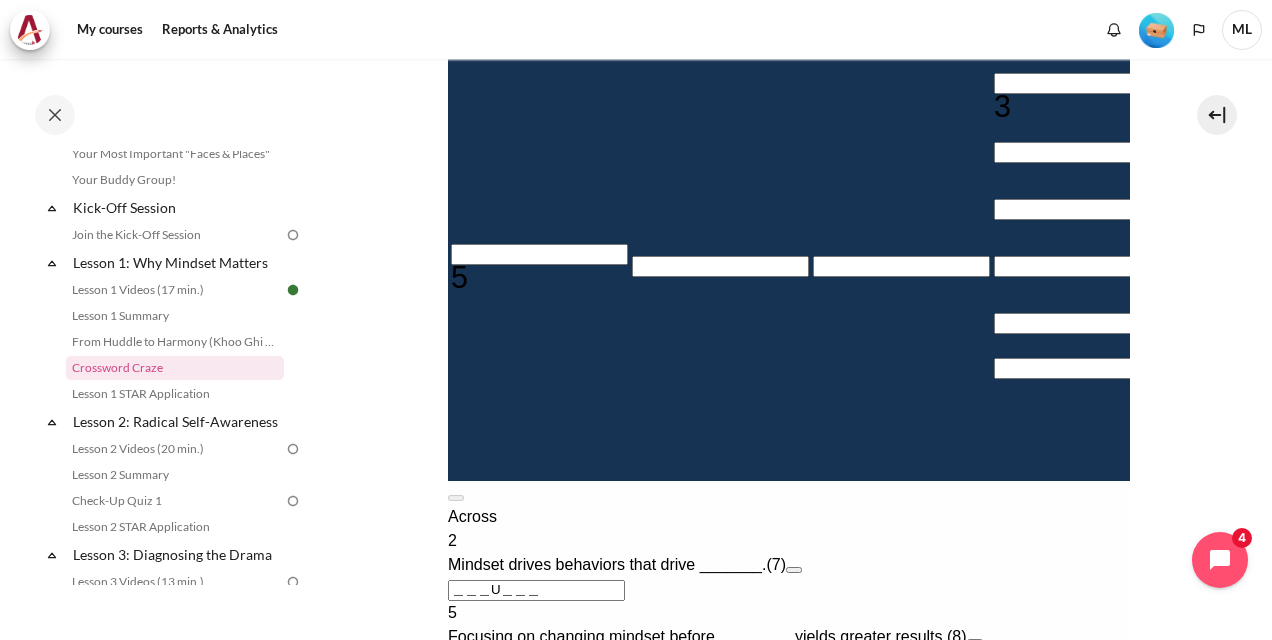 scroll, scrollTop: 1100, scrollLeft: 0, axis: vertical 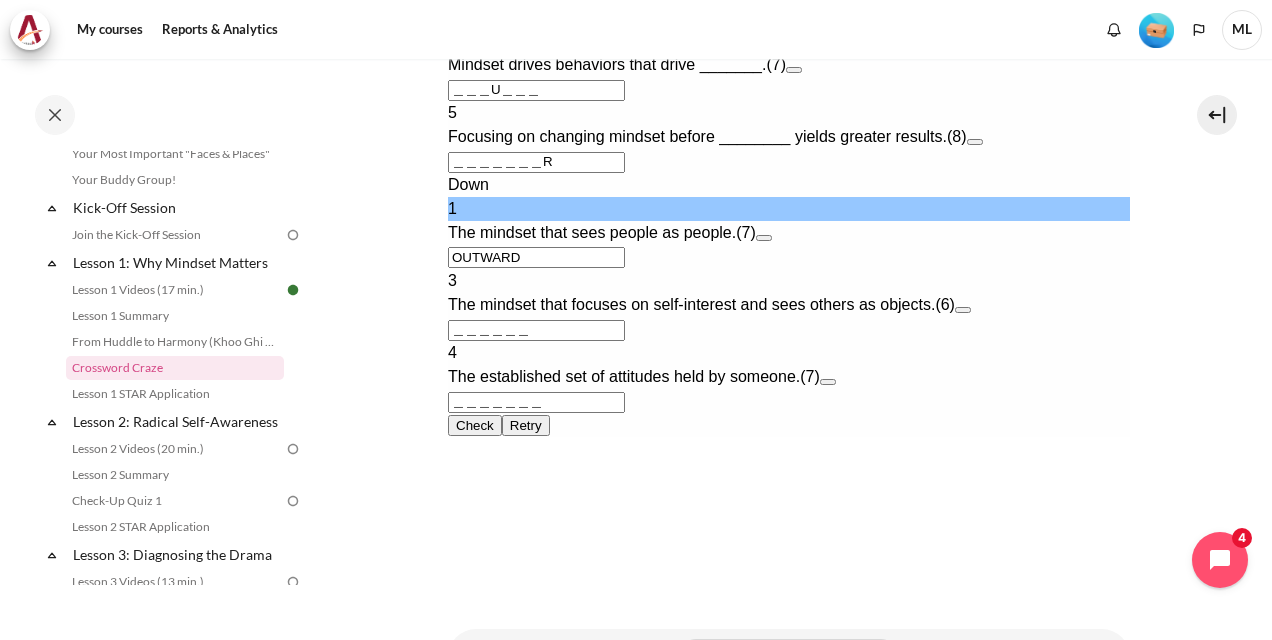type on "OUTWARD" 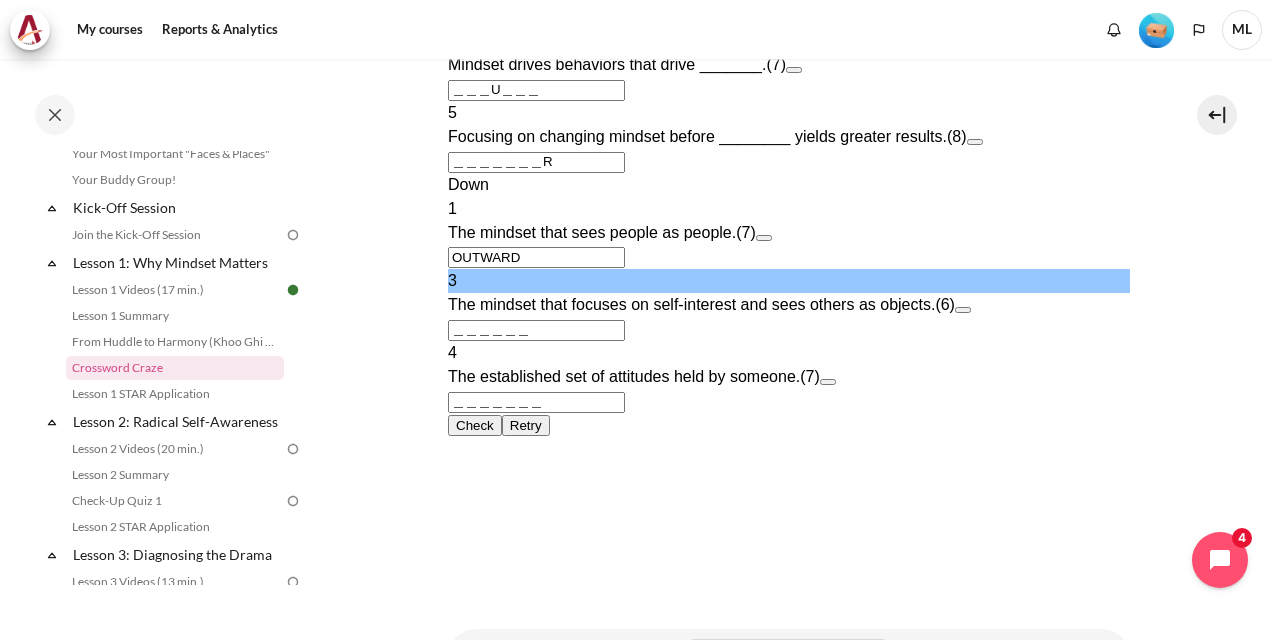 click on "＿＿＿＿＿＿" at bounding box center [535, 330] 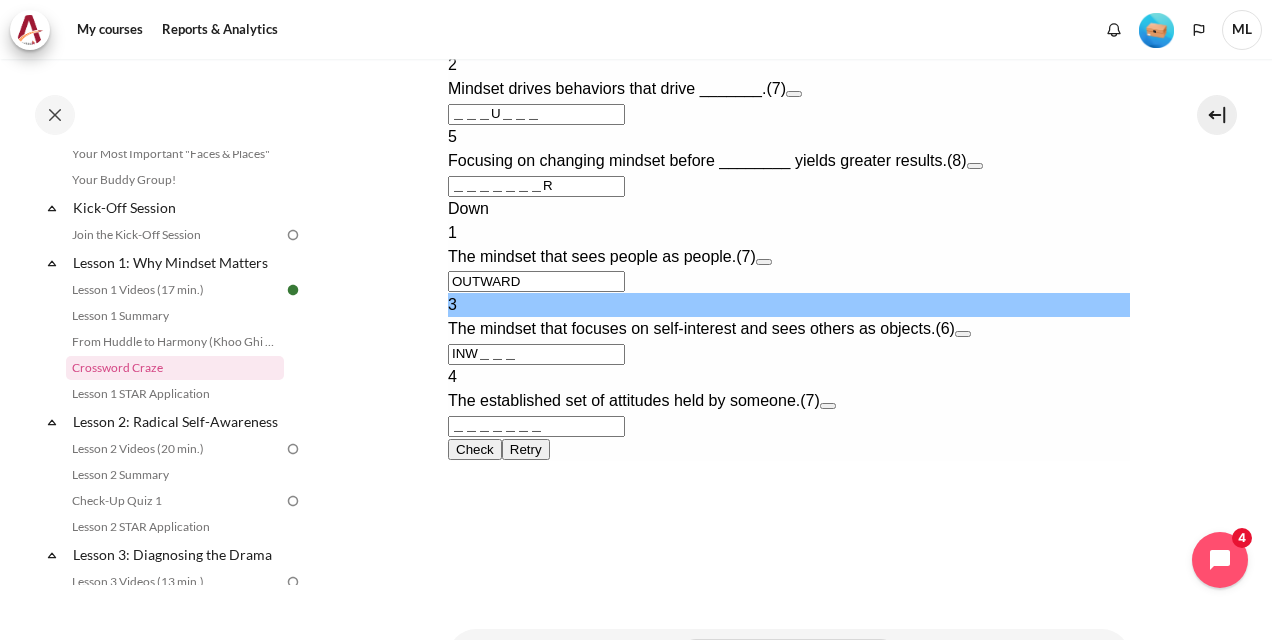 type on "INWa＿＿" 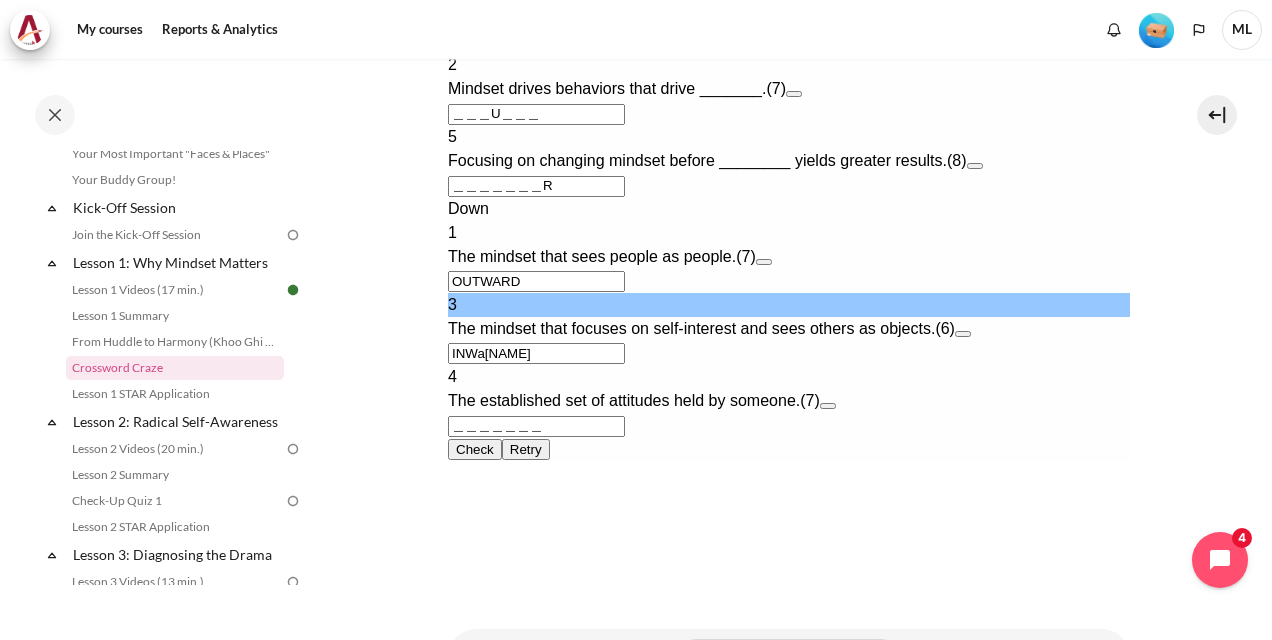 type on "＿＿＿A＿＿＿R" 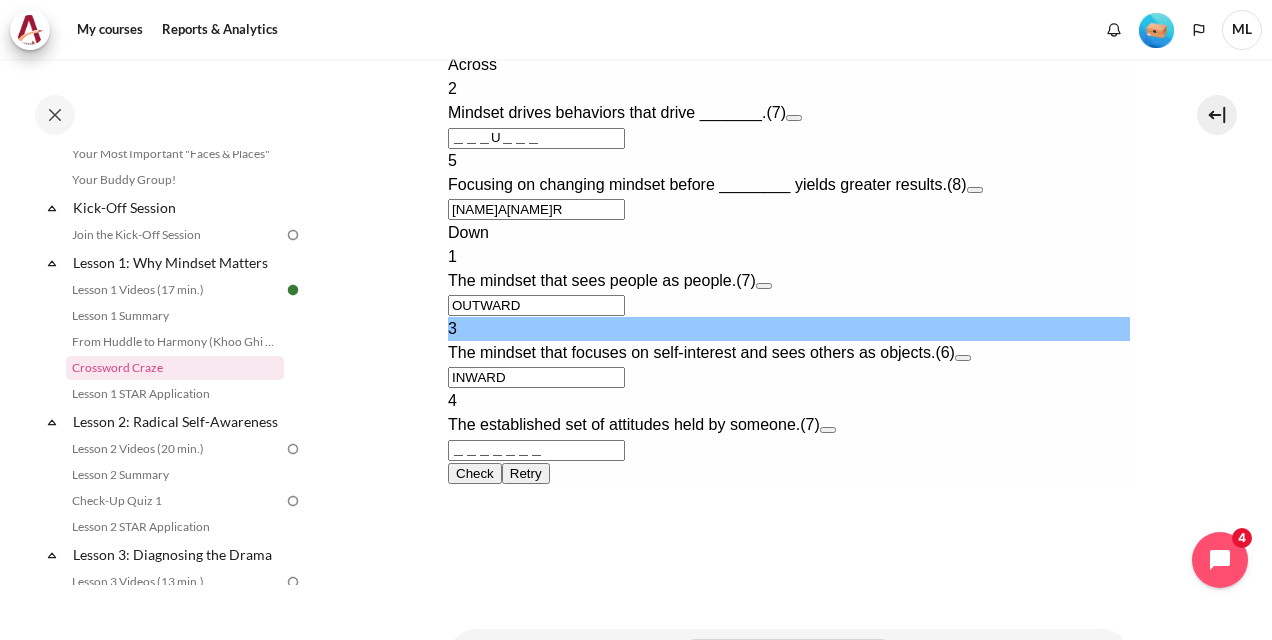 type on "INWARD" 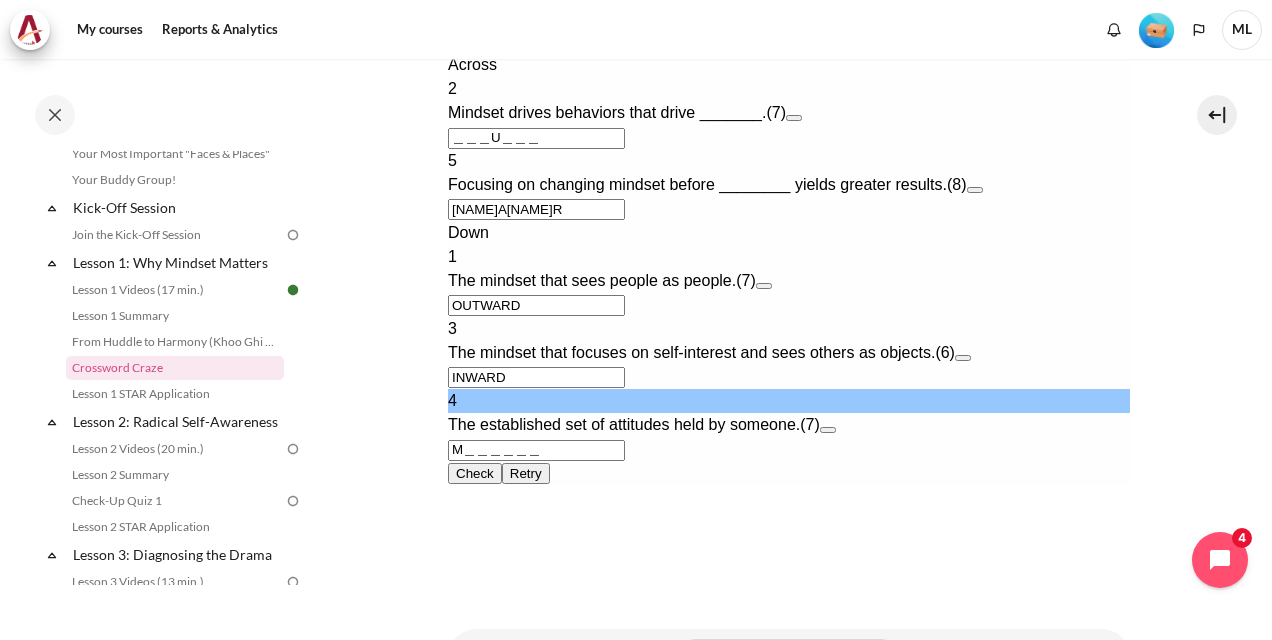 type on "Mi＿＿＿＿＿" 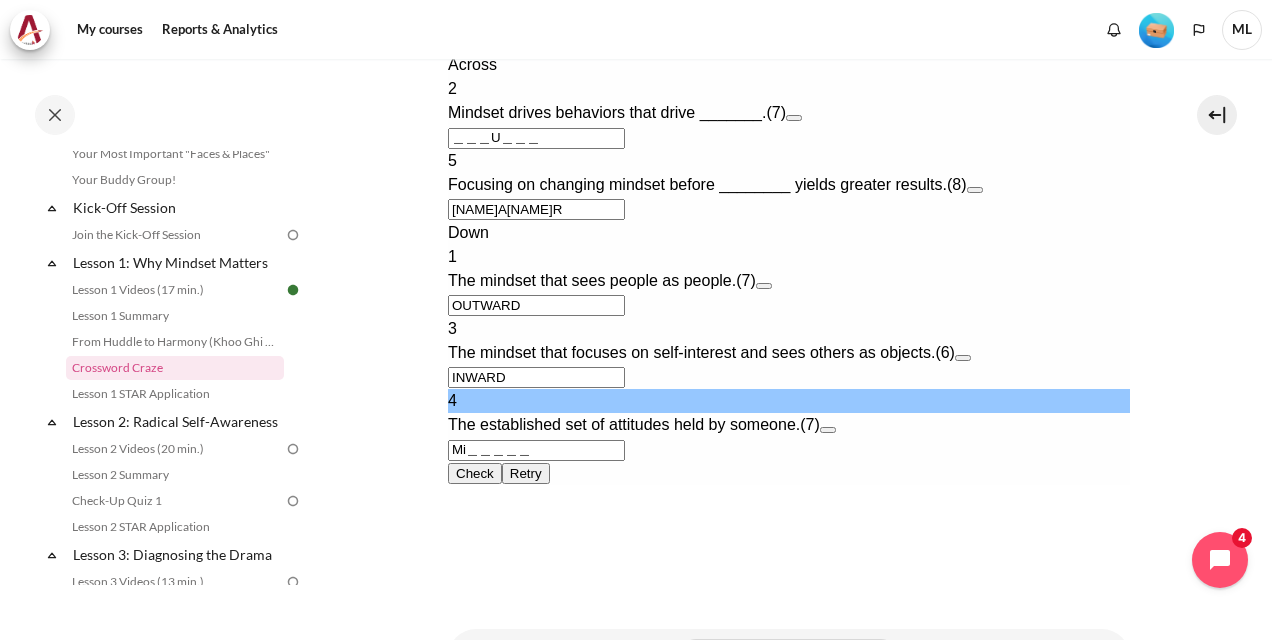 type on "＿＿＿A＿I＿R" 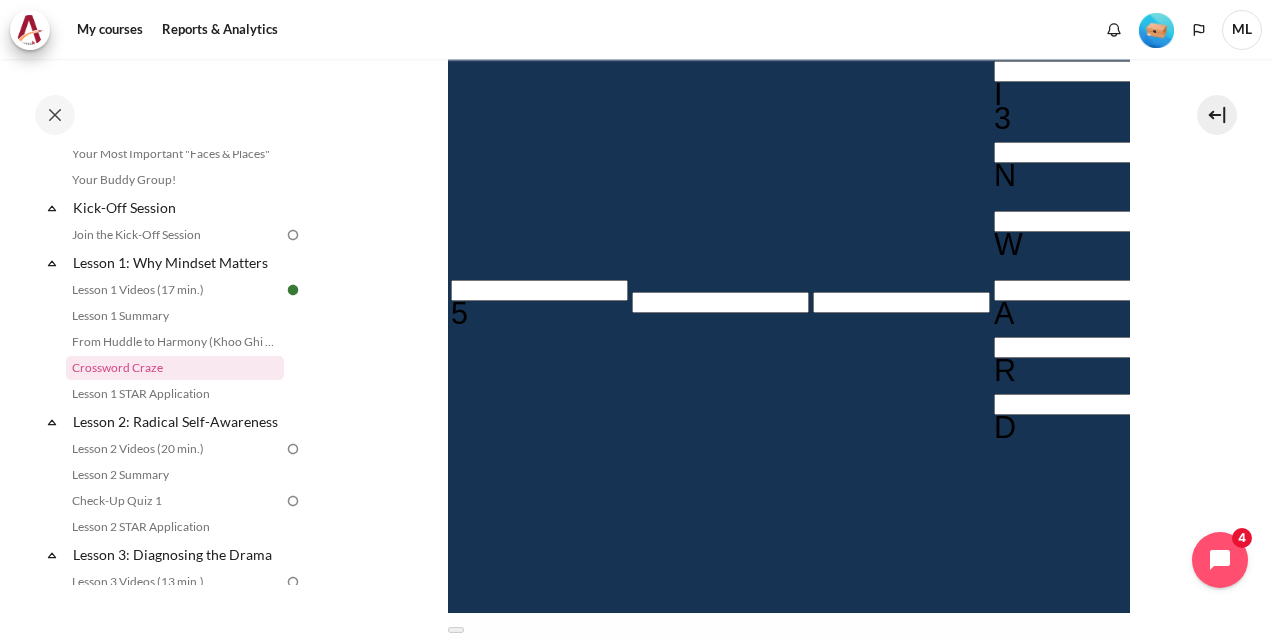 scroll, scrollTop: 800, scrollLeft: 0, axis: vertical 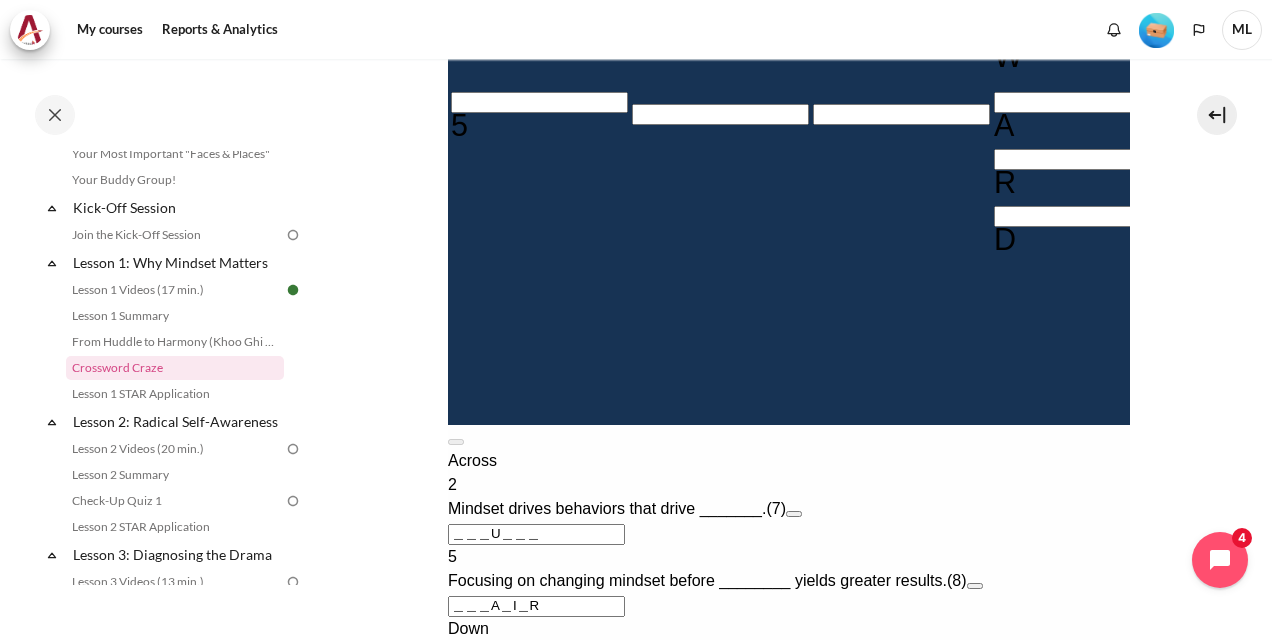 type on "MINDSET" 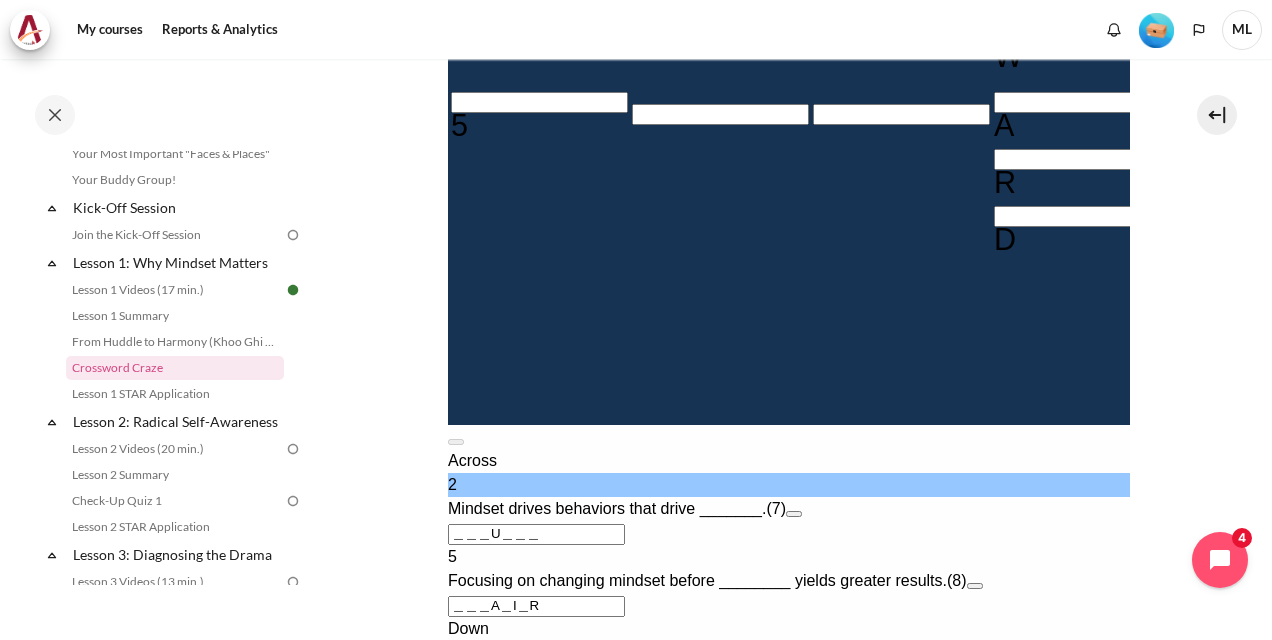 click on "＿＿＿U＿＿＿" at bounding box center [535, 534] 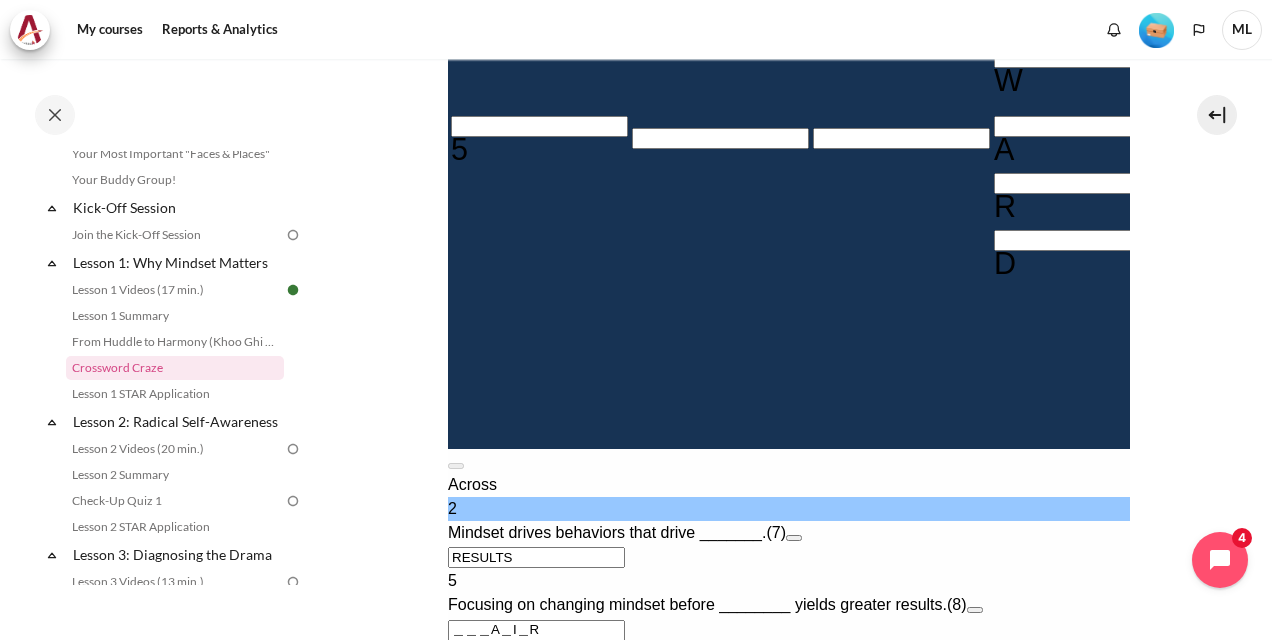 type on "RESULTS" 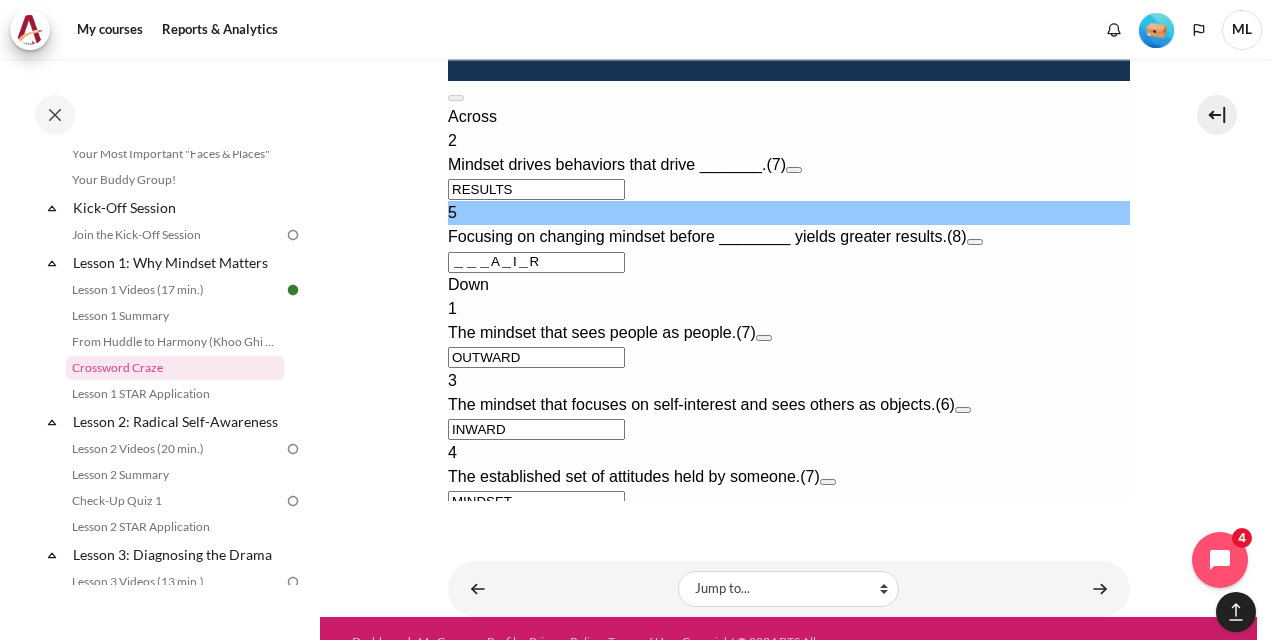scroll, scrollTop: 1212, scrollLeft: 0, axis: vertical 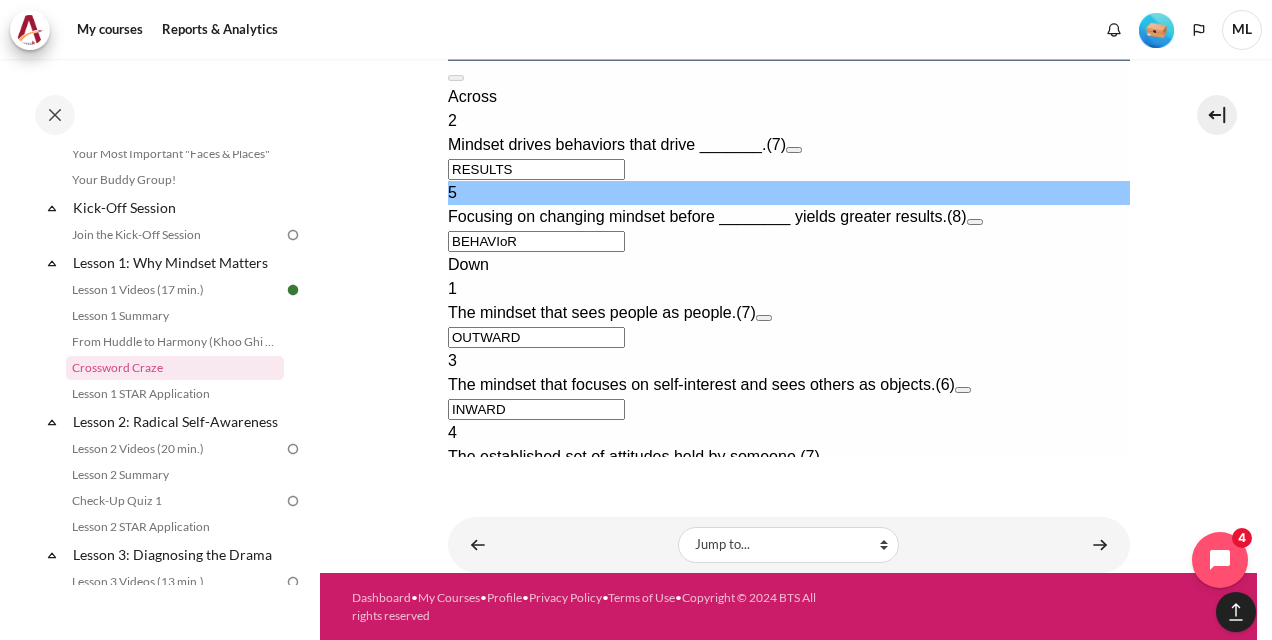 type on "BEHAVIOR" 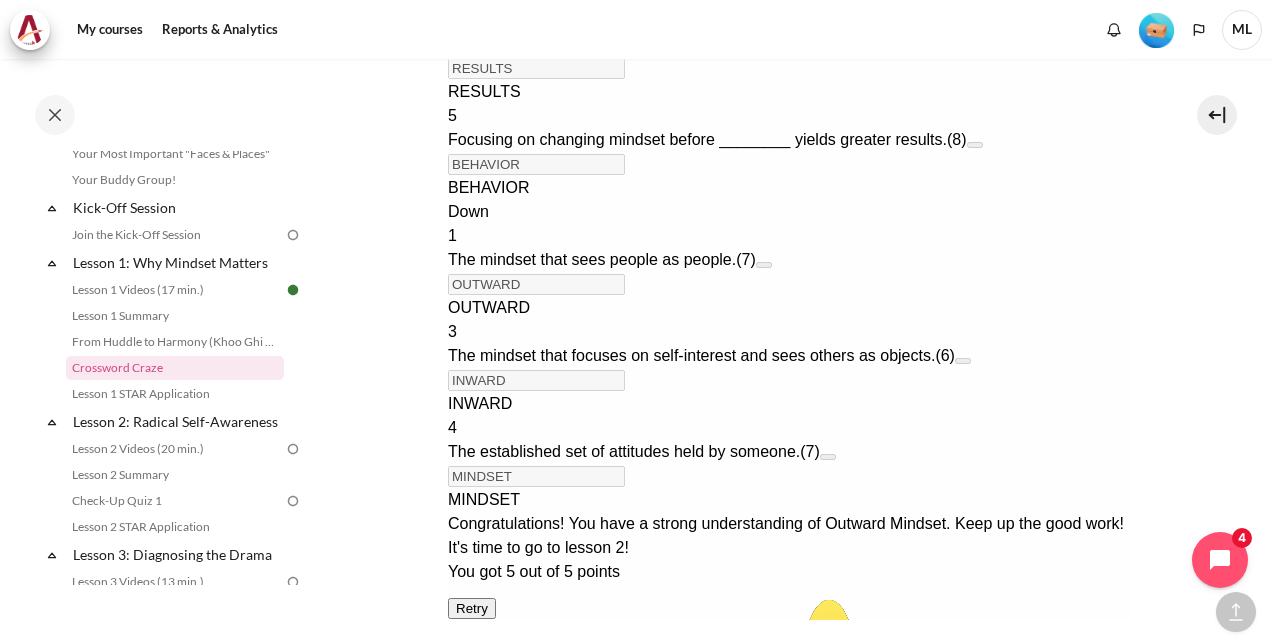 scroll, scrollTop: 1452, scrollLeft: 0, axis: vertical 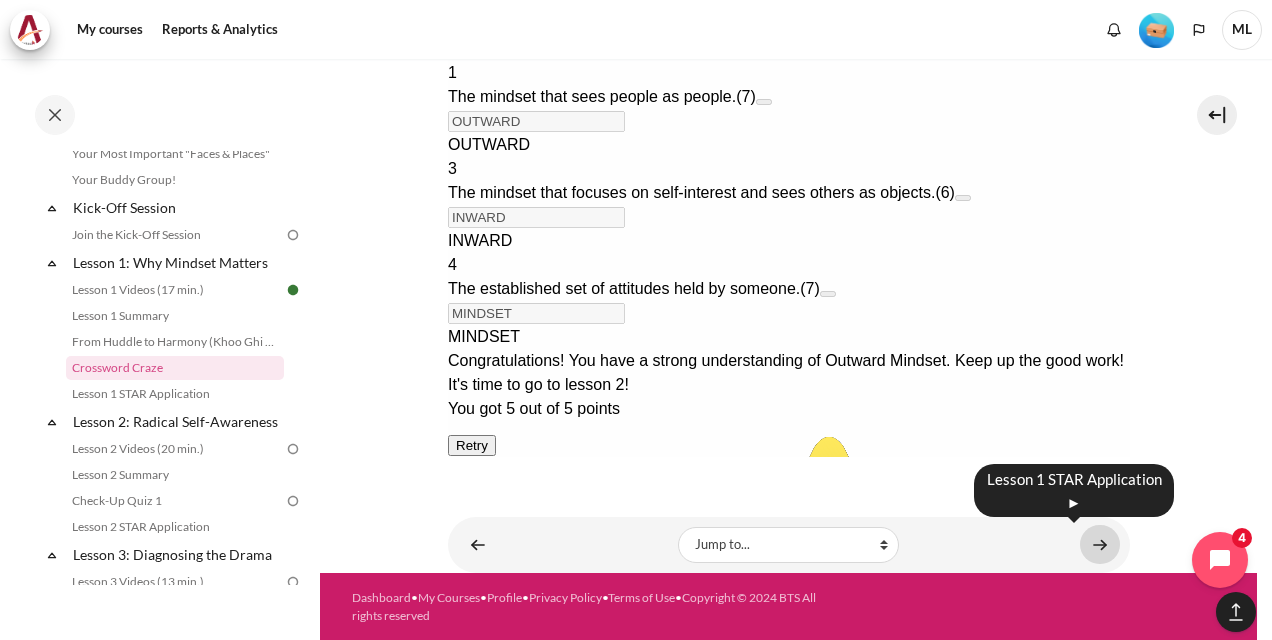 click at bounding box center (1100, 544) 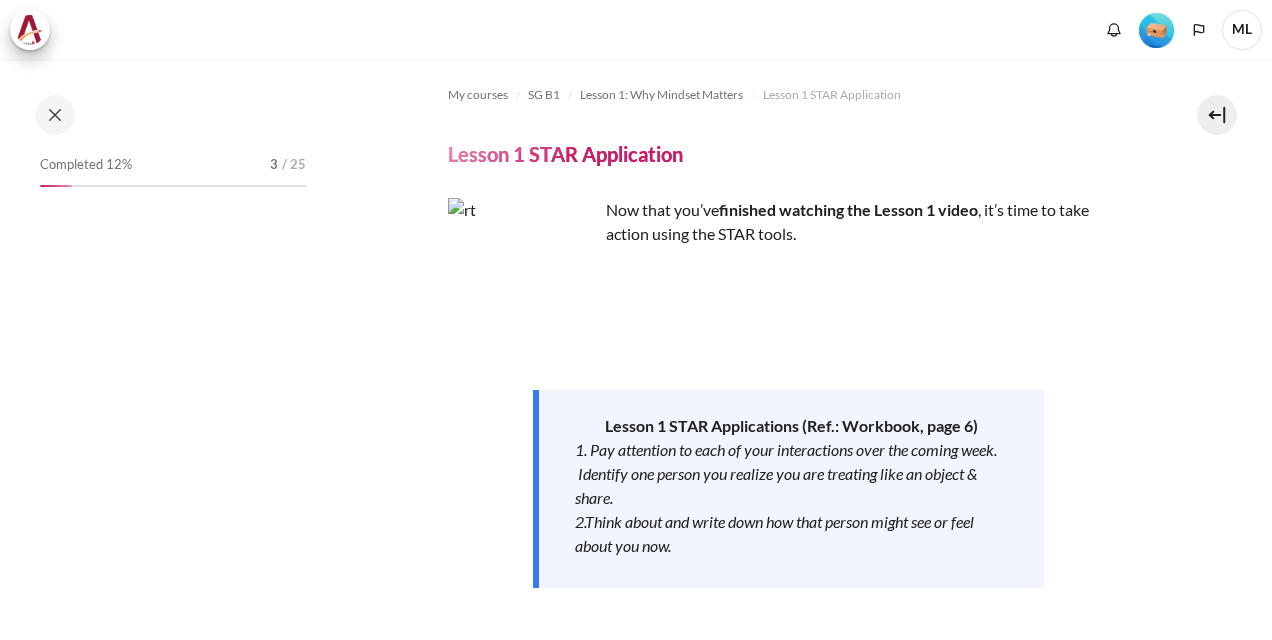 scroll, scrollTop: 0, scrollLeft: 0, axis: both 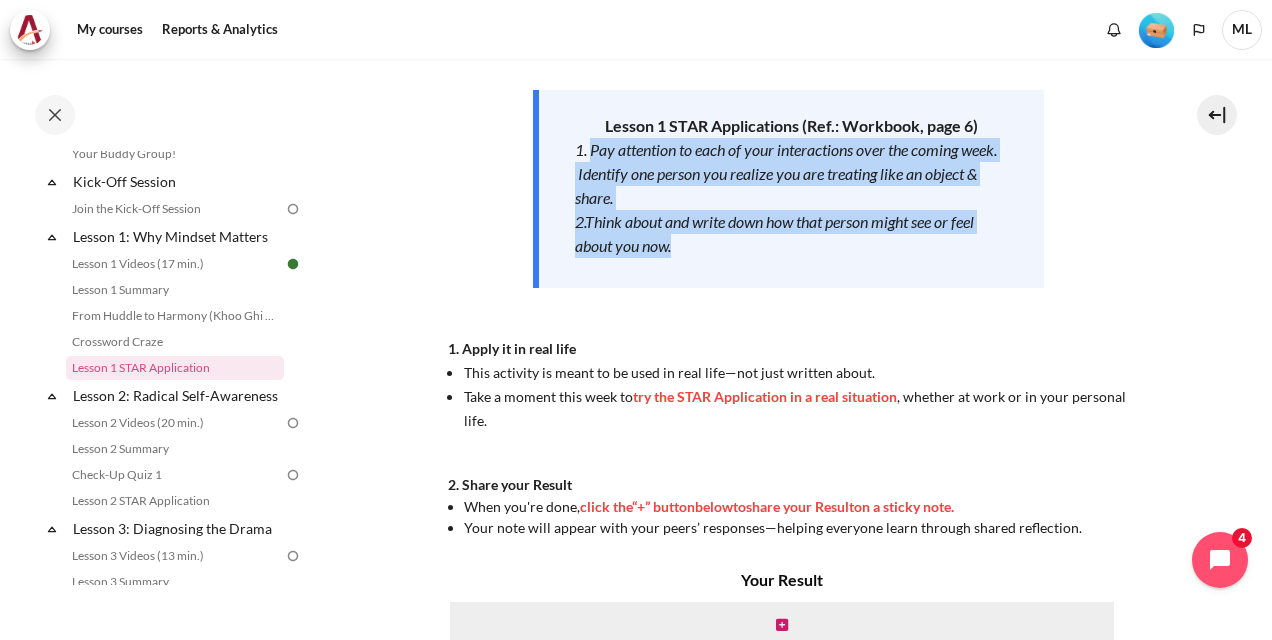 drag, startPoint x: 589, startPoint y: 150, endPoint x: 793, endPoint y: 248, distance: 226.31836 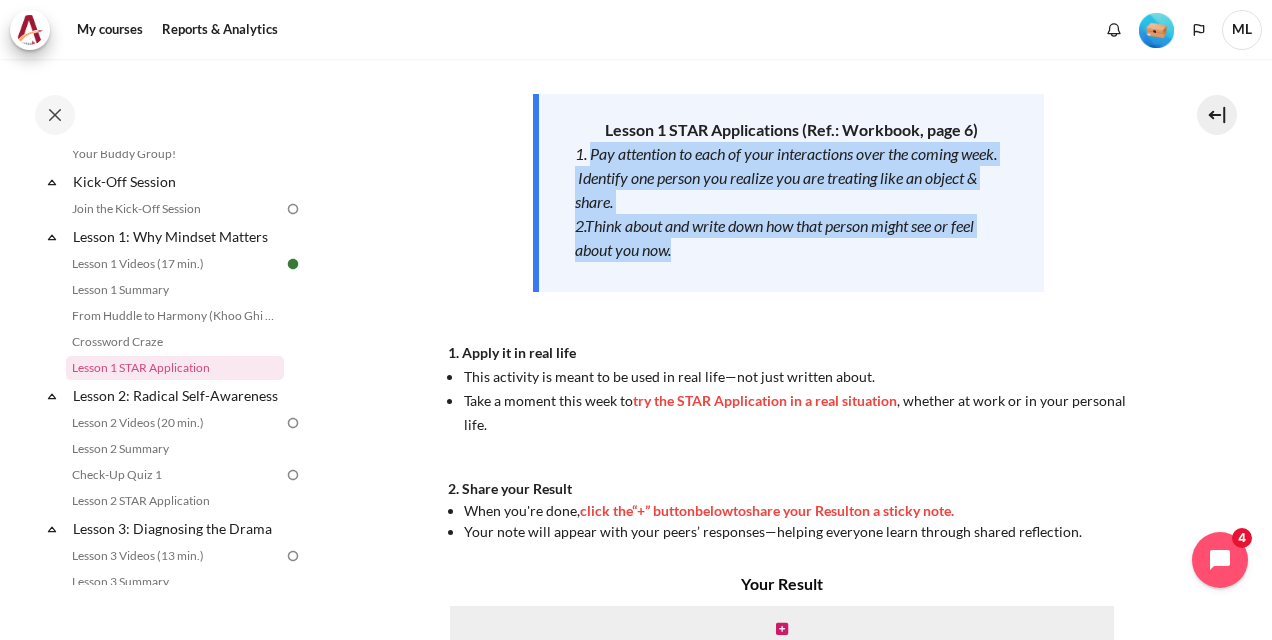 scroll, scrollTop: 196, scrollLeft: 0, axis: vertical 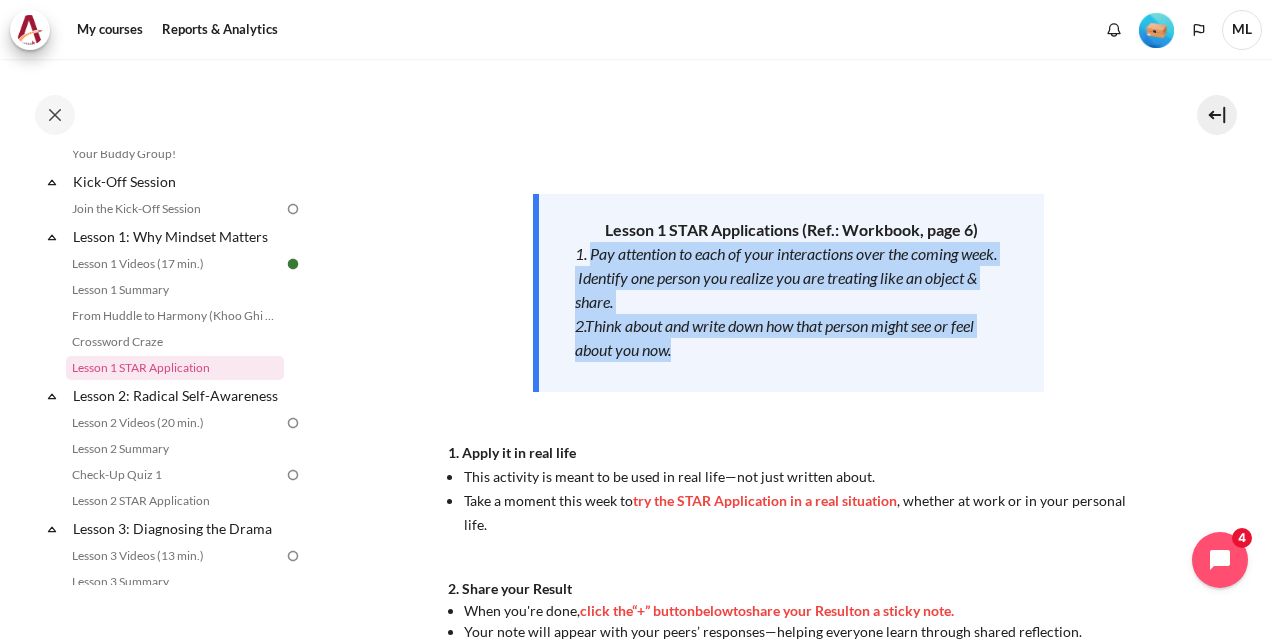 click on "1. Pay attention to each of your
interactions over the coming week.
Identify one person you realize you are treating like an object & share." at bounding box center (786, 277) 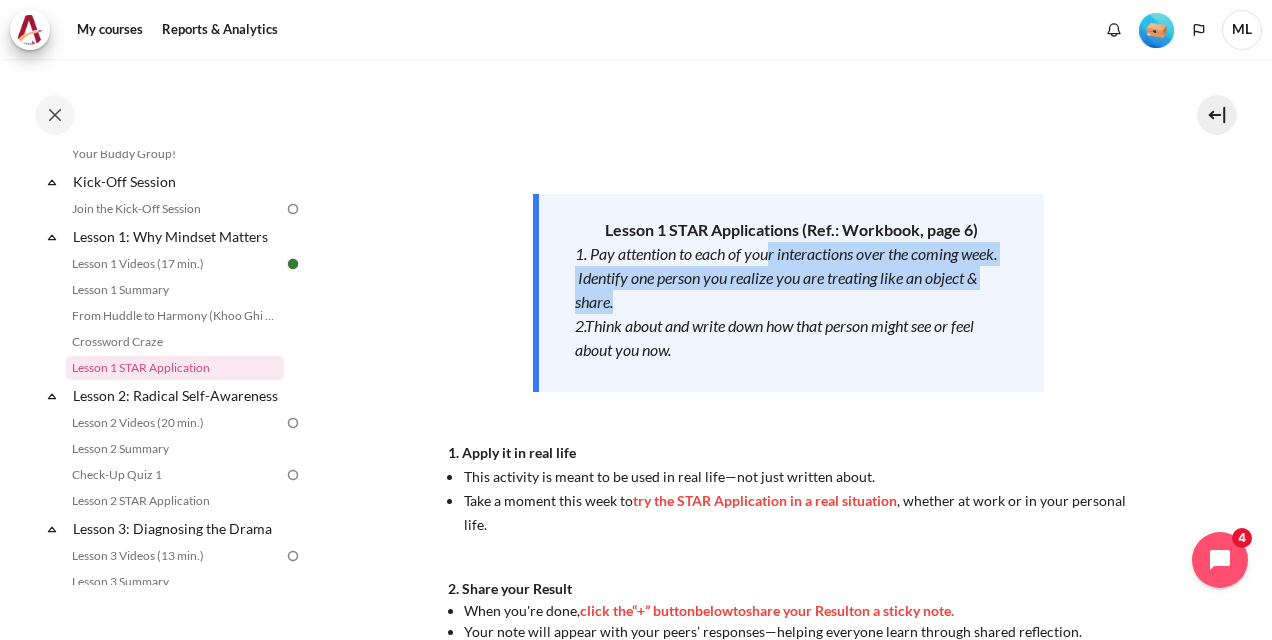 drag, startPoint x: 772, startPoint y: 254, endPoint x: 824, endPoint y: 294, distance: 65.60488 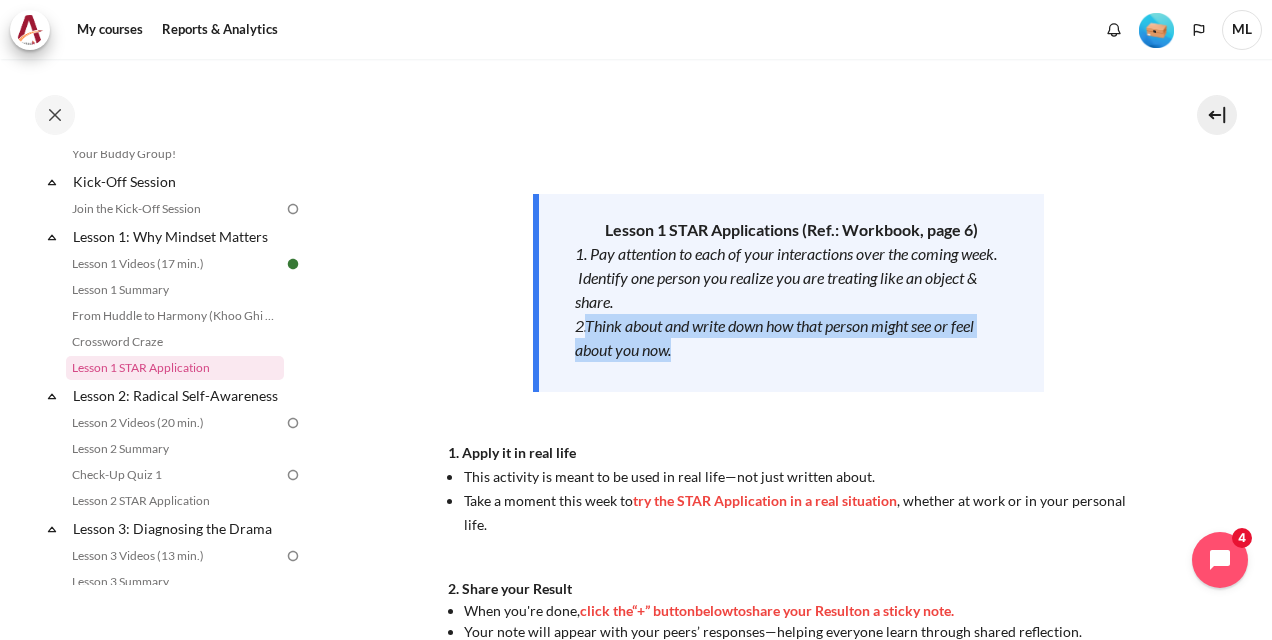 drag, startPoint x: 584, startPoint y: 323, endPoint x: 840, endPoint y: 385, distance: 263.40085 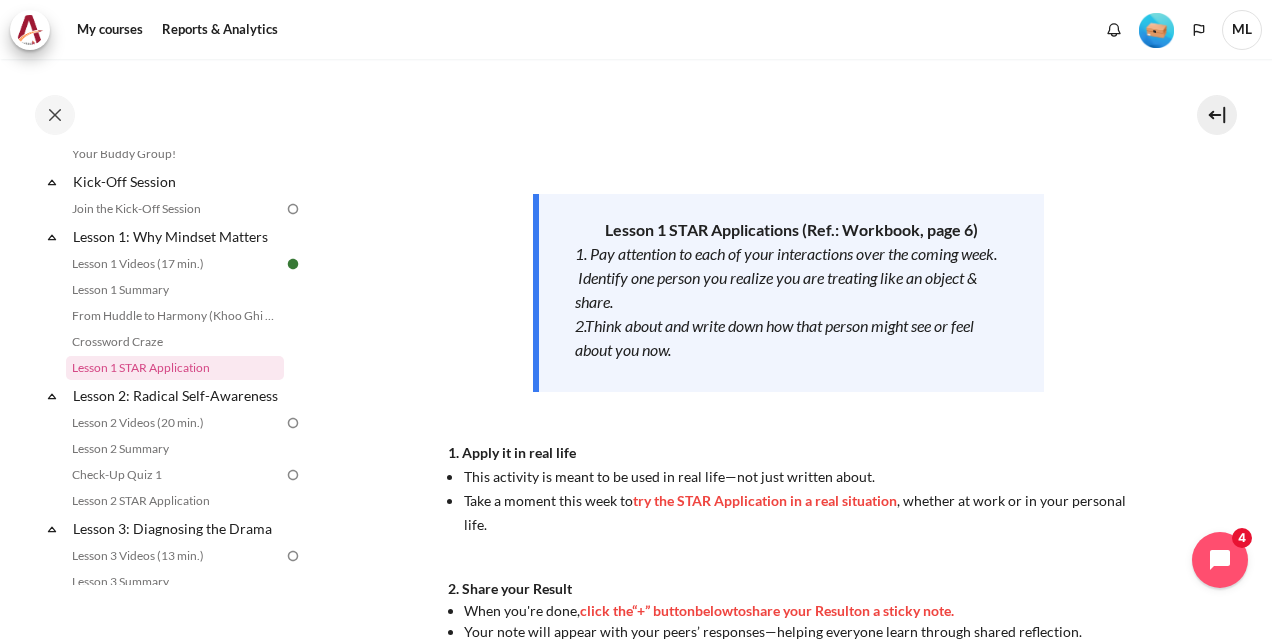 drag, startPoint x: 840, startPoint y: 385, endPoint x: 760, endPoint y: 445, distance: 100 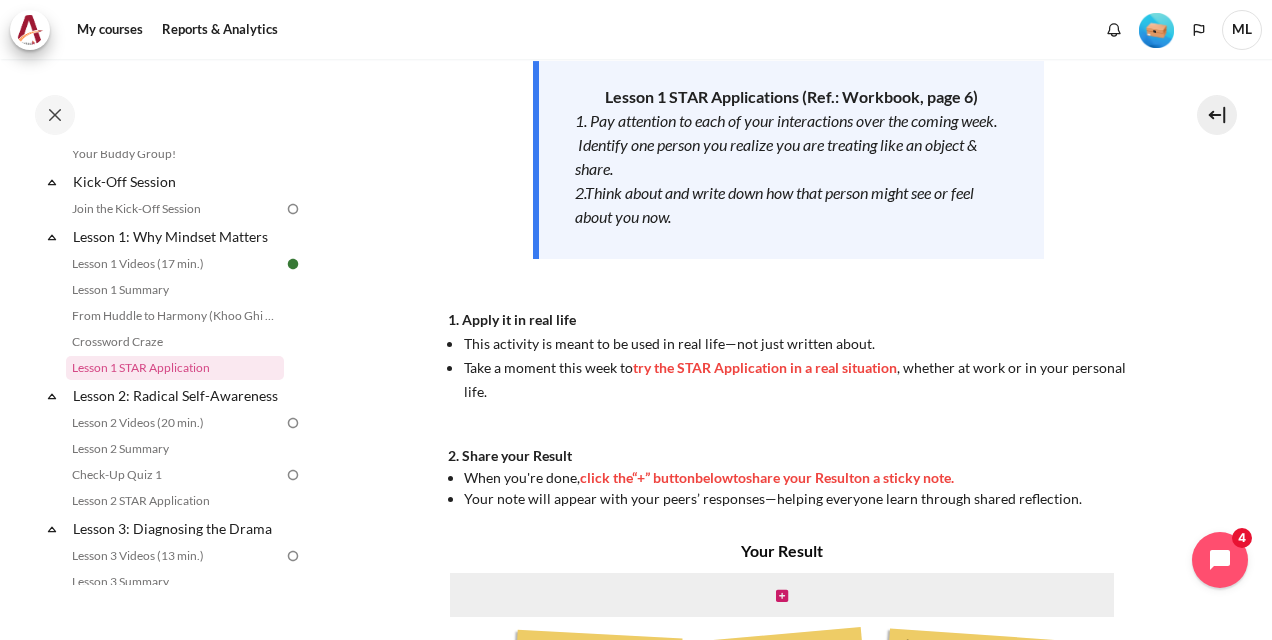 scroll, scrollTop: 396, scrollLeft: 0, axis: vertical 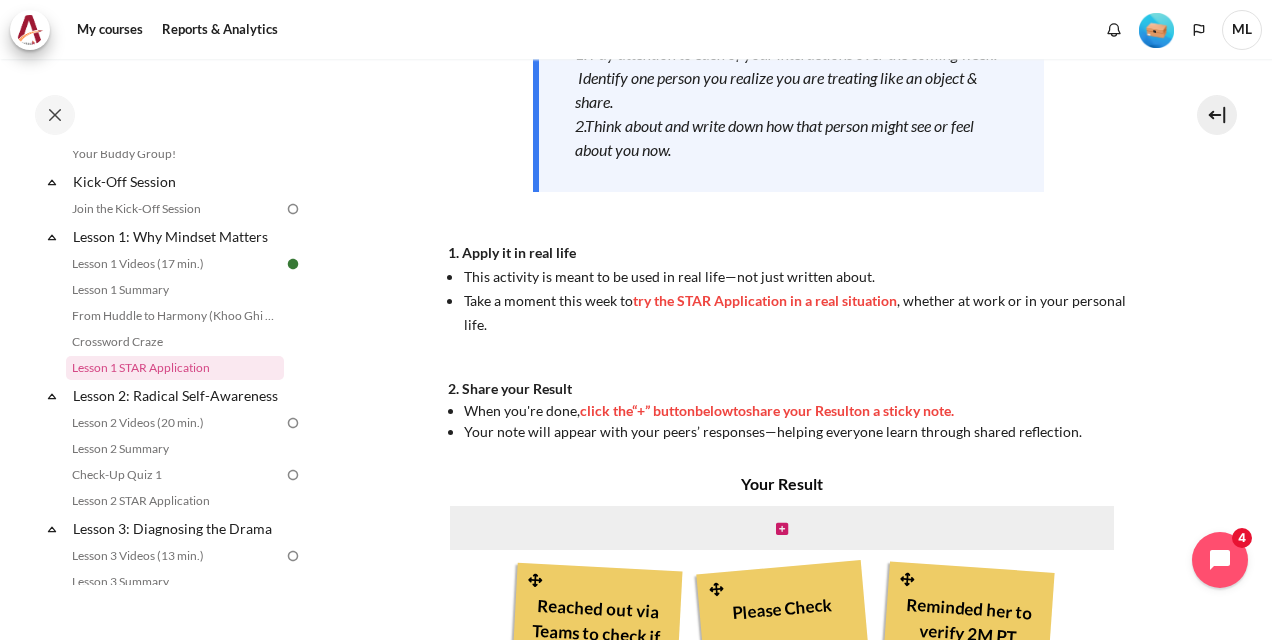 click on "My courses
SG B1
Lesson 1: Why Mindset Matters
Lesson 1 STAR Application
Lesson 1 STAR Application
Now that you’ve
click the" at bounding box center (788, 317) 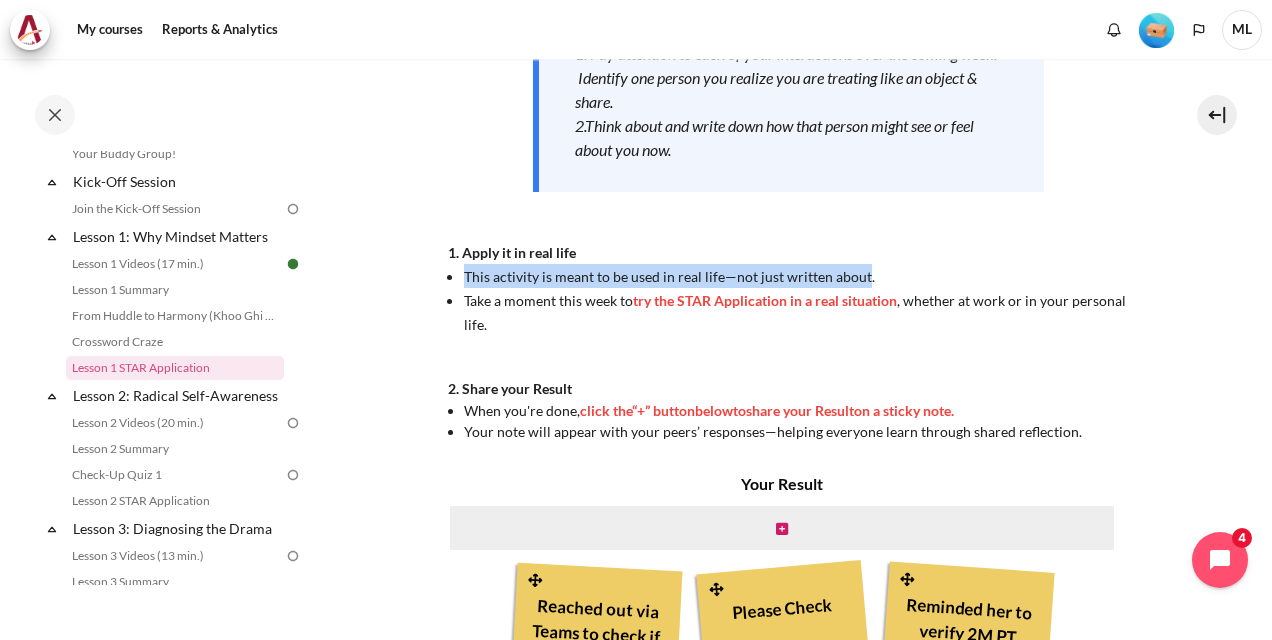 drag, startPoint x: 465, startPoint y: 276, endPoint x: 862, endPoint y: 283, distance: 397.0617 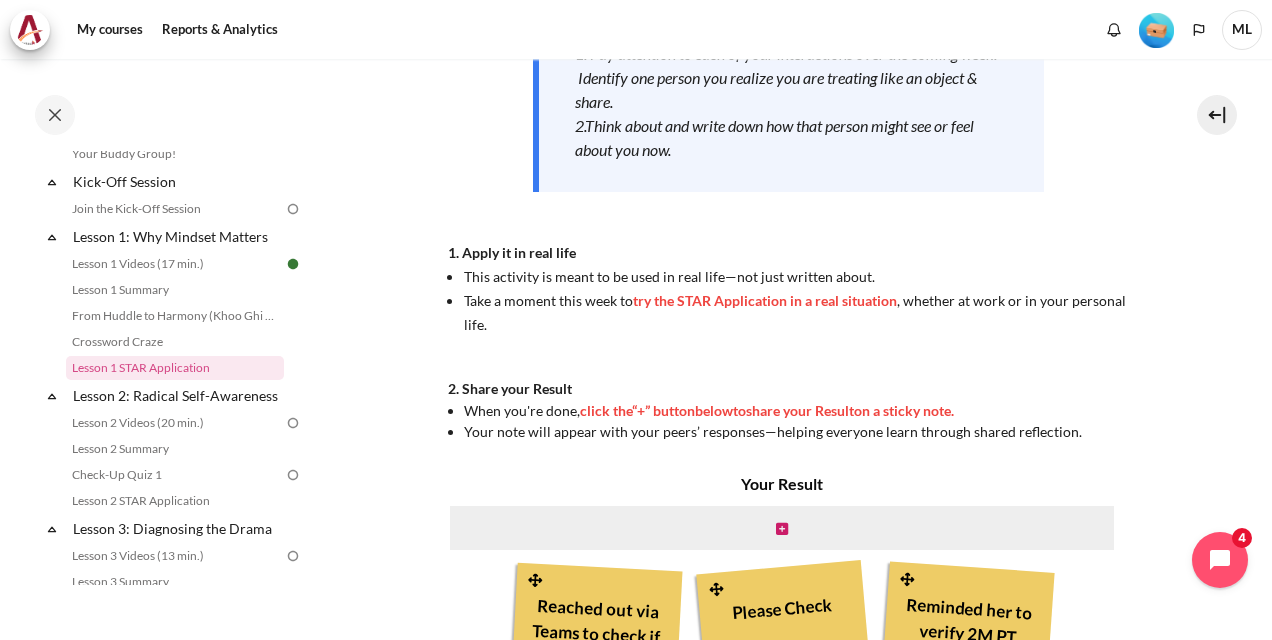 drag, startPoint x: 862, startPoint y: 283, endPoint x: 608, endPoint y: 330, distance: 258.31183 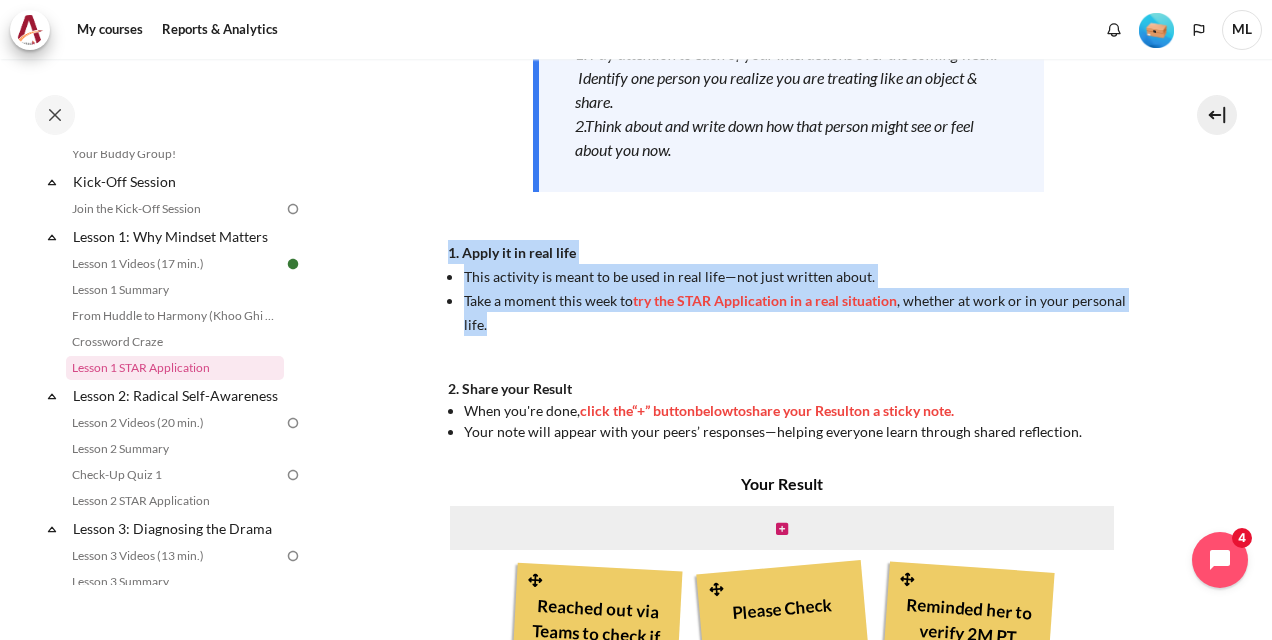drag, startPoint x: 526, startPoint y: 305, endPoint x: 437, endPoint y: 256, distance: 101.597244 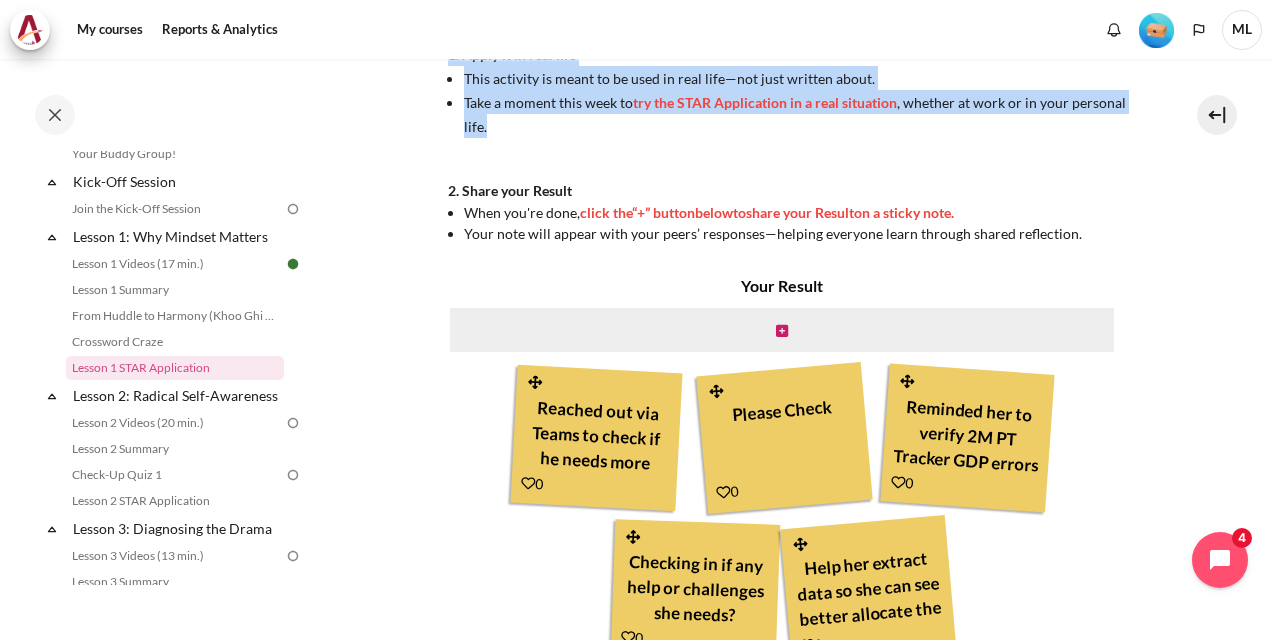 scroll, scrollTop: 596, scrollLeft: 0, axis: vertical 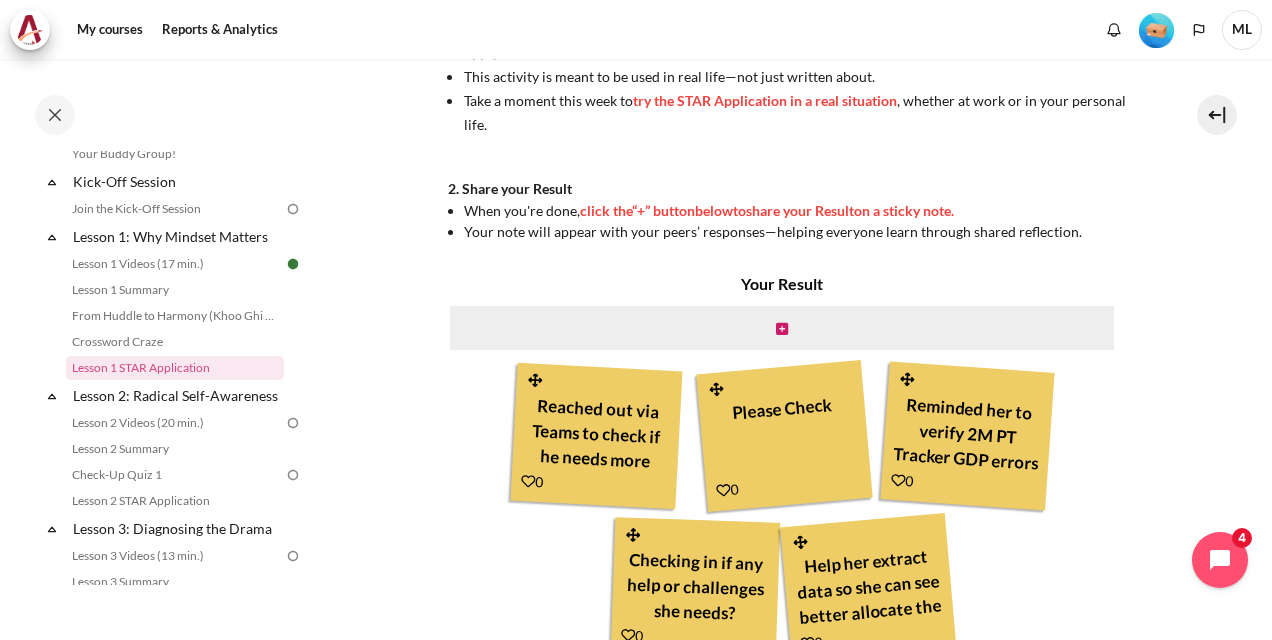 click on "When you're done," at bounding box center [522, 210] 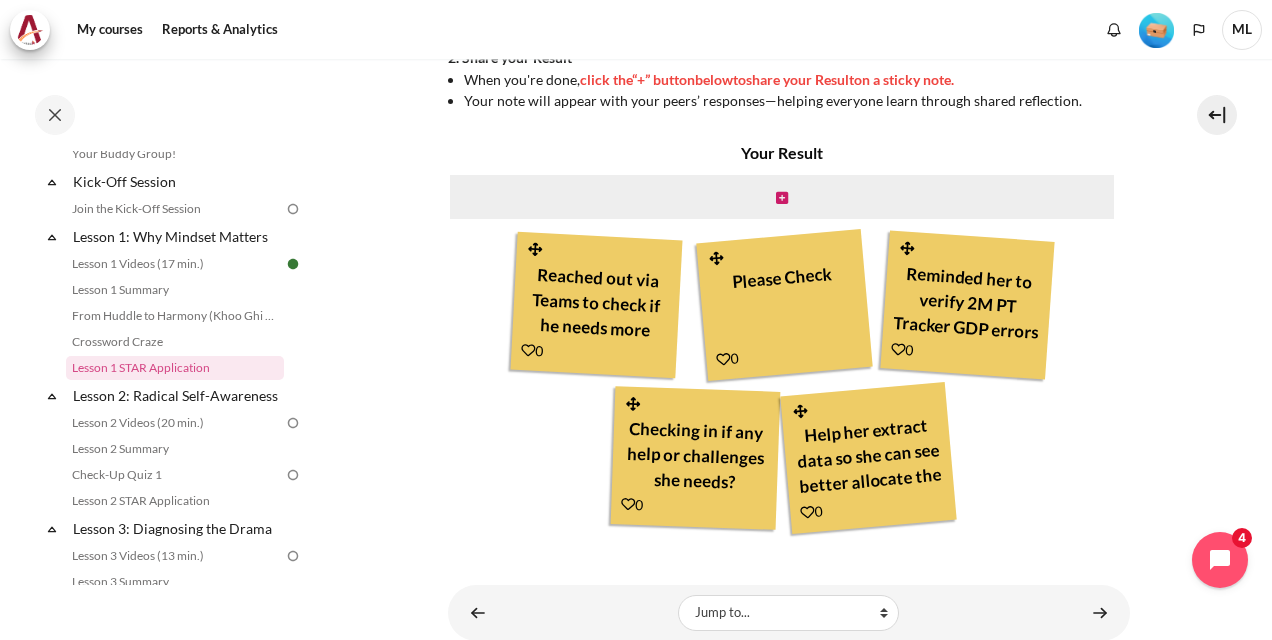 scroll, scrollTop: 696, scrollLeft: 0, axis: vertical 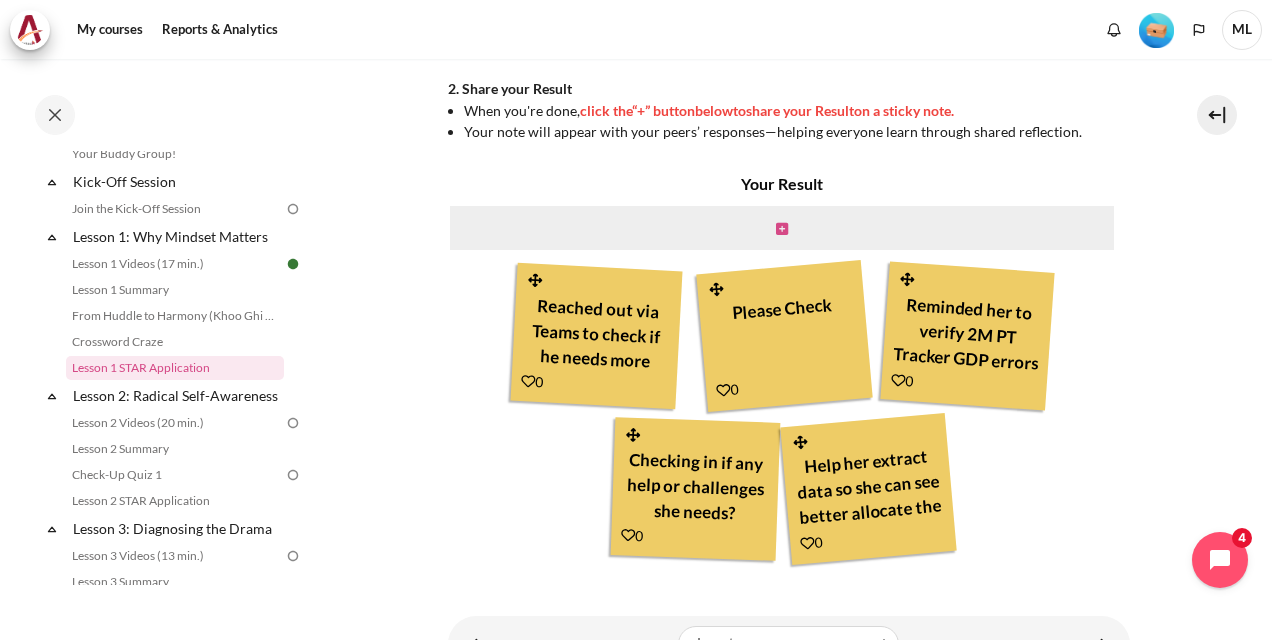 click at bounding box center (782, 229) 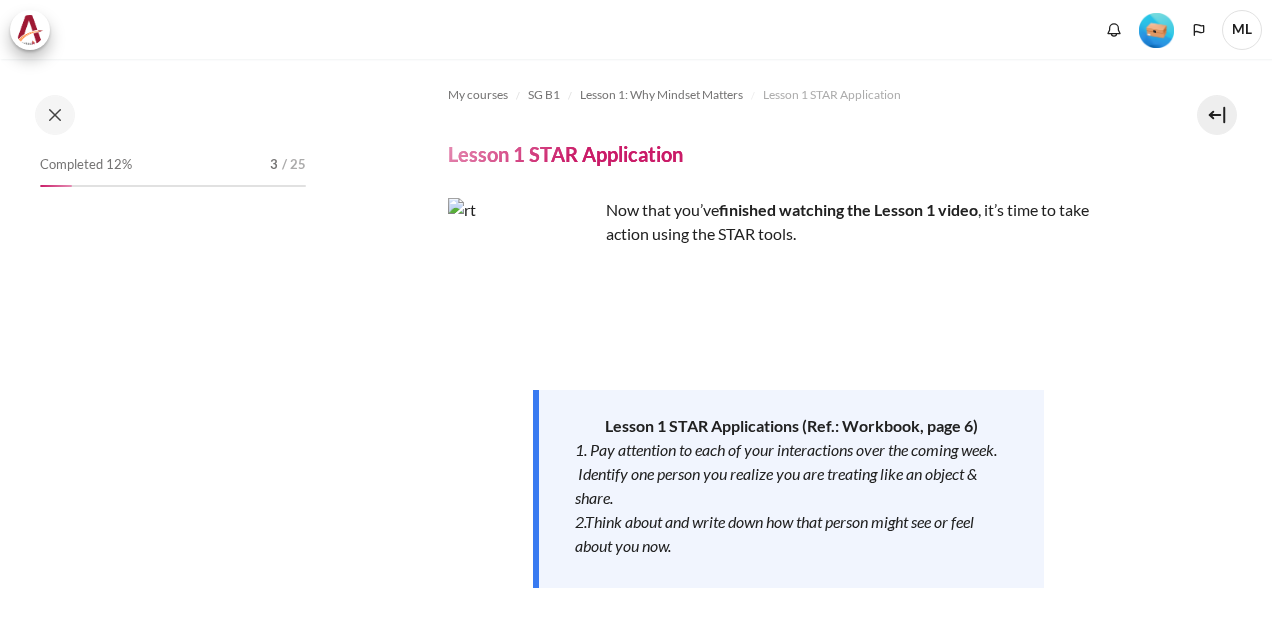 scroll, scrollTop: 0, scrollLeft: 0, axis: both 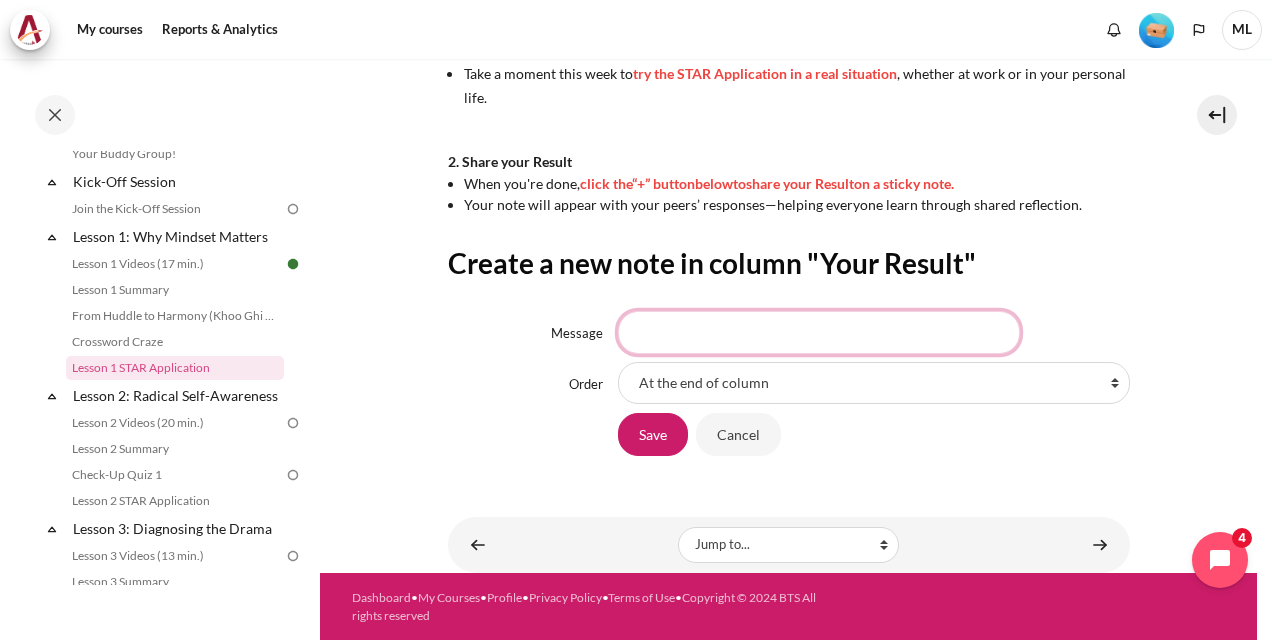 click on "Message" at bounding box center (819, 332) 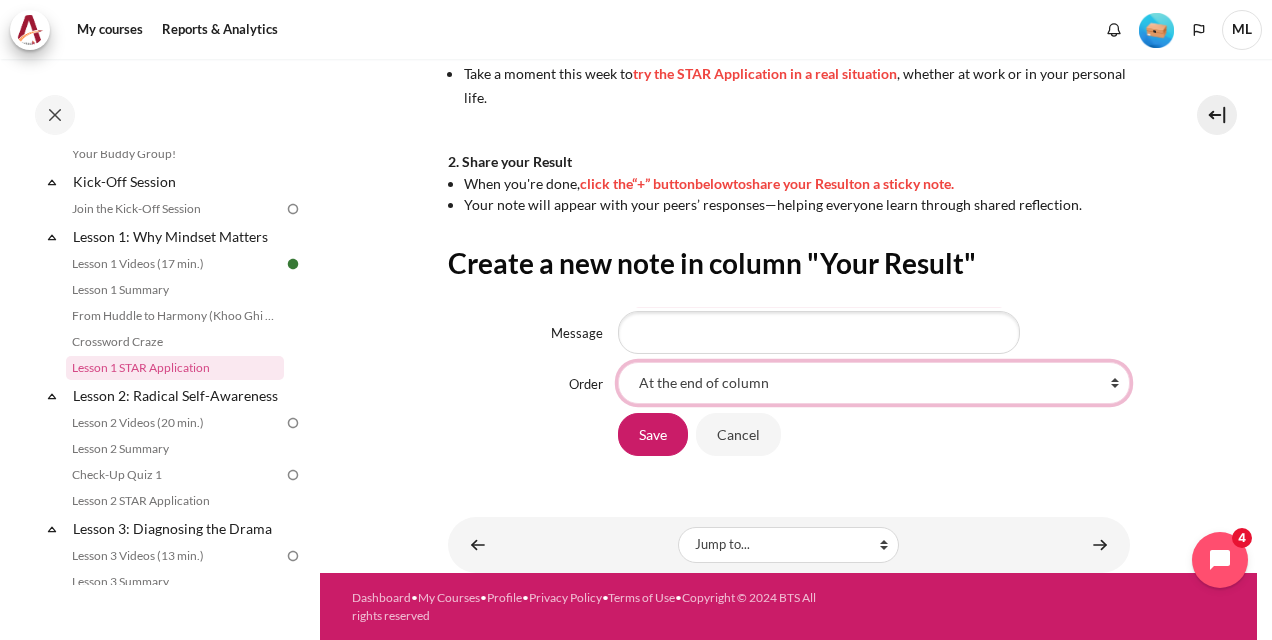 click on "At the end of column
First place in column
After 'Reached out via Teams to check if he needs more clarity on the request I sent on email'
After 'Please Check'
After 'Reminded her to verify 2M PT Tracker GDP errors on 28Jul2025.'
After 'Checking in if any help or challenges she needs?'
After 'Help her extract data so she can see better allocate the task'" at bounding box center (874, 383) 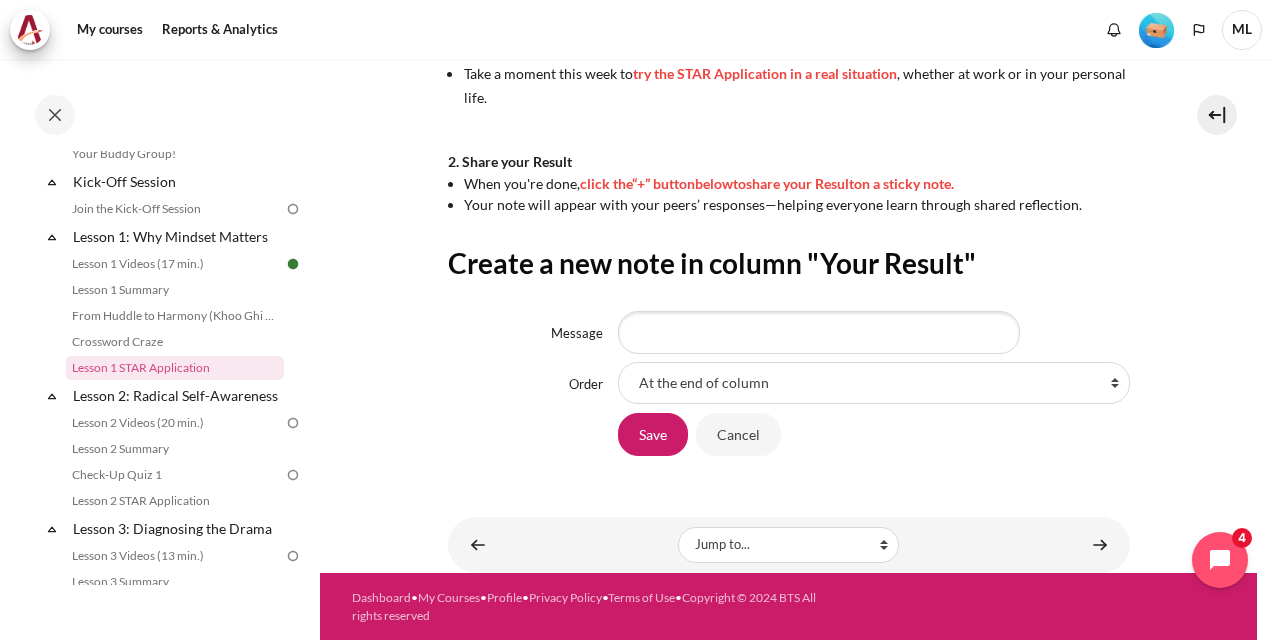click on "Create a new note in column "Your Result"
Message
Order
At the end of column
First place in column
After 'Reached out via Teams to check if he needs more clarity on the request I sent on email'
After 'Please Check'
After 'Reminded her to verify 2M PT Tracker GDP errors on 28Jul2025.'
After 'Checking in if any help or challenges she needs?'
After 'Help her extract data so she can see better allocate the task'" at bounding box center [789, 351] 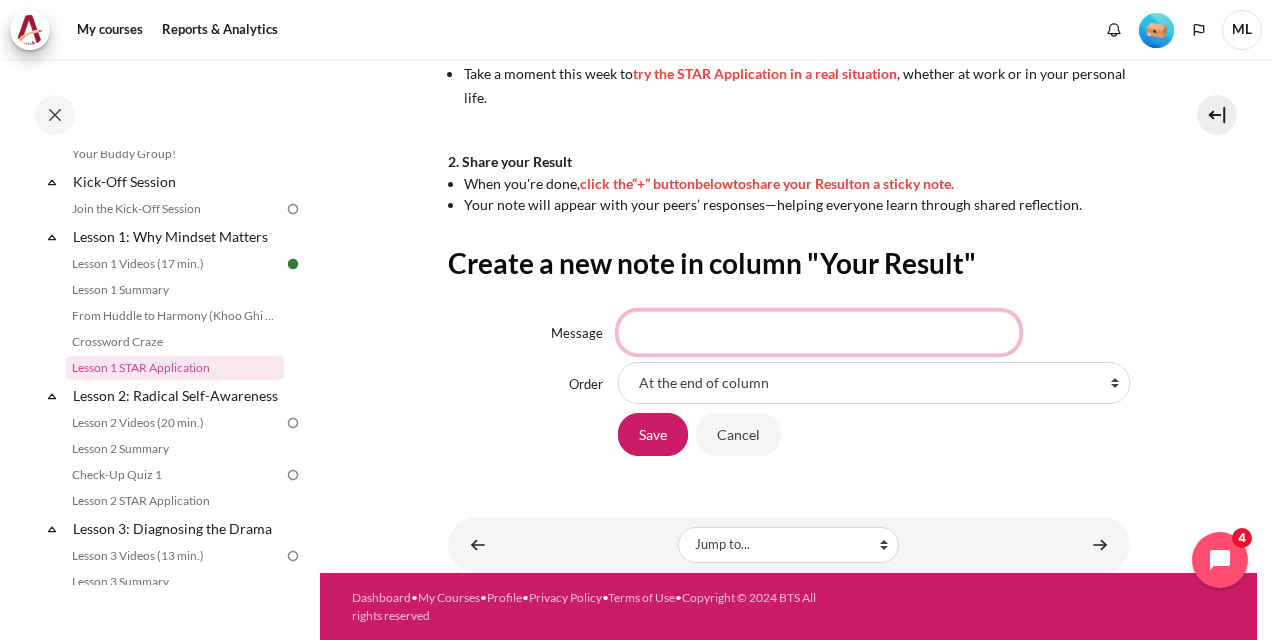 drag, startPoint x: 714, startPoint y: 315, endPoint x: 811, endPoint y: 326, distance: 97.62172 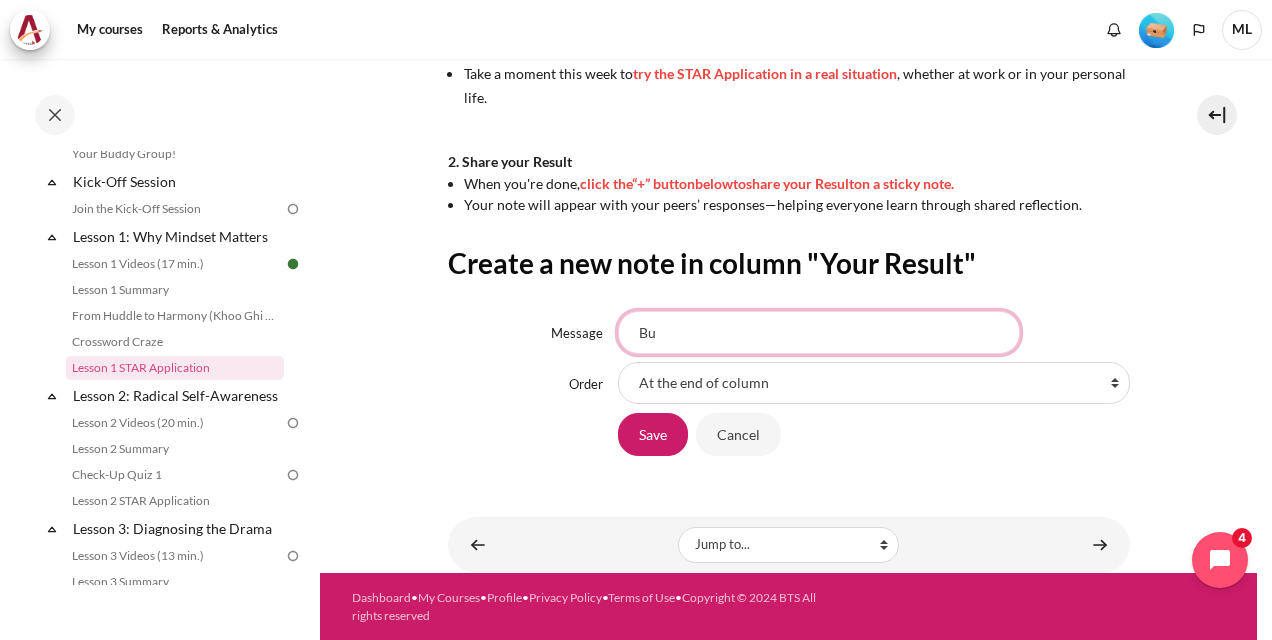 type on "B" 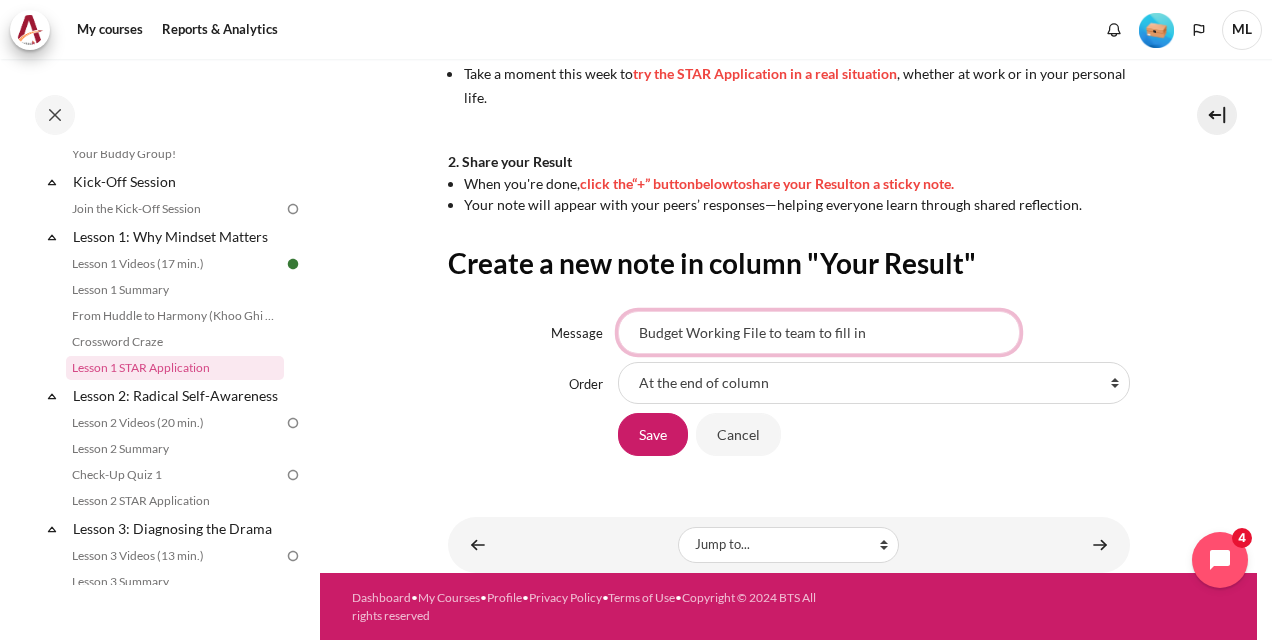 type on "Budget Working File to team to fill in" 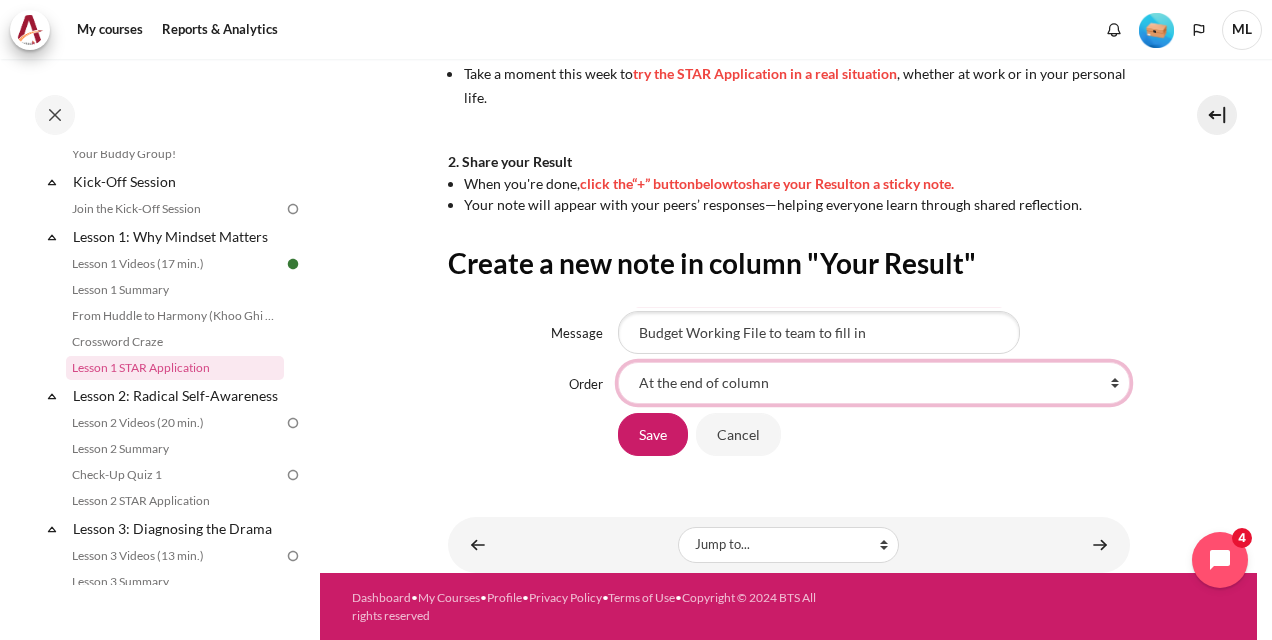 click on "At the end of column
First place in column
After 'Reached out via Teams to check if he needs more clarity on the request I sent on email'
After 'Please Check'
After 'Reminded her to verify 2M PT Tracker GDP errors on 28Jul2025.'
After 'Checking in if any help or challenges she needs?'
After 'Help her extract data so she can see better allocate the task'" at bounding box center (874, 383) 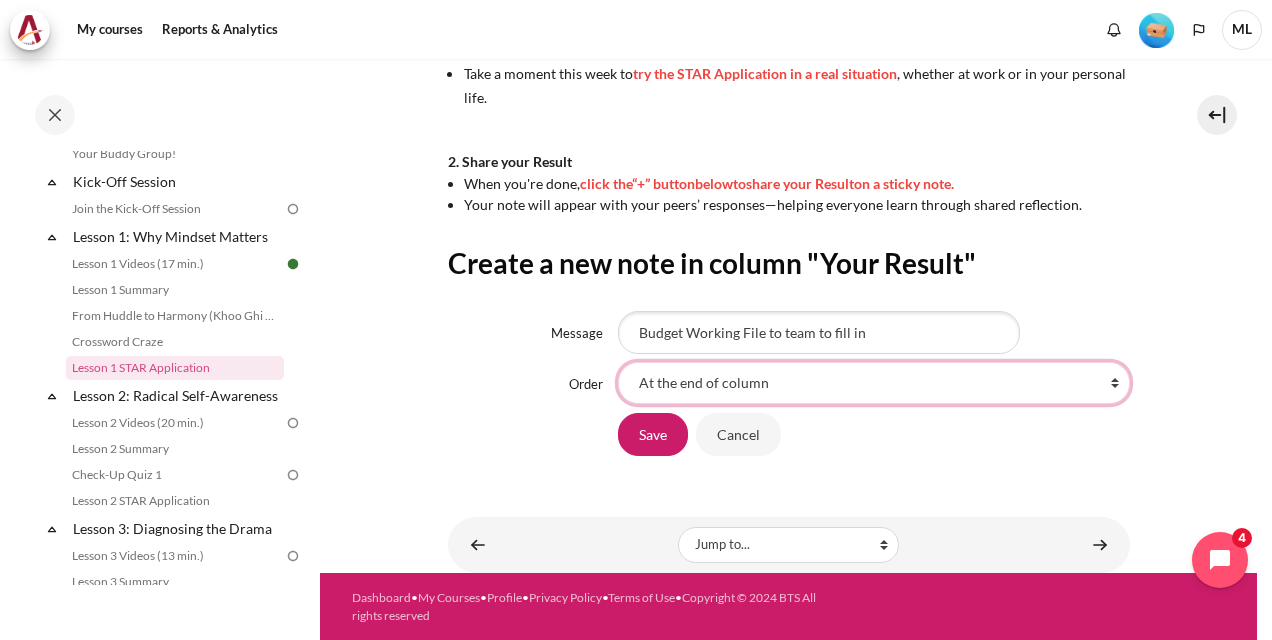 click on "At the end of column
First place in column
After 'Reached out via Teams to check if he needs more clarity on the request I sent on email'
After 'Please Check'
After 'Reminded her to verify 2M PT Tracker GDP errors on 28Jul2025.'
After 'Checking in if any help or challenges she needs?'
After 'Help her extract data so she can see better allocate the task'" at bounding box center (874, 383) 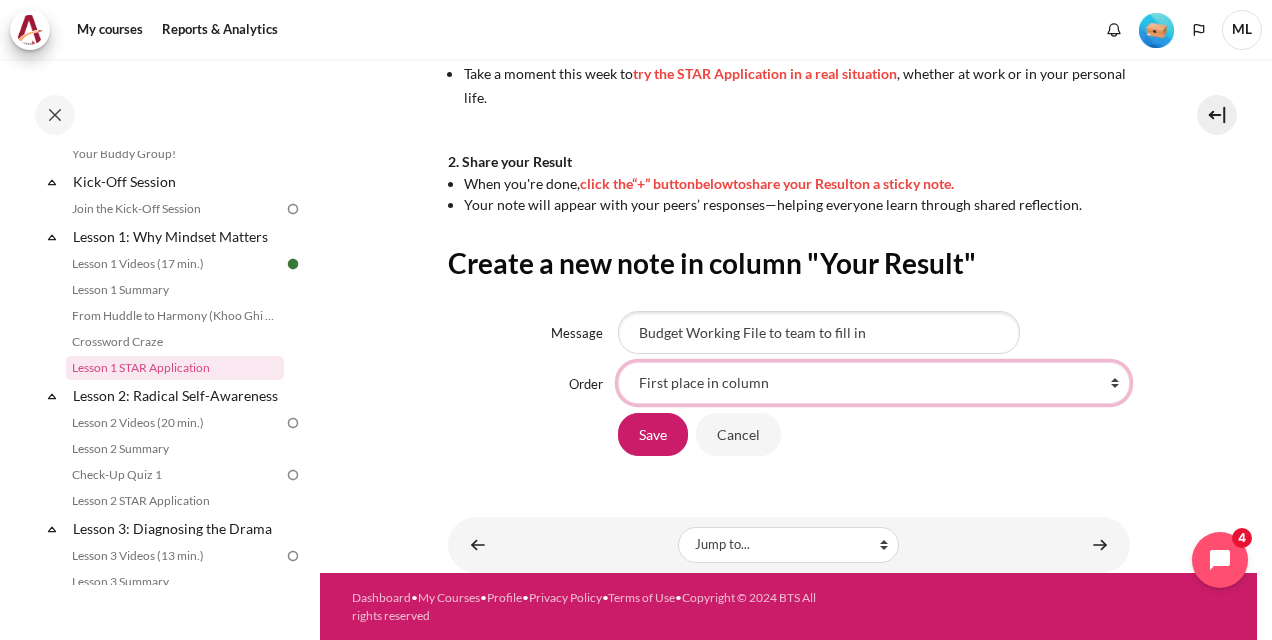 click on "At the end of column
First place in column
After 'Reached out via Teams to check if he needs more clarity on the request I sent on email'
After 'Please Check'
After 'Reminded her to verify 2M PT Tracker GDP errors on 28Jul2025.'
After 'Checking in if any help or challenges she needs?'
After 'Help her extract data so she can see better allocate the task'" at bounding box center (874, 383) 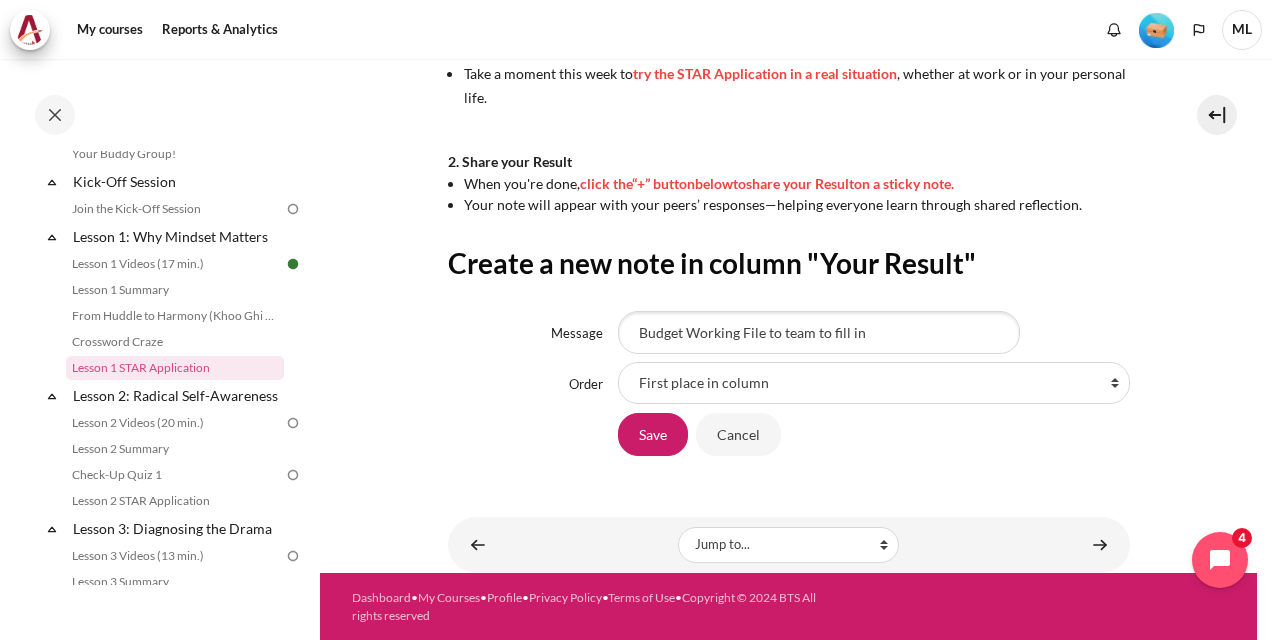click on "Create a new note in column "Your Result"
Message
Budget Working File to team to fill in
Order
At the end of column
First place in column
After 'Reached out via Teams to check if he needs more clarity on the request I sent on email'
After 'Please Check'
After 'Reminded her to verify 2M PT Tracker GDP errors on 28Jul2025.'
After 'Checking in if any help or challenges she needs?'
After 'Help her extract data so she can see better allocate the task'" at bounding box center (789, 351) 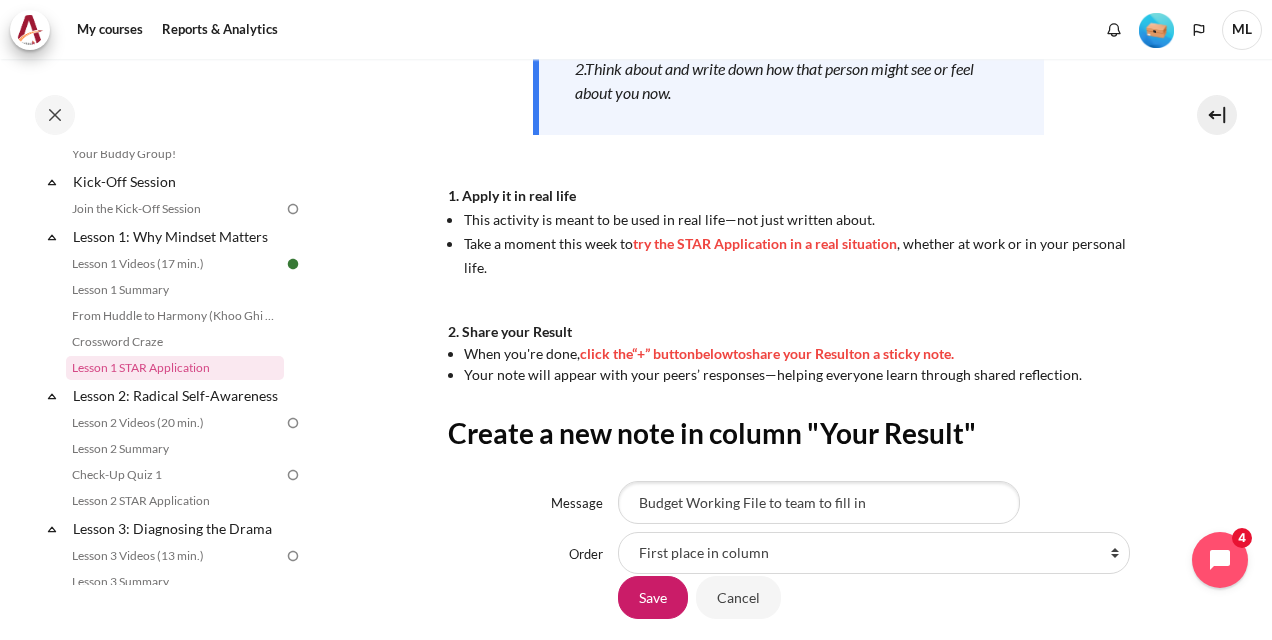 scroll, scrollTop: 423, scrollLeft: 0, axis: vertical 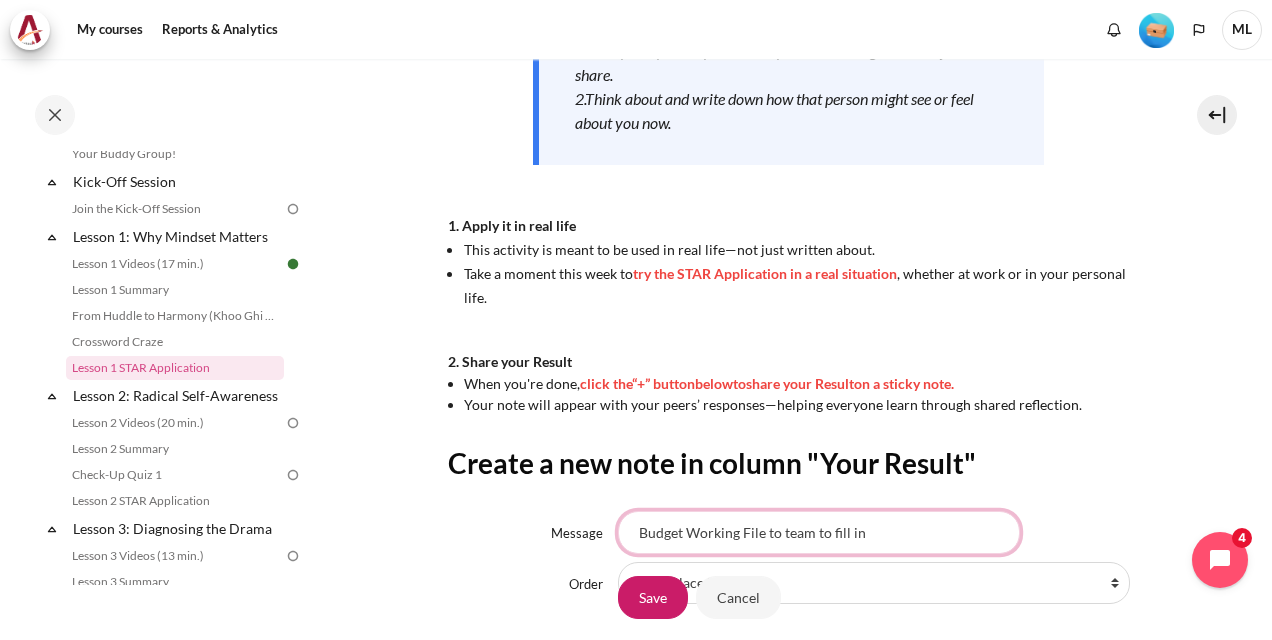 click on "Budget Working File to team to fill in" at bounding box center (819, 532) 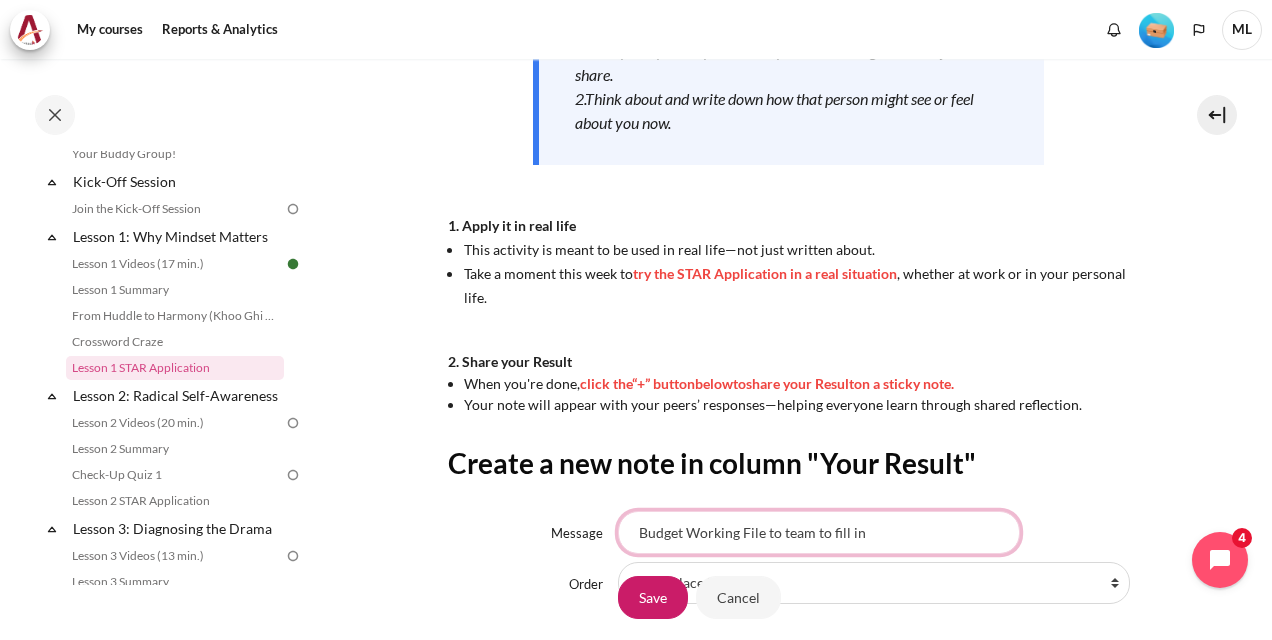 scroll, scrollTop: 623, scrollLeft: 0, axis: vertical 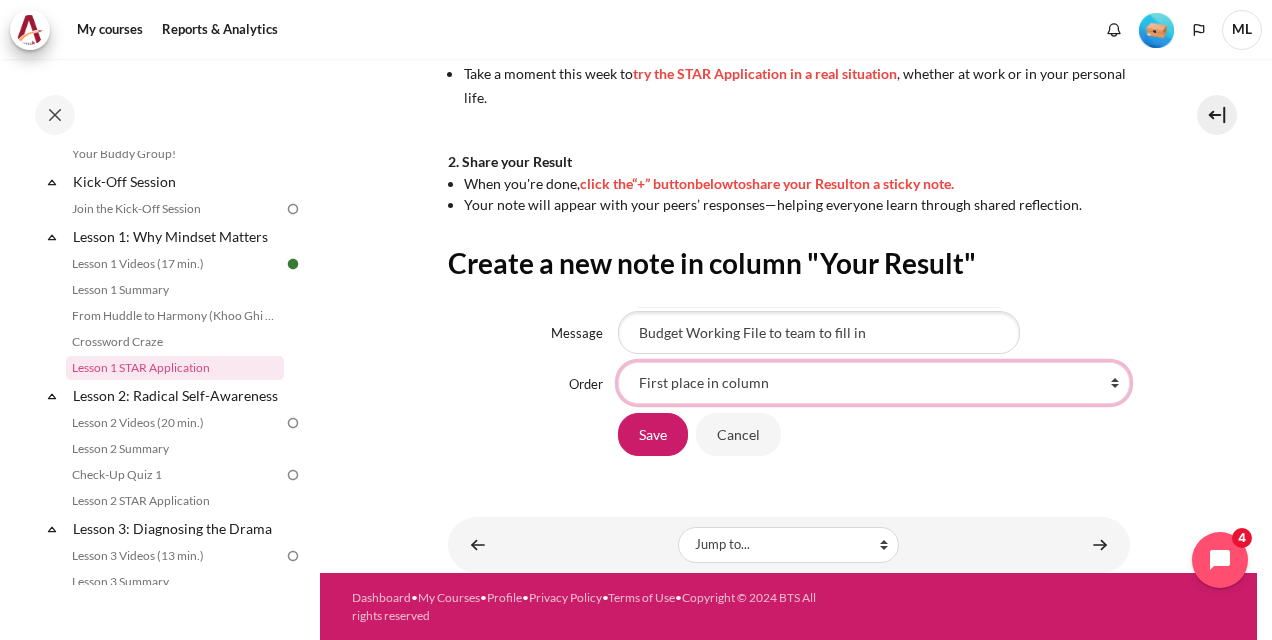 click on "At the end of column
First place in column
After 'Reached out via Teams to check if he needs more clarity on the request I sent on email'
After 'Please Check'
After 'Reminded her to verify 2M PT Tracker GDP errors on 28Jul2025.'
After 'Checking in if any help or challenges she needs?'
After 'Help her extract data so she can see better allocate the task'" at bounding box center [874, 383] 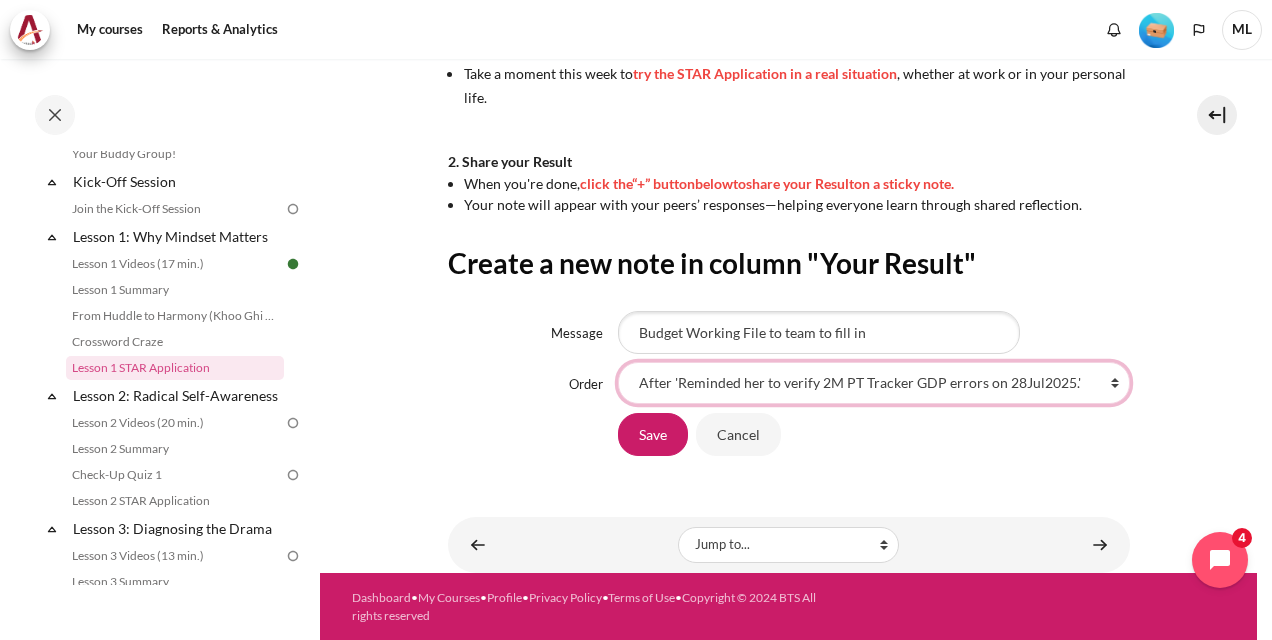 click on "At the end of column
First place in column
After 'Reached out via Teams to check if he needs more clarity on the request I sent on email'
After 'Please Check'
After 'Reminded her to verify 2M PT Tracker GDP errors on 28Jul2025.'
After 'Checking in if any help or challenges she needs?'
After 'Help her extract data so she can see better allocate the task'" at bounding box center [874, 383] 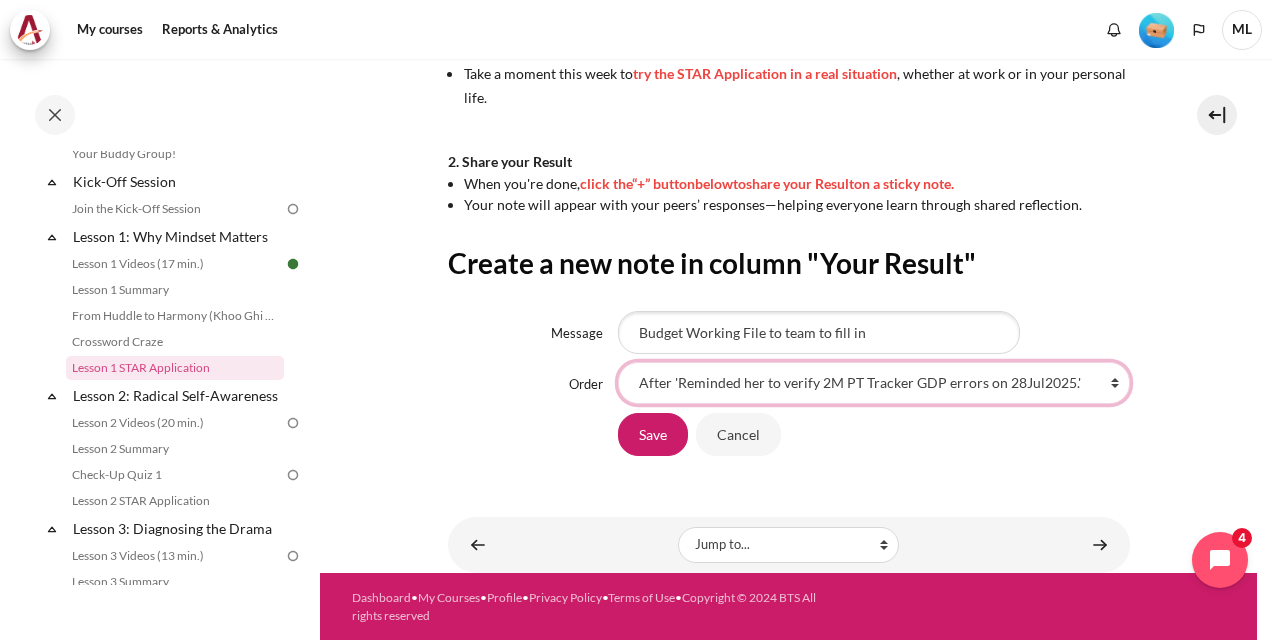 click on "At the end of column
First place in column
After 'Reached out via Teams to check if he needs more clarity on the request I sent on email'
After 'Please Check'
After 'Reminded her to verify 2M PT Tracker GDP errors on 28Jul2025.'
After 'Checking in if any help or challenges she needs?'
After 'Help her extract data so she can see better allocate the task'" at bounding box center (874, 383) 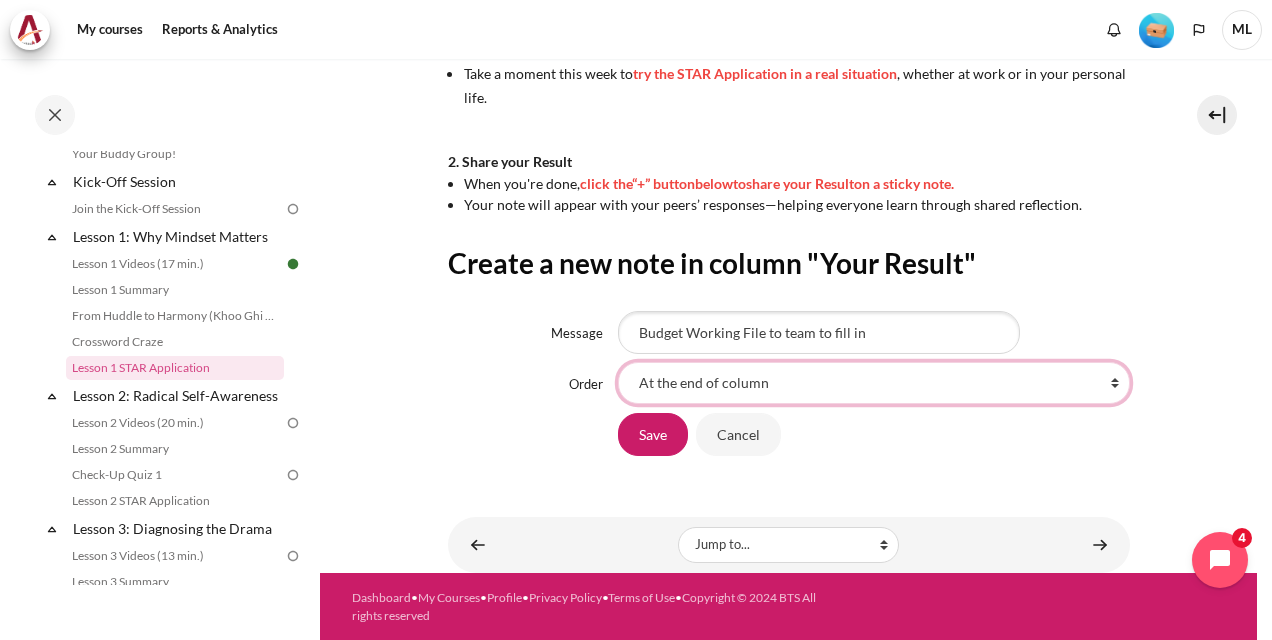 click on "At the end of column
First place in column
After 'Reached out via Teams to check if he needs more clarity on the request I sent on email'
After 'Please Check'
After 'Reminded her to verify 2M PT Tracker GDP errors on 28Jul2025.'
After 'Checking in if any help or challenges she needs?'
After 'Help her extract data so she can see better allocate the task'" at bounding box center (874, 383) 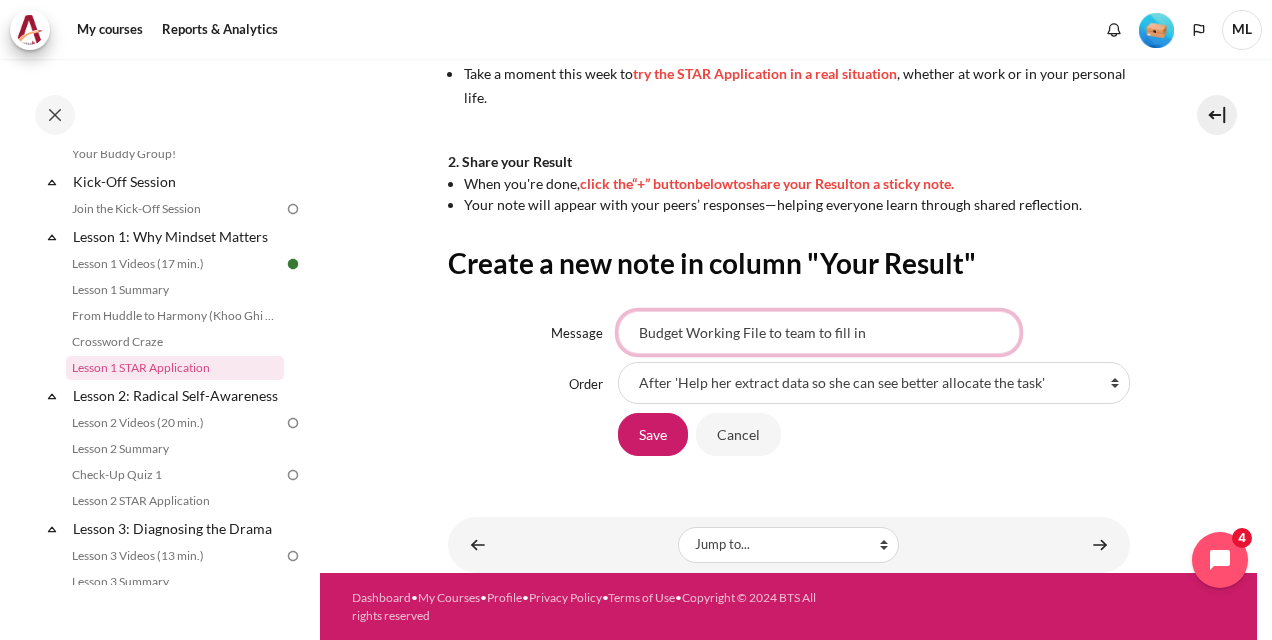 click on "Budget Working File to team to fill in" at bounding box center (819, 332) 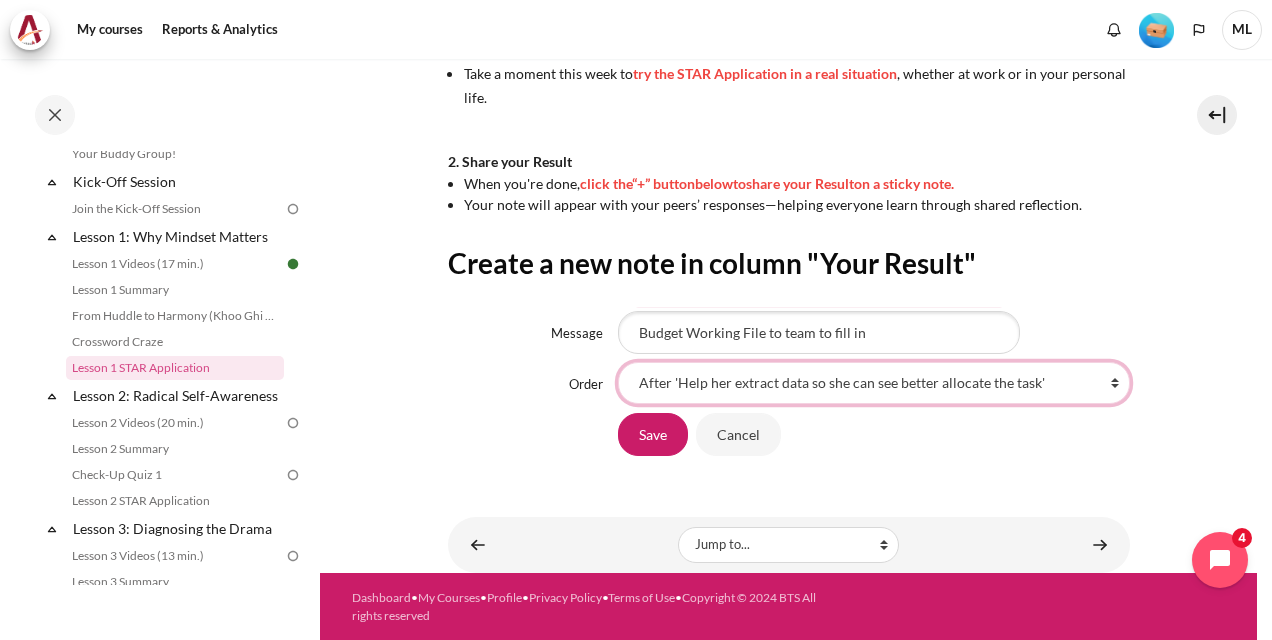 drag, startPoint x: 824, startPoint y: 376, endPoint x: 824, endPoint y: 387, distance: 11 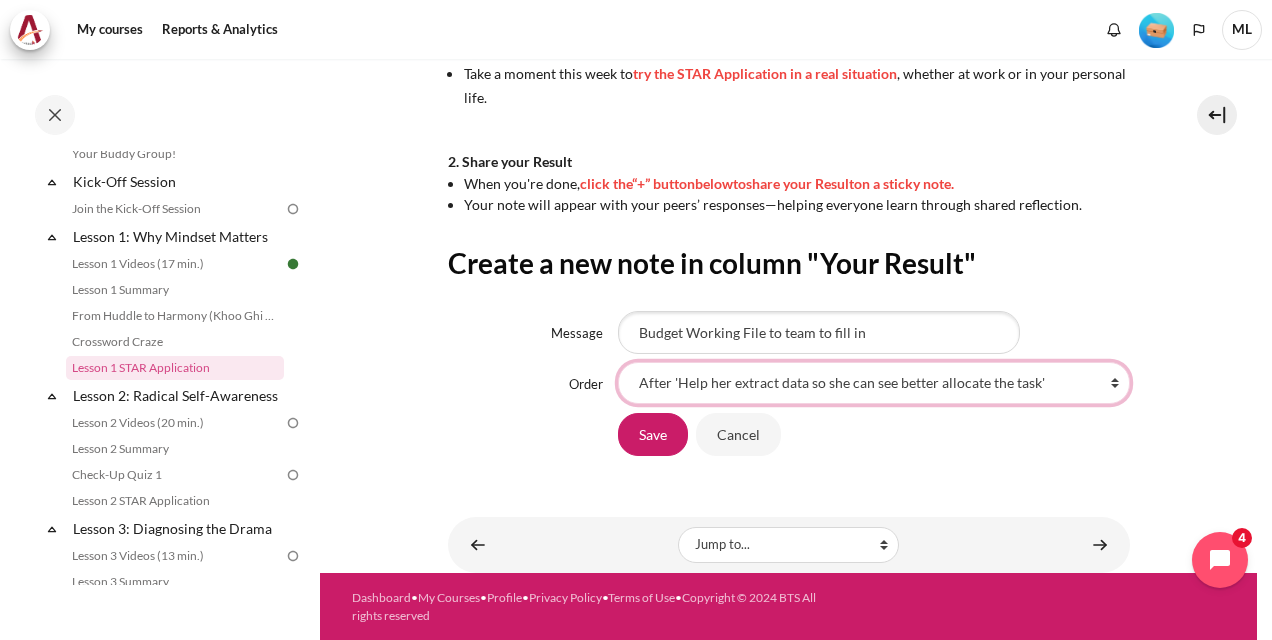 select on "5" 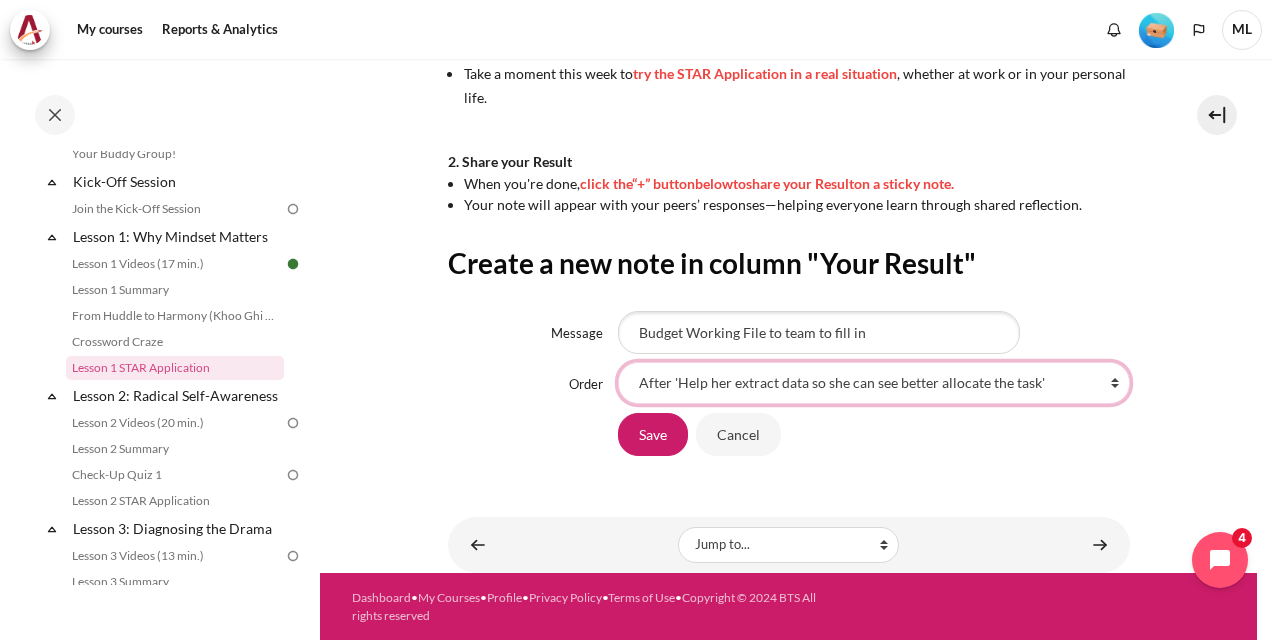 click on "At the end of column
First place in column
After 'Reached out via Teams to check if he needs more clarity on the request I sent on email'
After 'Please Check'
After 'Reminded her to verify 2M PT Tracker GDP errors on 28Jul2025.'
After 'Checking in if any help or challenges she needs?'
After 'Help her extract data so she can see better allocate the task'" at bounding box center [874, 383] 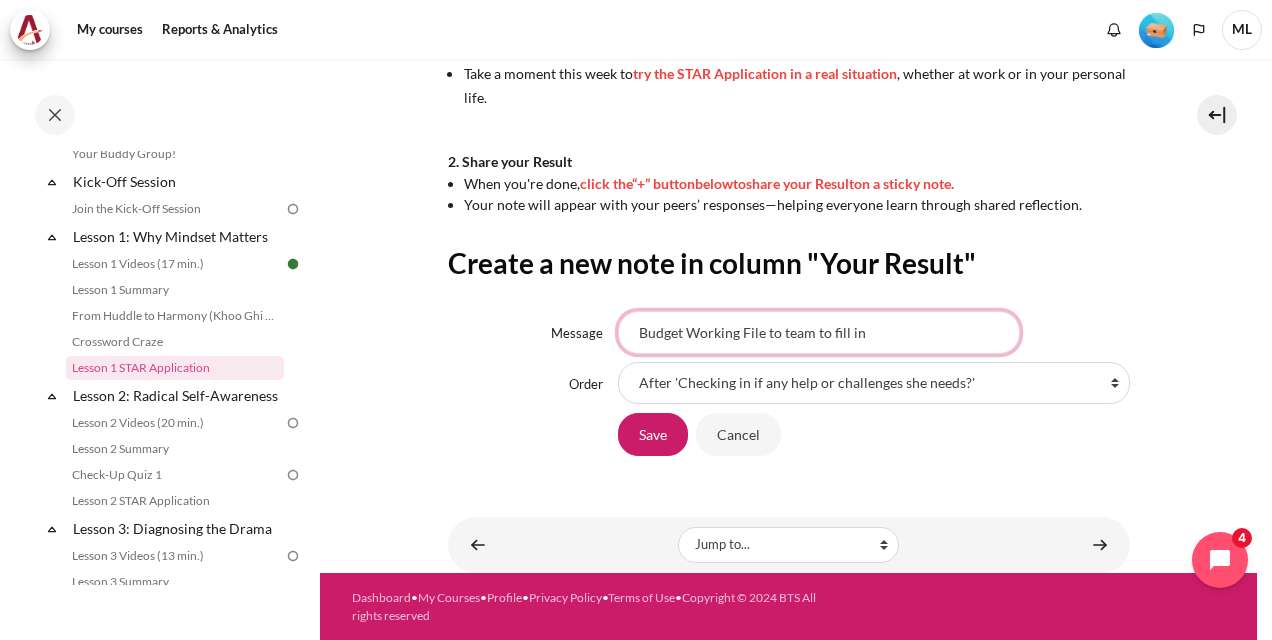 click on "Budget Working File to team to fill in" at bounding box center (819, 332) 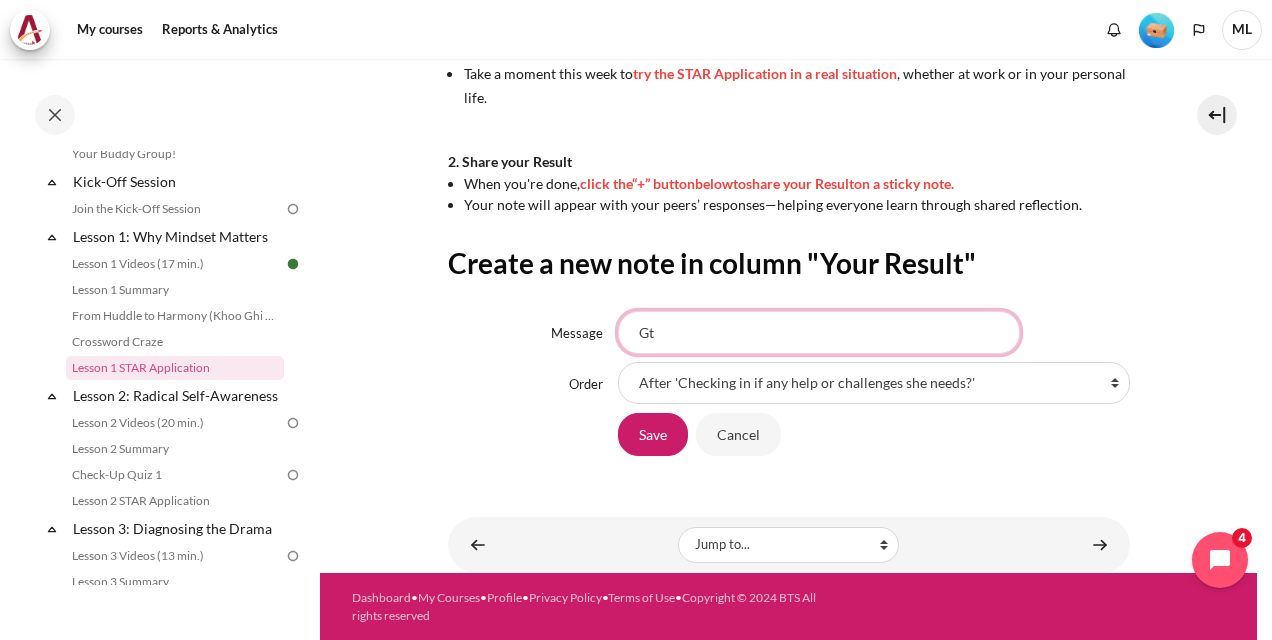 type on "G" 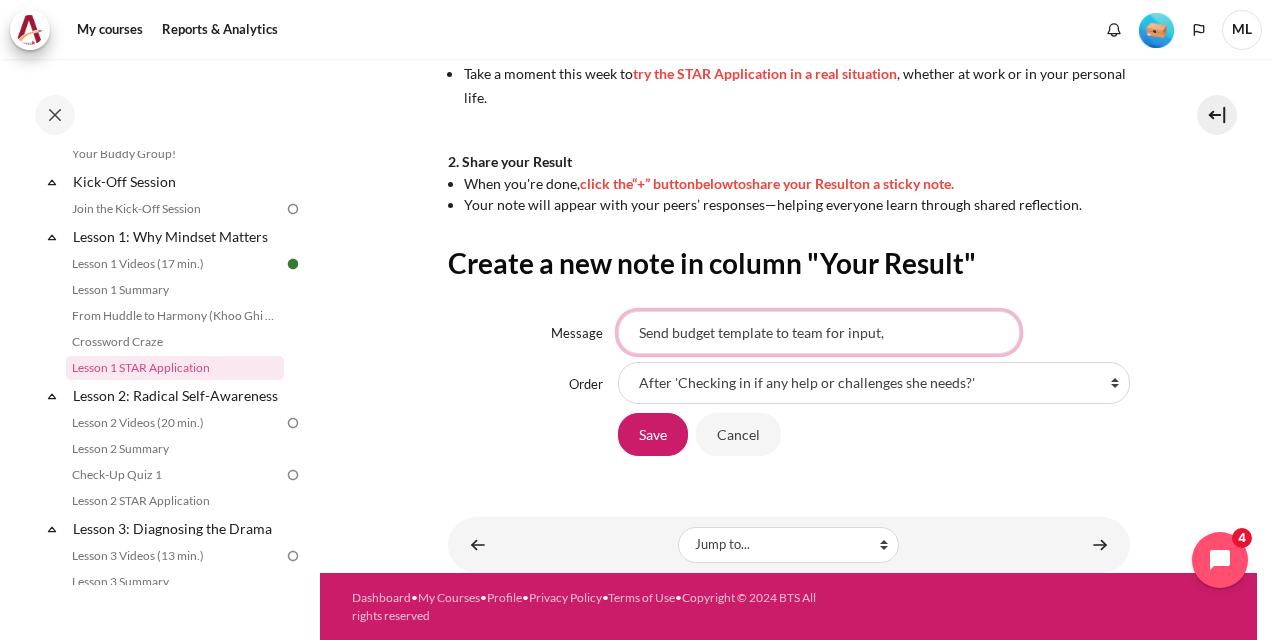 click on "Send budget template to team for input," at bounding box center (819, 332) 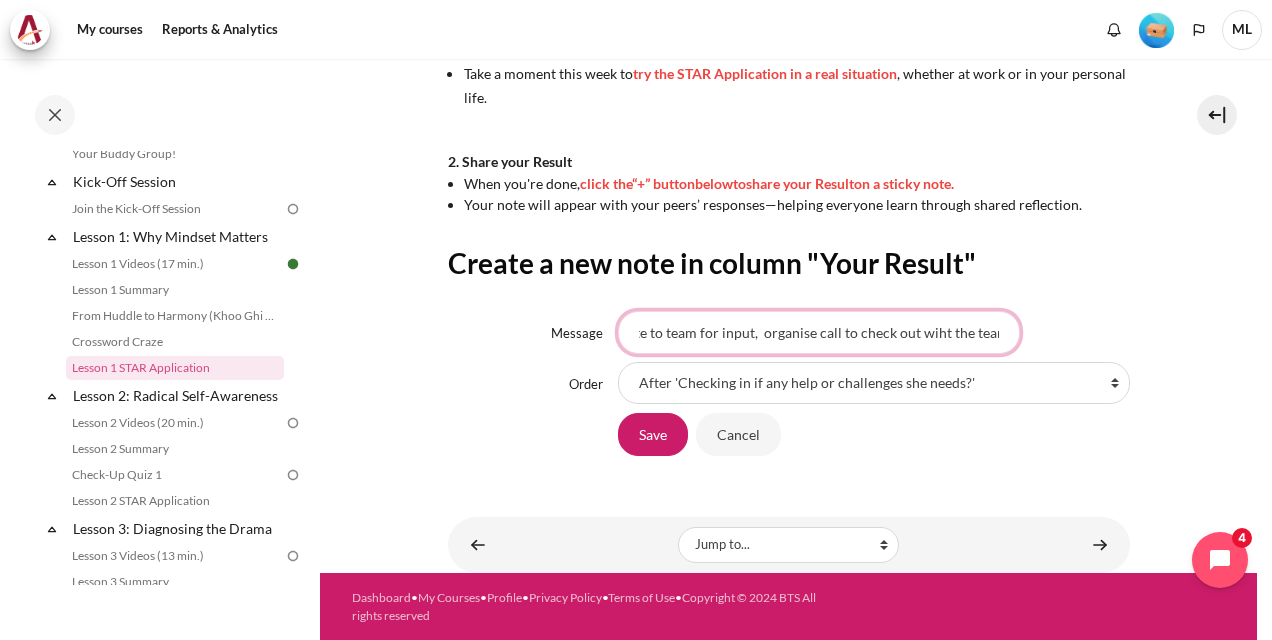 scroll, scrollTop: 0, scrollLeft: 129, axis: horizontal 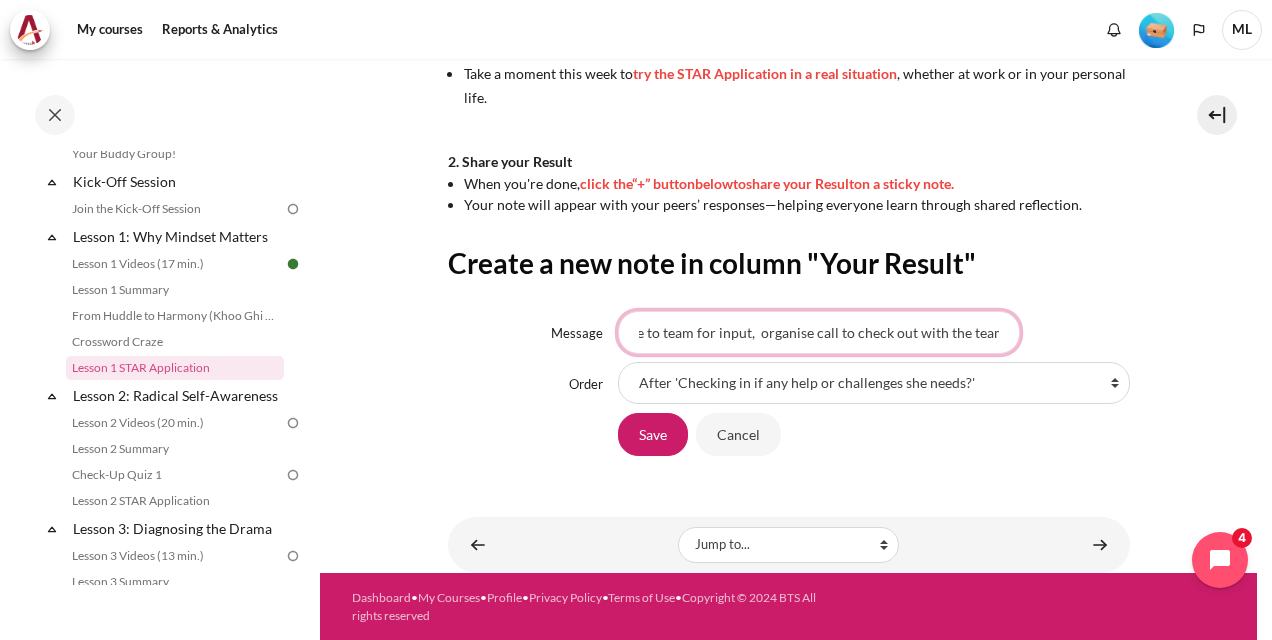 click on "Send budget template to team for input,  organise call to check out with the team" at bounding box center (819, 332) 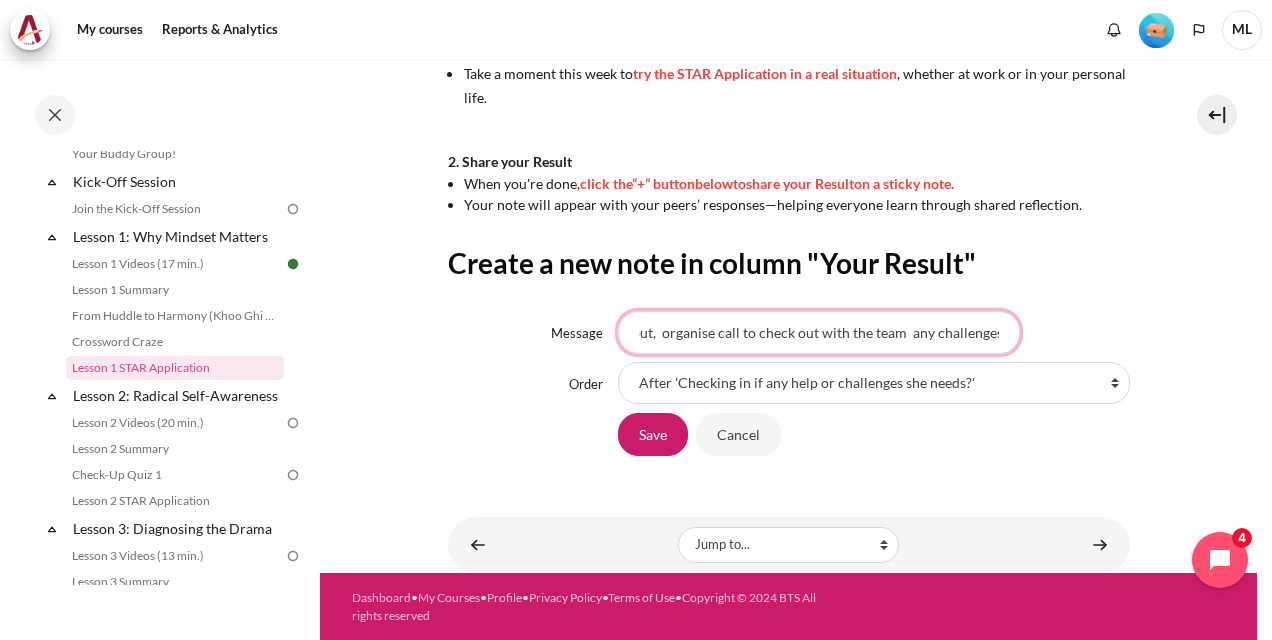 scroll, scrollTop: 0, scrollLeft: 235, axis: horizontal 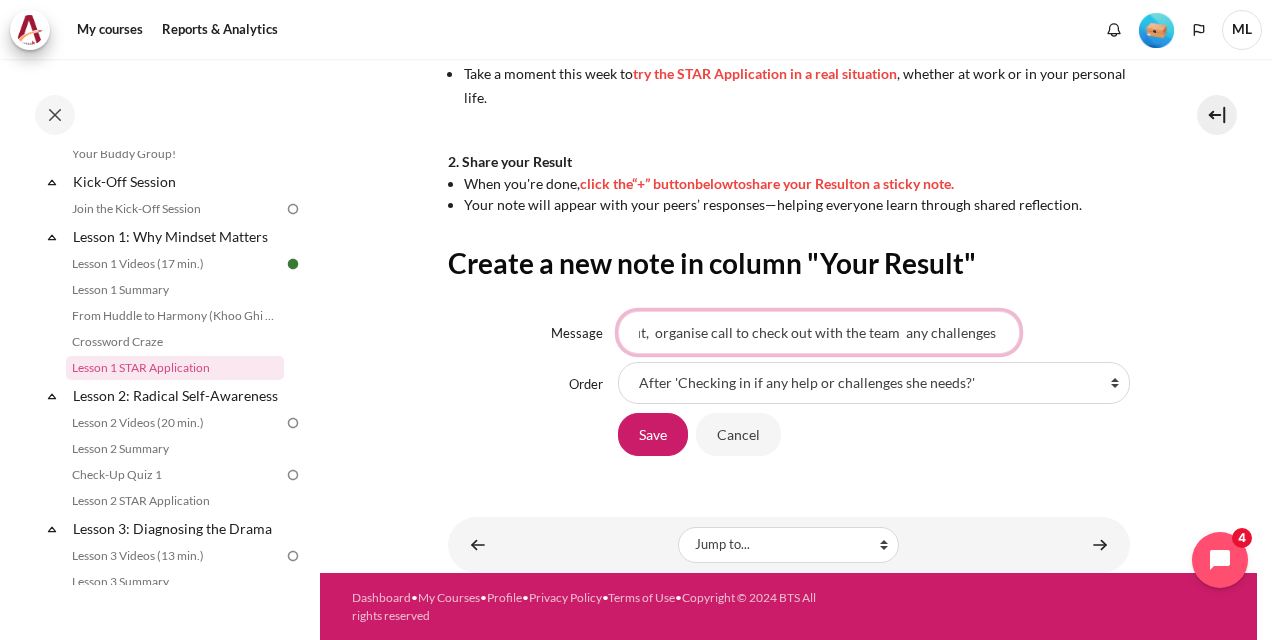 click on "Send budget template to team for input,  organise call to check out with the team  any challenges fa" at bounding box center [819, 332] 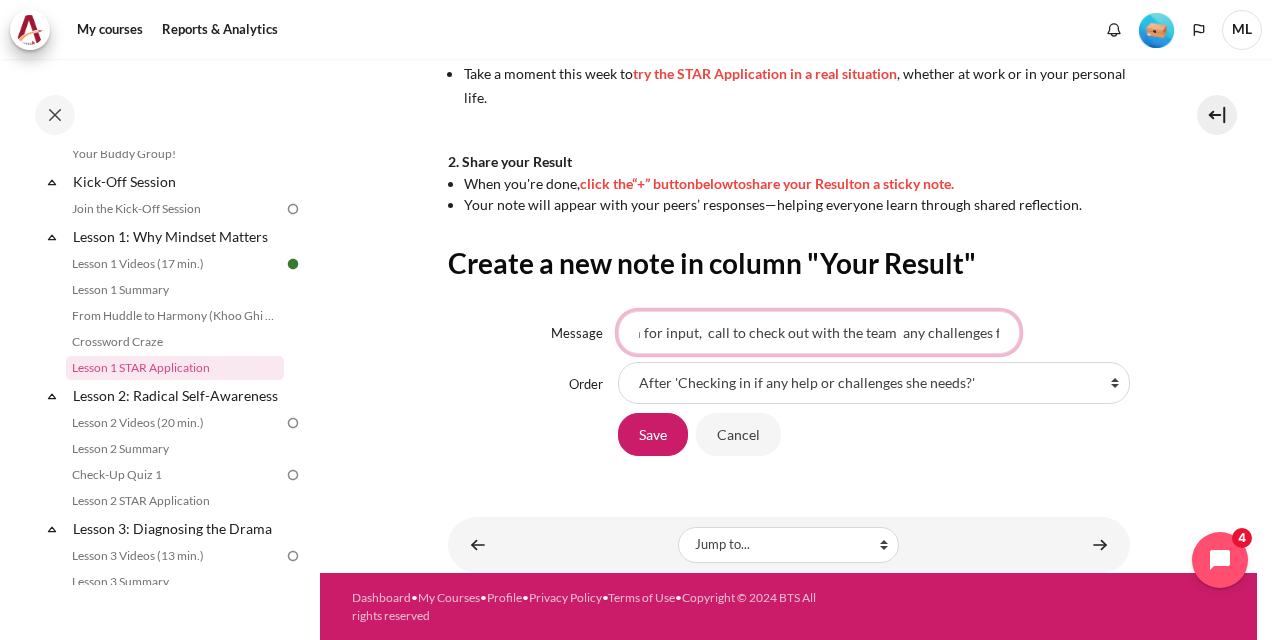 scroll, scrollTop: 0, scrollLeft: 180, axis: horizontal 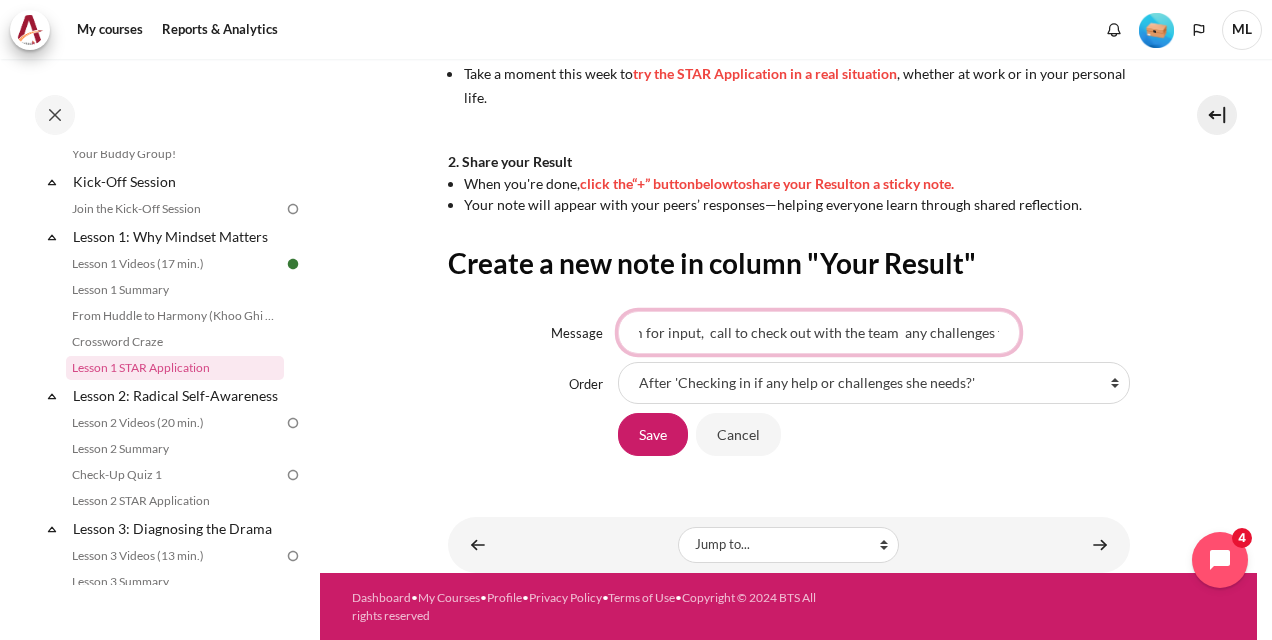 drag, startPoint x: 736, startPoint y: 334, endPoint x: 705, endPoint y: 332, distance: 31.06445 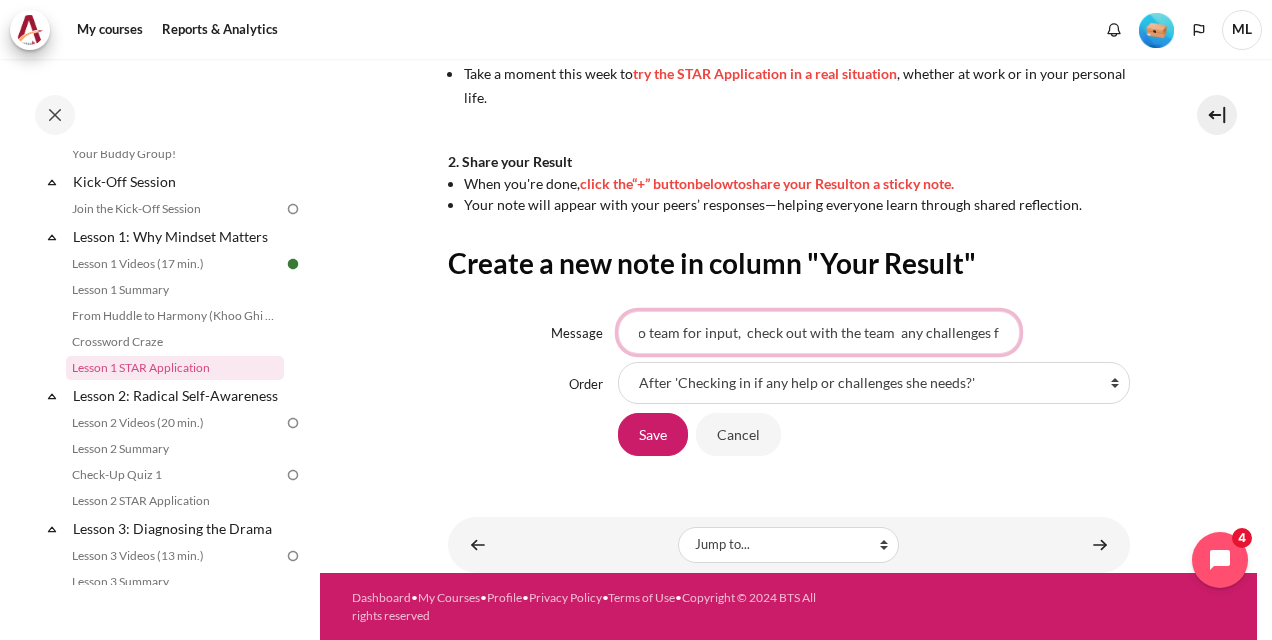 scroll, scrollTop: 0, scrollLeft: 140, axis: horizontal 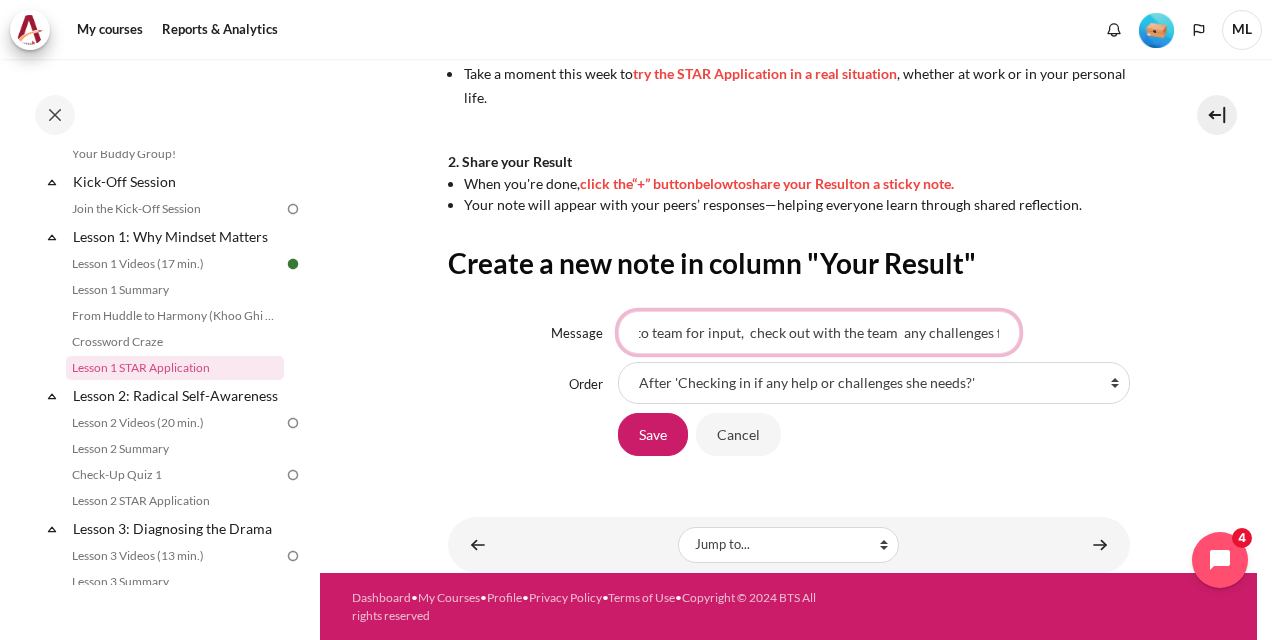 drag, startPoint x: 748, startPoint y: 330, endPoint x: 1042, endPoint y: 338, distance: 294.10883 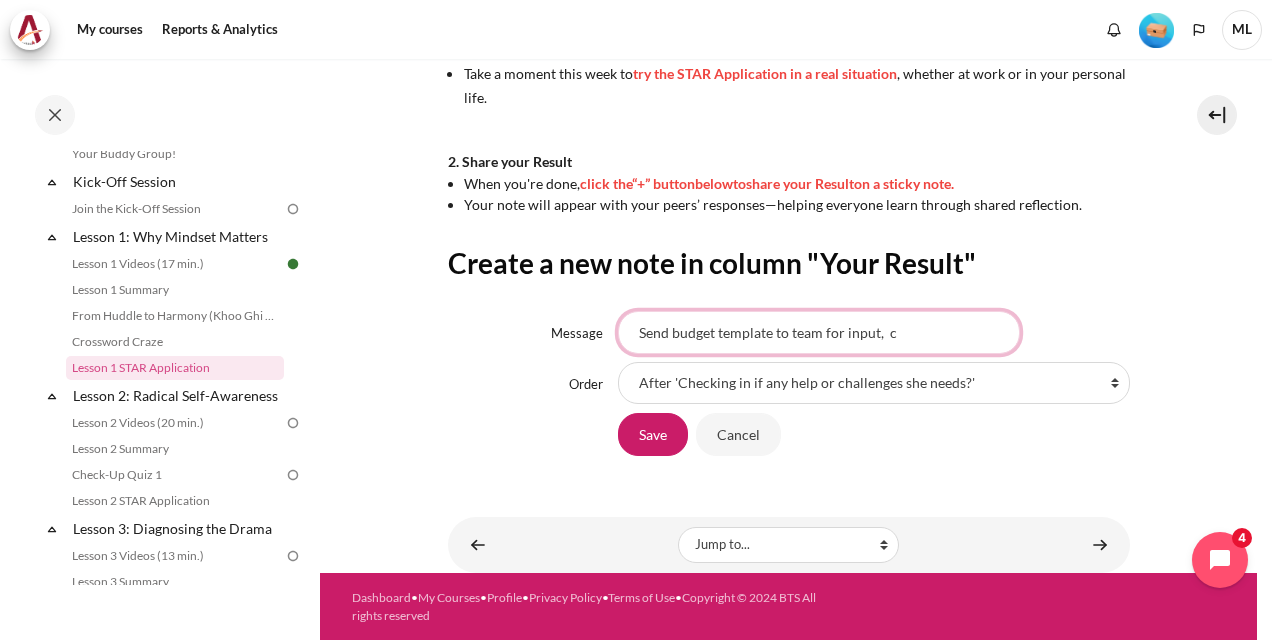 scroll, scrollTop: 0, scrollLeft: 0, axis: both 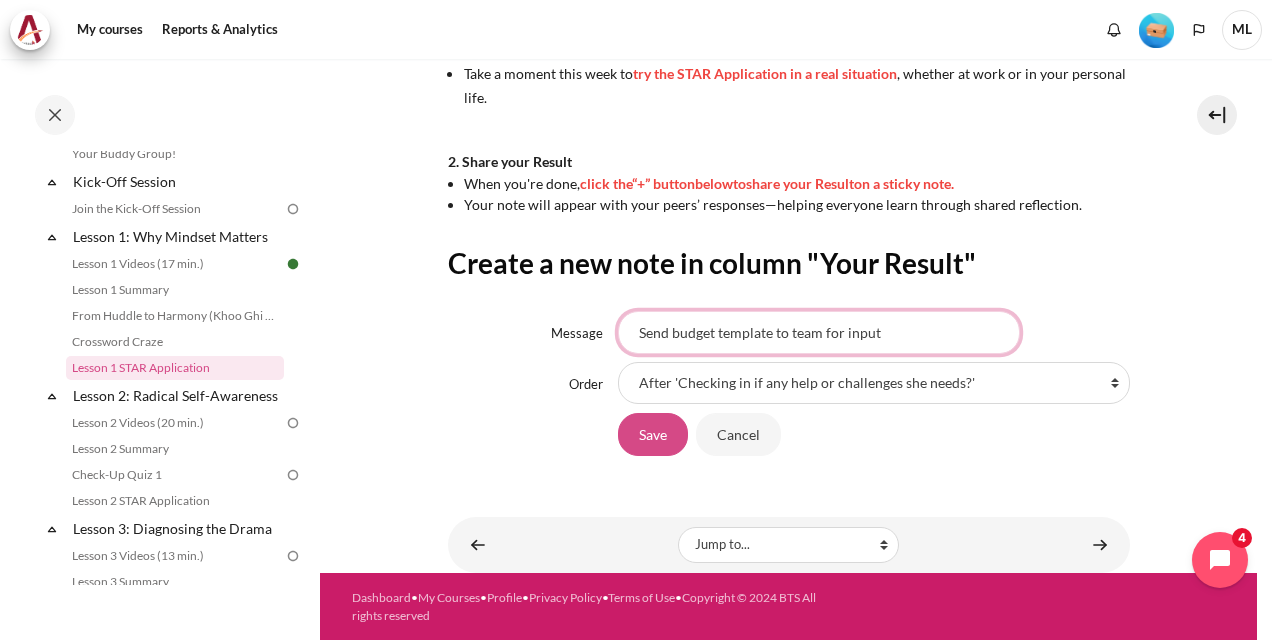 type on "Send budget template to team for input" 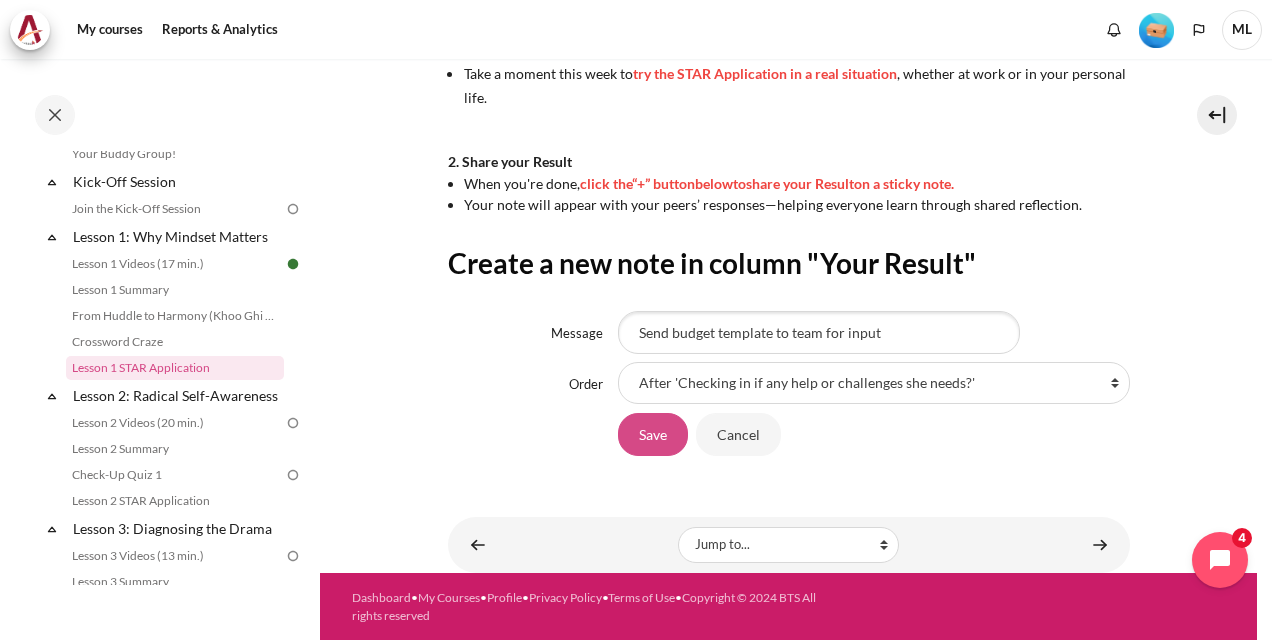 click on "Save" at bounding box center (653, 434) 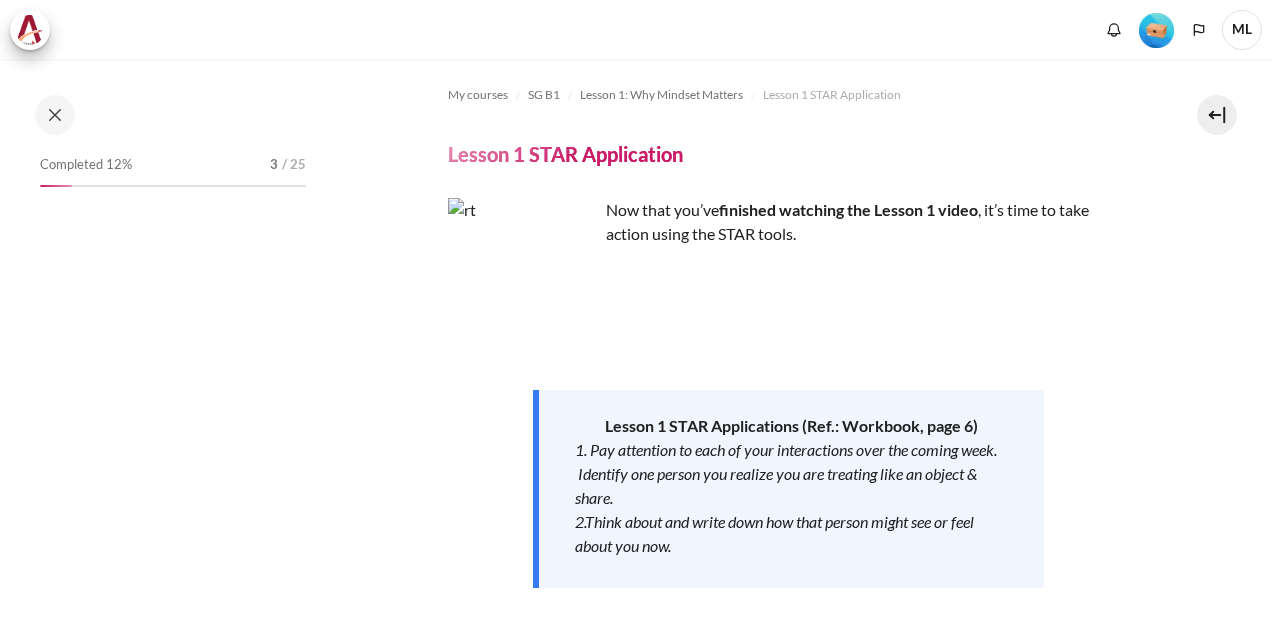 scroll, scrollTop: 0, scrollLeft: 0, axis: both 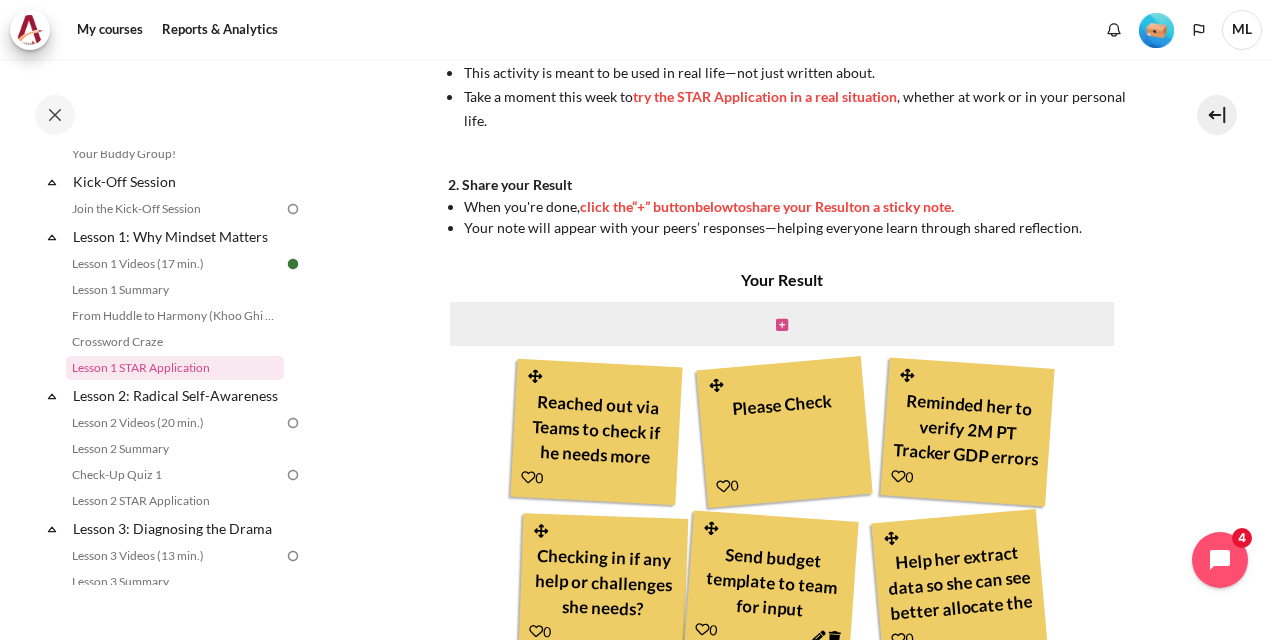 click at bounding box center (782, 325) 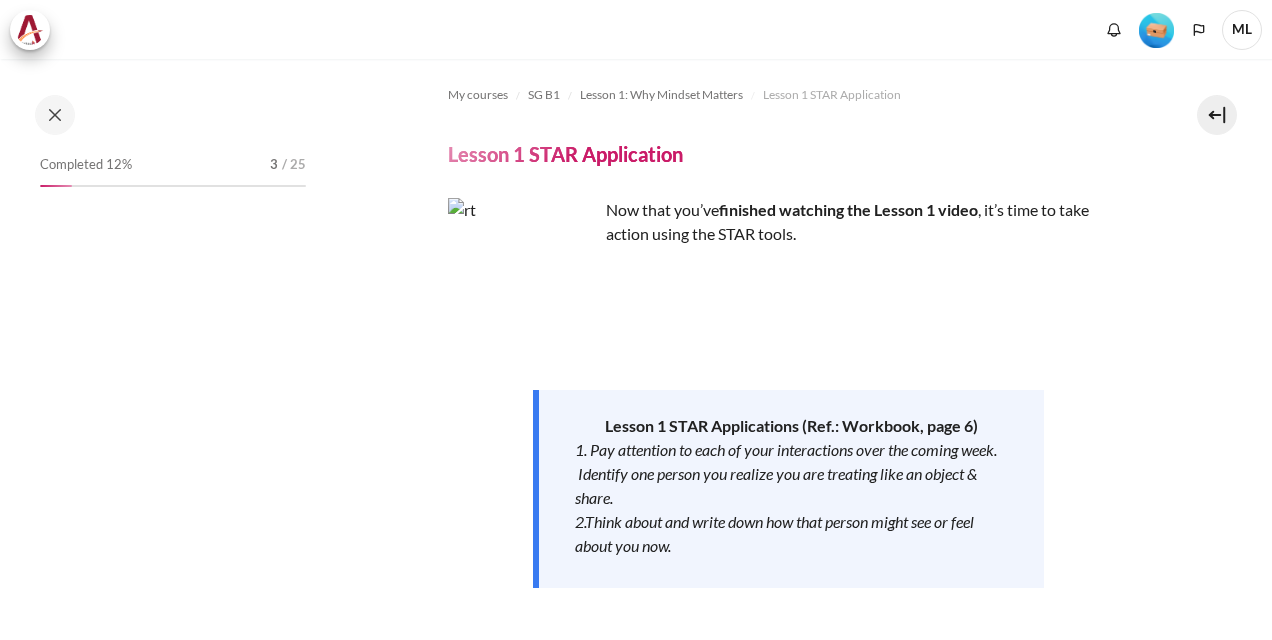 scroll, scrollTop: 0, scrollLeft: 0, axis: both 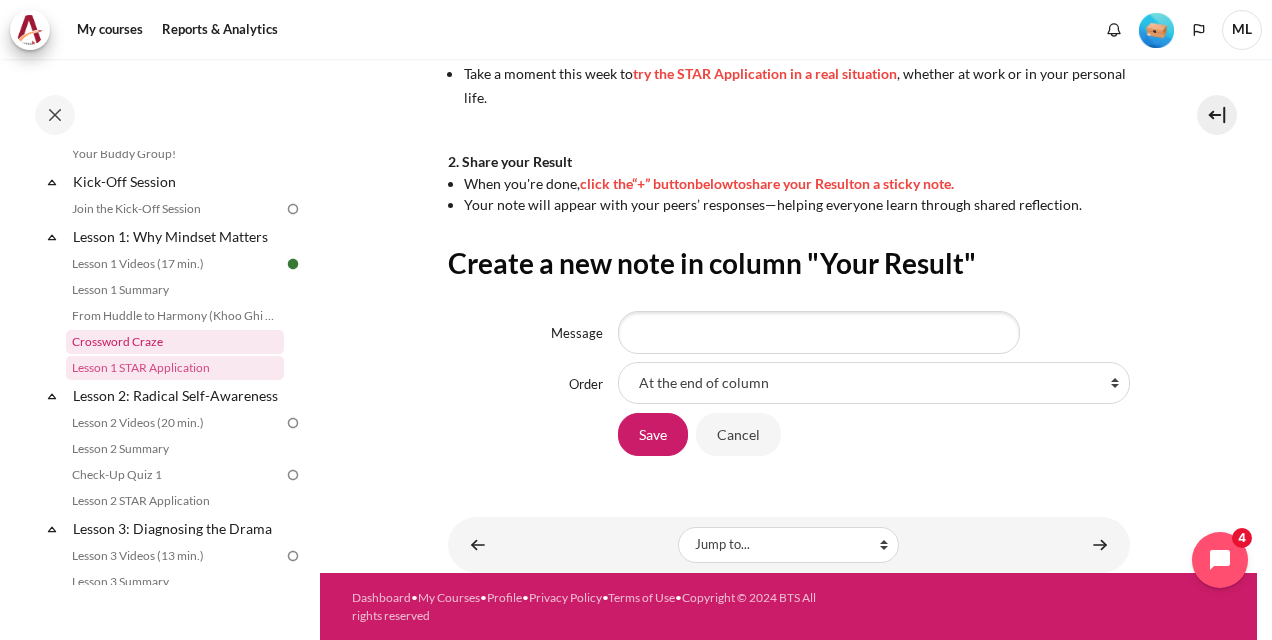 click on "Crossword Craze" at bounding box center [175, 342] 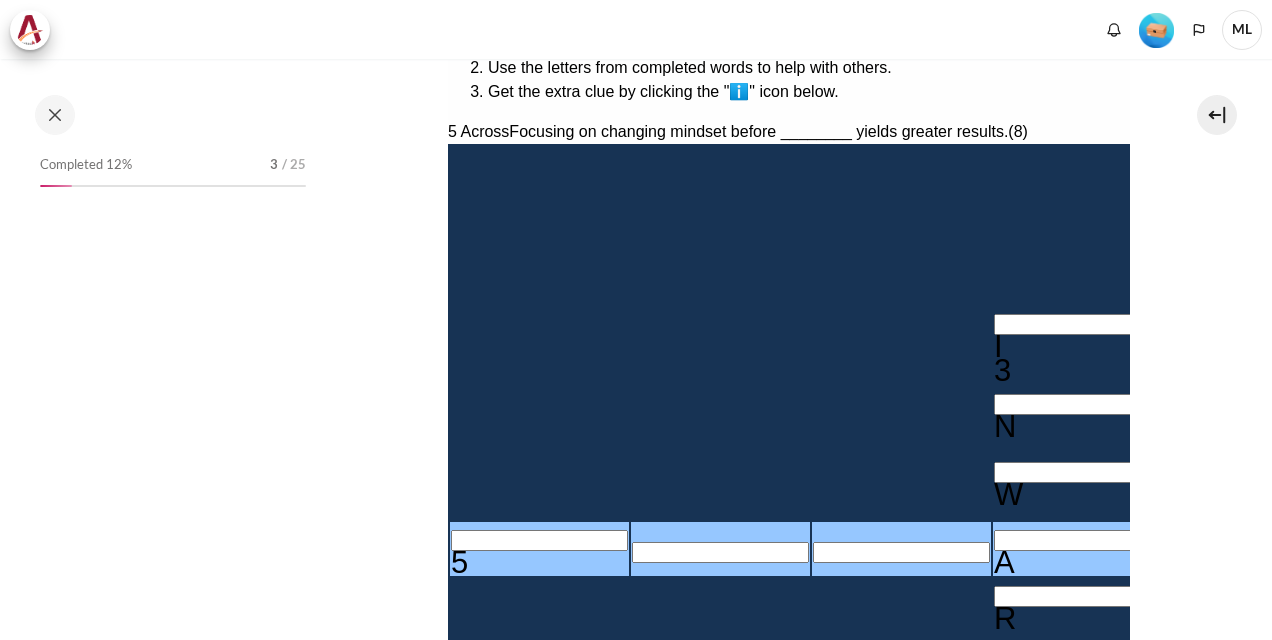 scroll, scrollTop: 0, scrollLeft: 0, axis: both 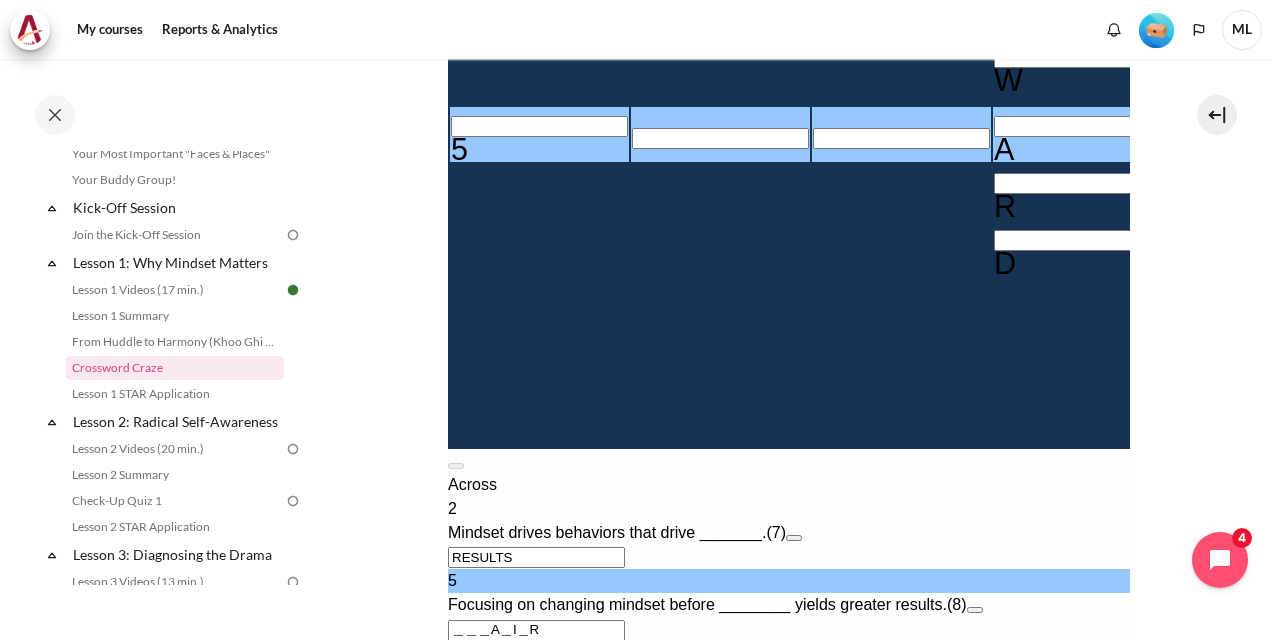 click on "＿＿＿A＿I＿R" at bounding box center [535, 630] 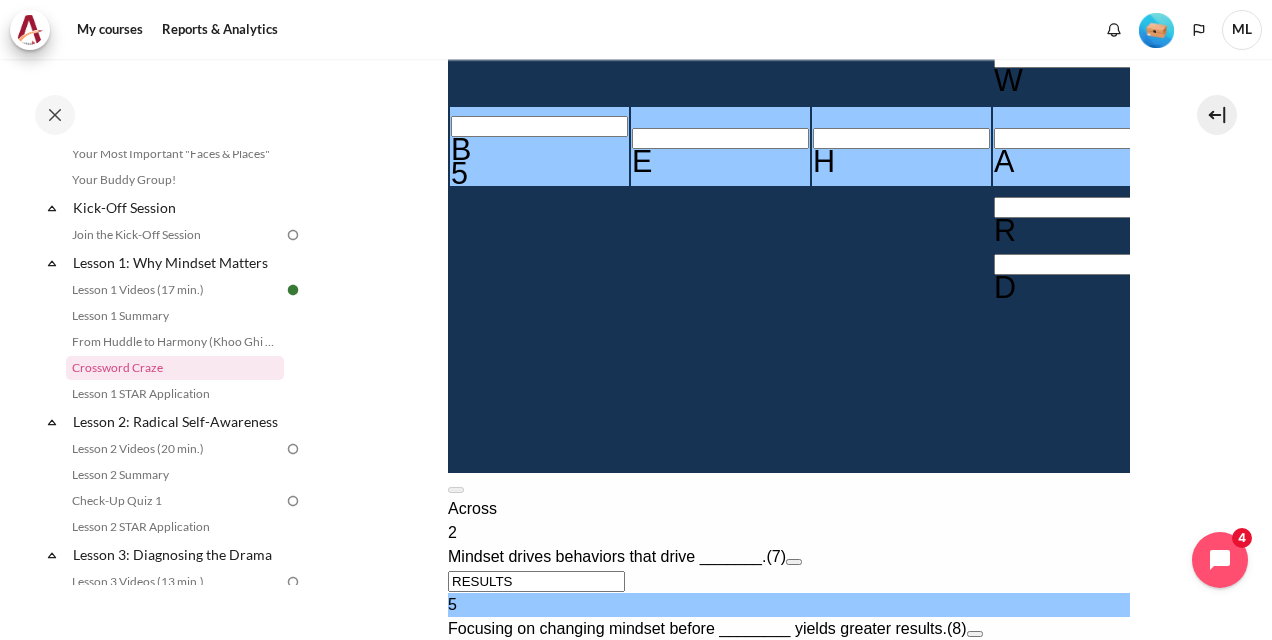 type on "BEHAVIOR" 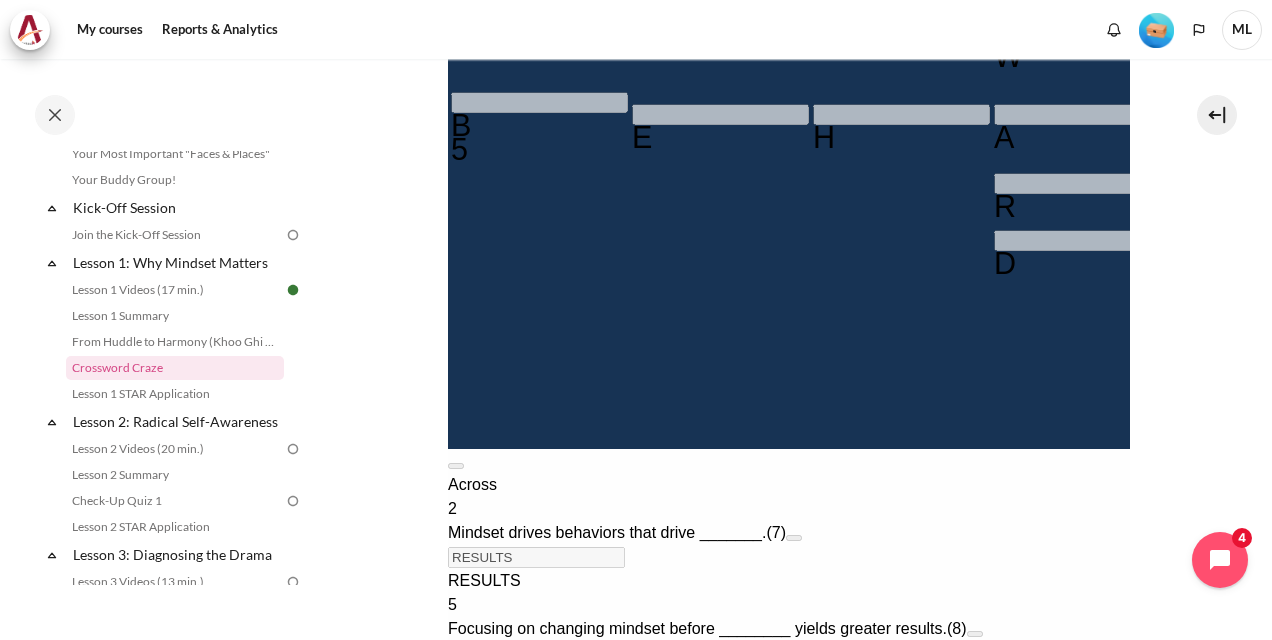 scroll, scrollTop: 1452, scrollLeft: 0, axis: vertical 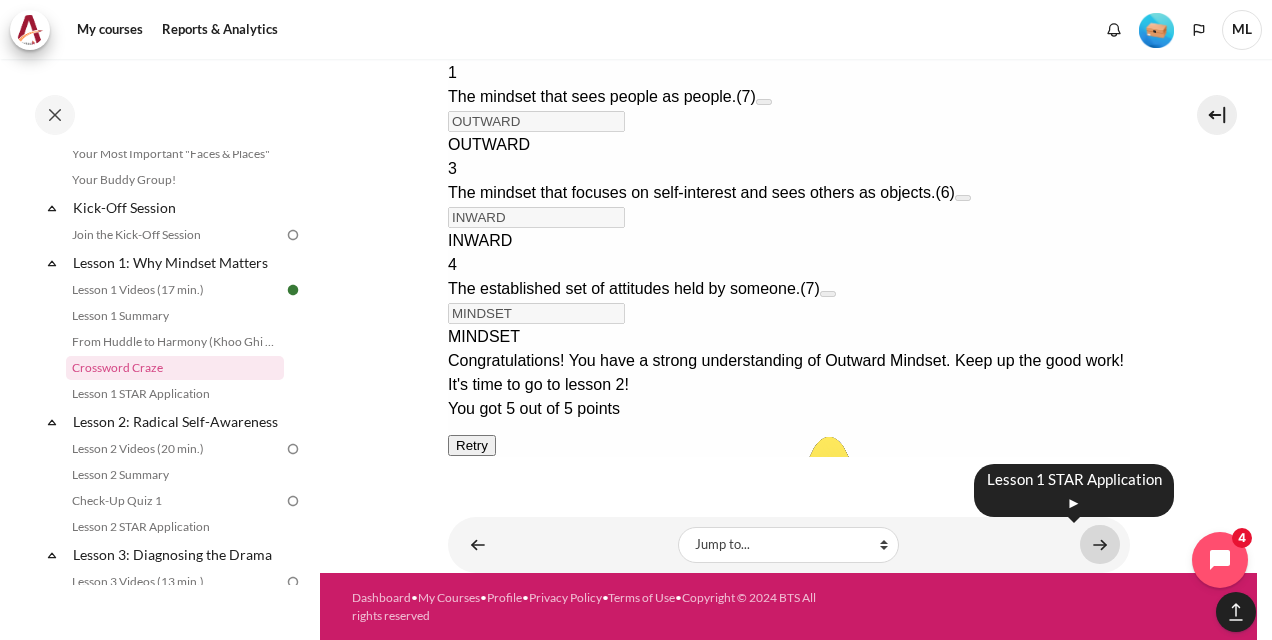 click at bounding box center (1100, 544) 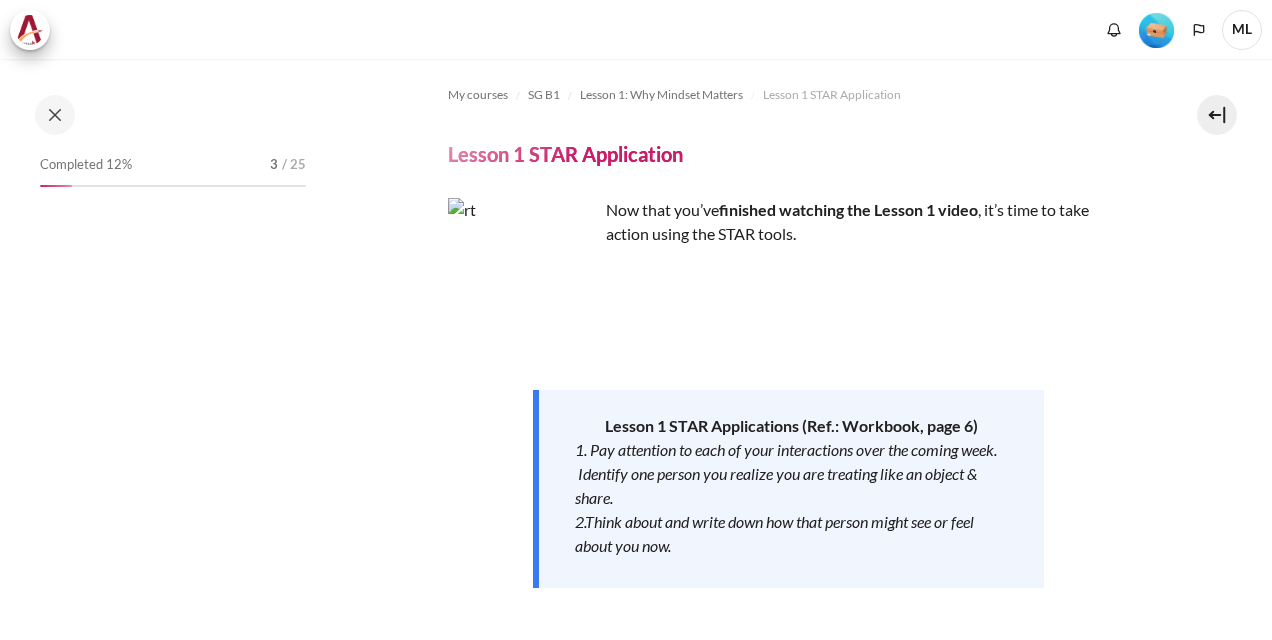 scroll, scrollTop: 0, scrollLeft: 0, axis: both 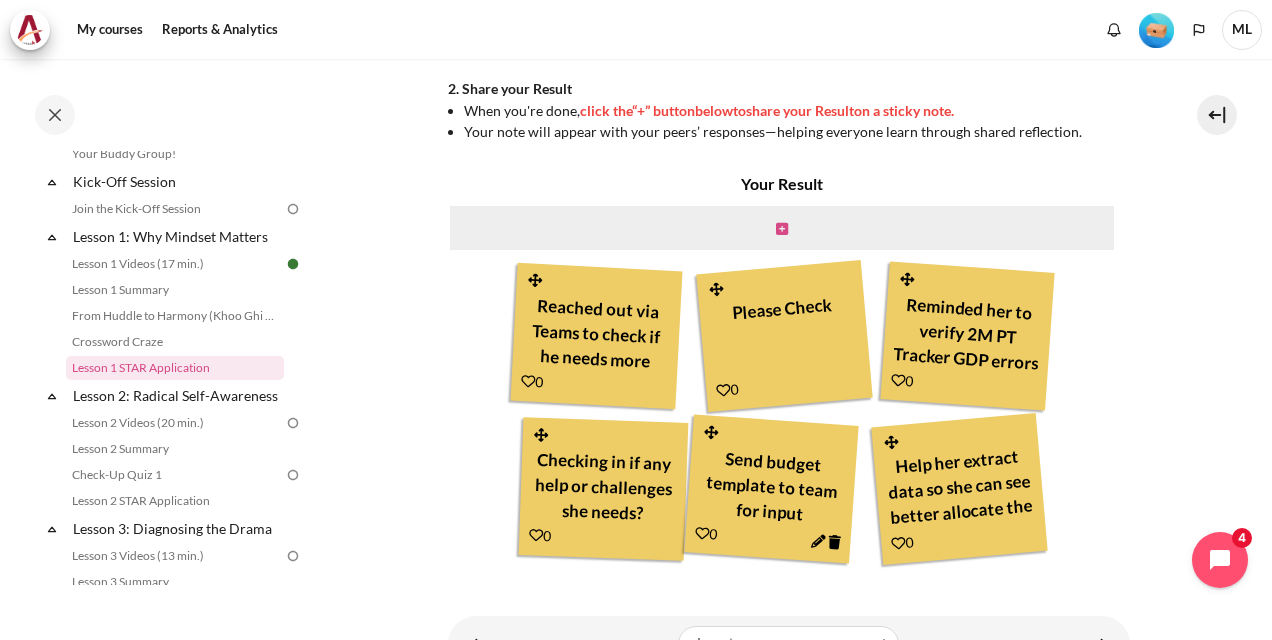 click at bounding box center (782, 229) 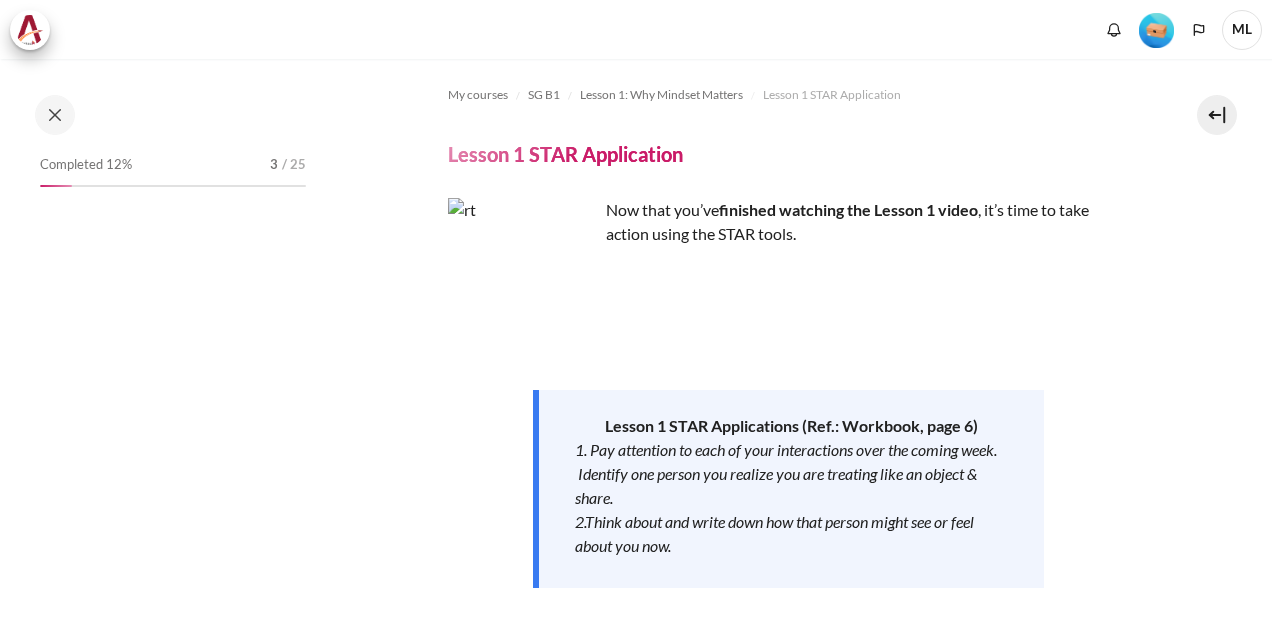 scroll, scrollTop: 0, scrollLeft: 0, axis: both 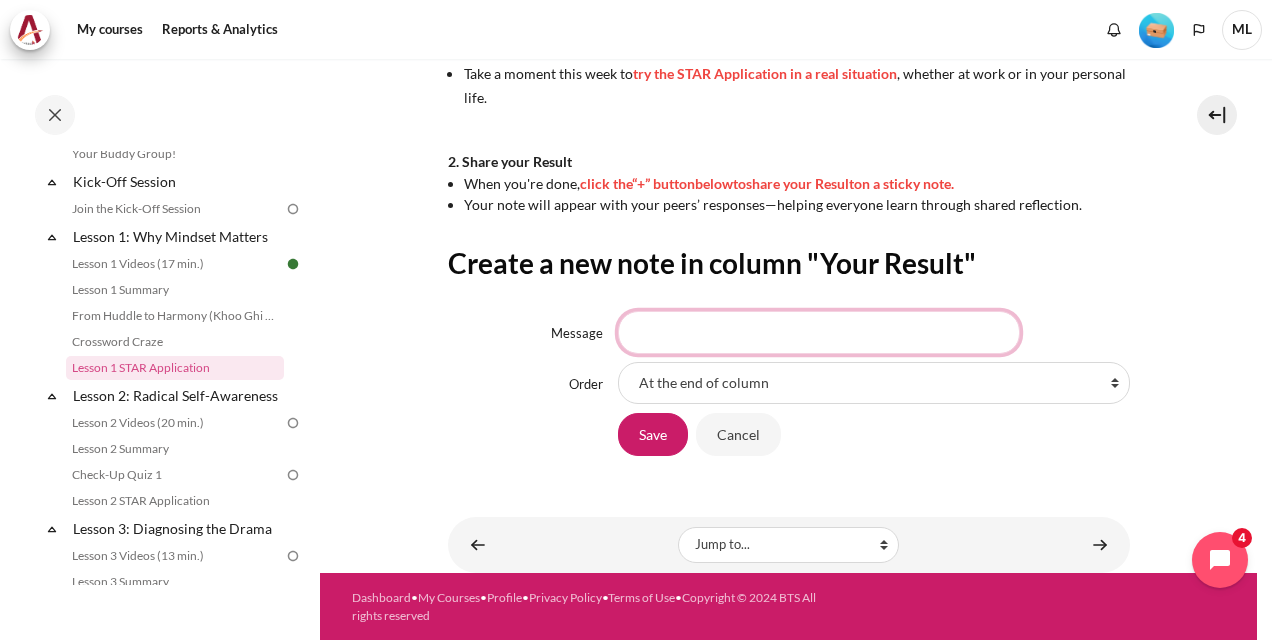 click on "Message" at bounding box center (819, 332) 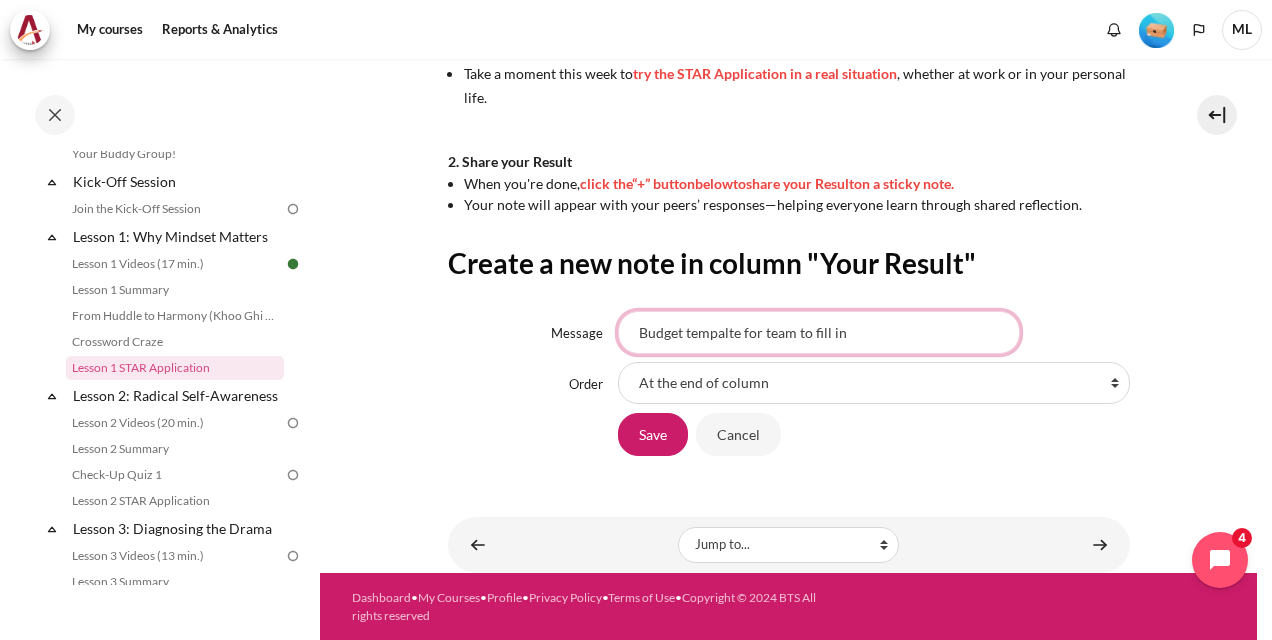 drag, startPoint x: 666, startPoint y: 350, endPoint x: 636, endPoint y: 332, distance: 34.98571 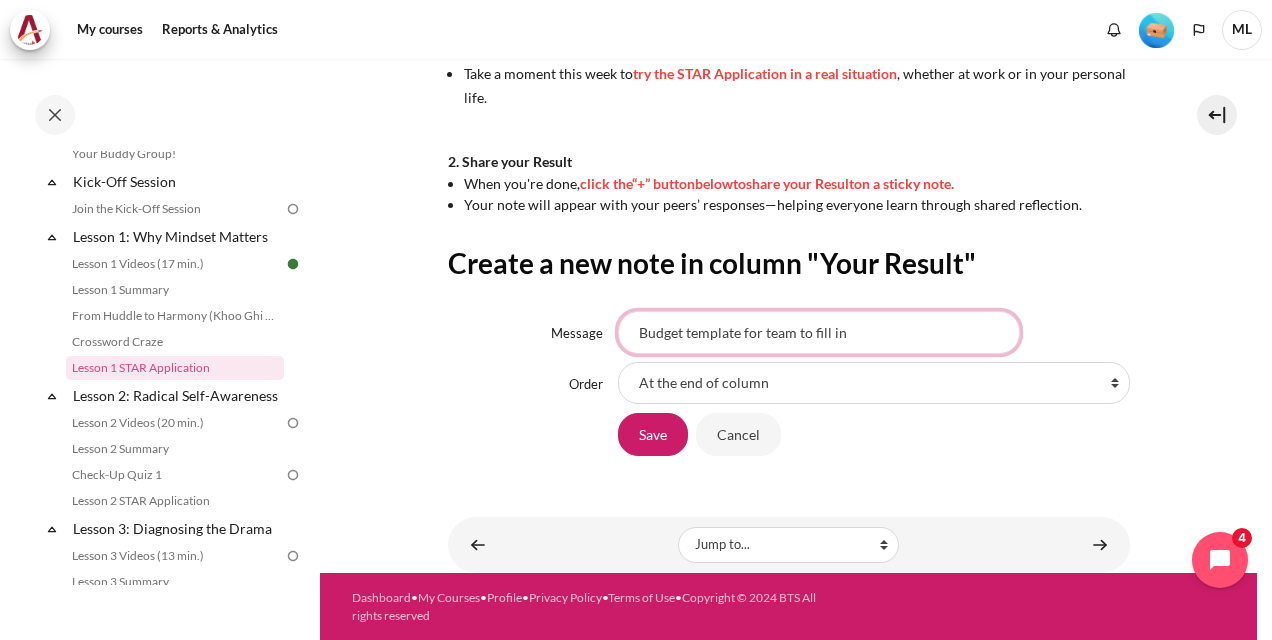 type on "Budget template for team to fill in" 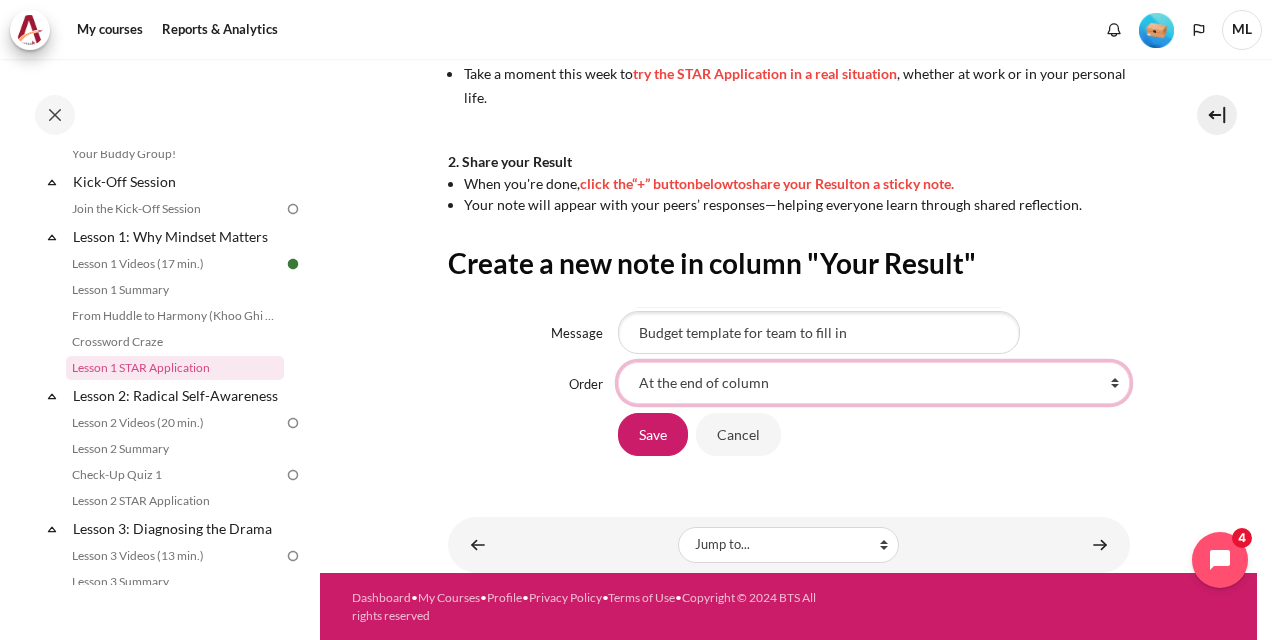 click on "At the end of column
First place in column
After 'Reached out via Teams to check if he needs more clarity on the request I sent on email'
After 'Please Check'
After 'Reminded her to verify 2M PT Tracker GDP errors on 28Jul2025.'
After 'Checking in if any help or challenges she needs?'
After 'Send budget template to team for input'
After 'Help her extract data so she can see better allocate the task'" at bounding box center [874, 383] 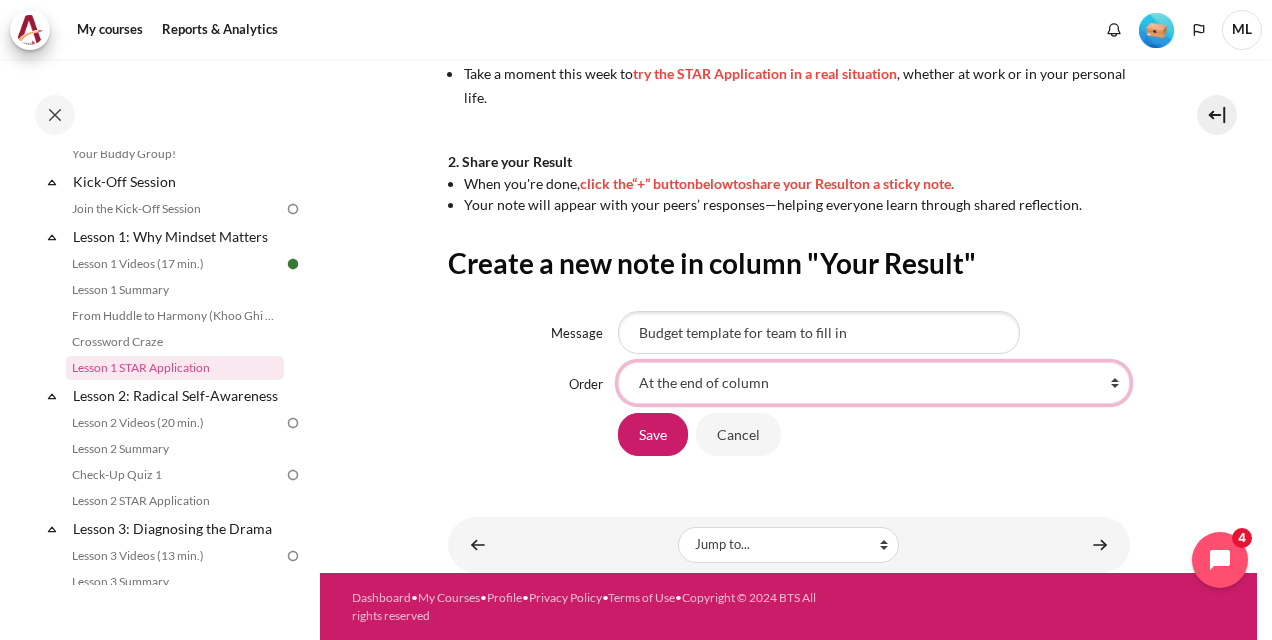 select on "5" 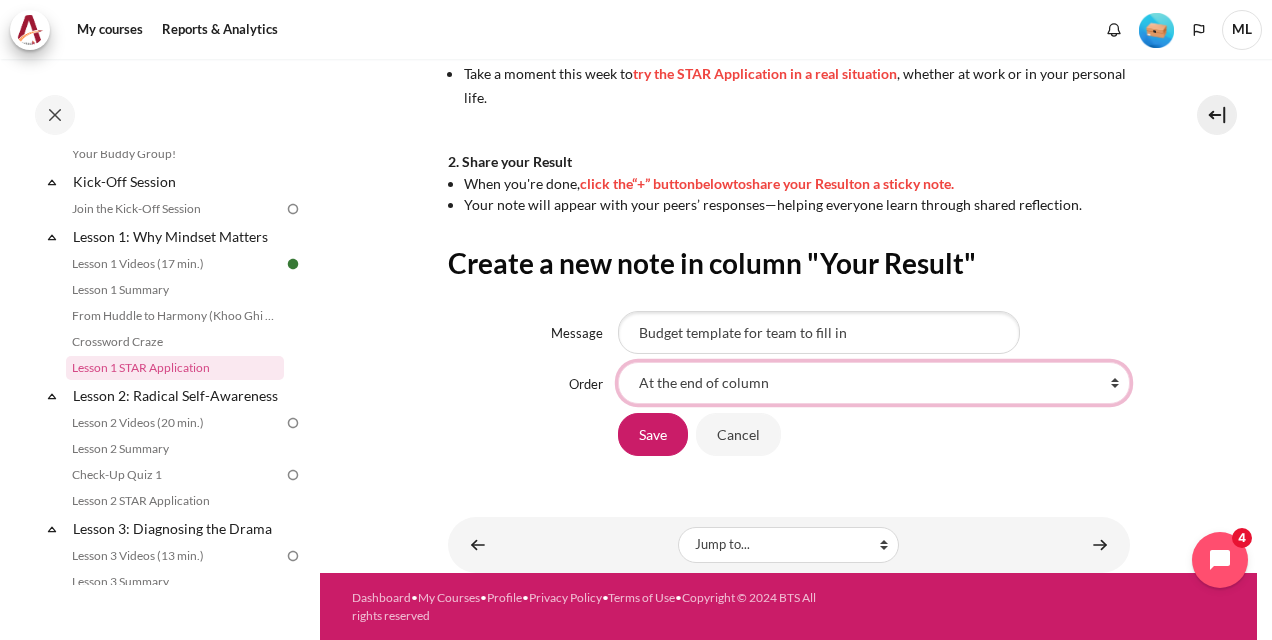click on "At the end of column
First place in column
After 'Reached out via Teams to check if he needs more clarity on the request I sent on email'
After 'Please Check'
After 'Reminded her to verify 2M PT Tracker GDP errors on 28Jul2025.'
After 'Checking in if any help or challenges she needs?'
After 'Send budget template to team for input'
After 'Help her extract data so she can see better allocate the task'" at bounding box center [874, 383] 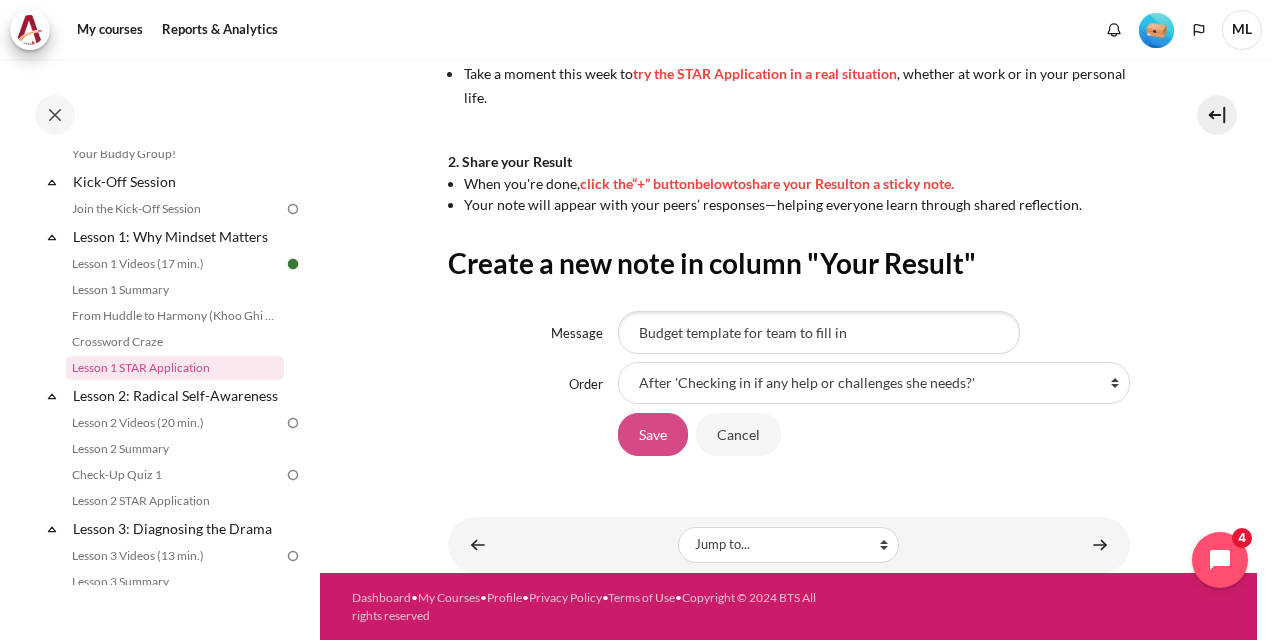click on "Save" at bounding box center (653, 434) 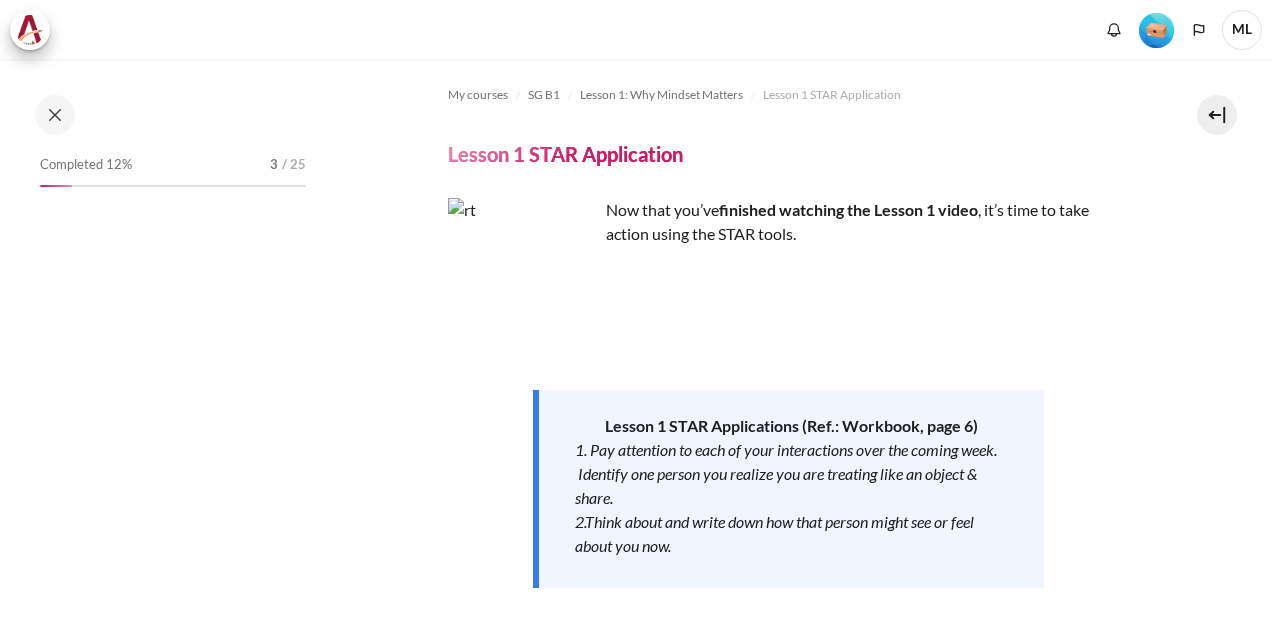 scroll, scrollTop: 0, scrollLeft: 0, axis: both 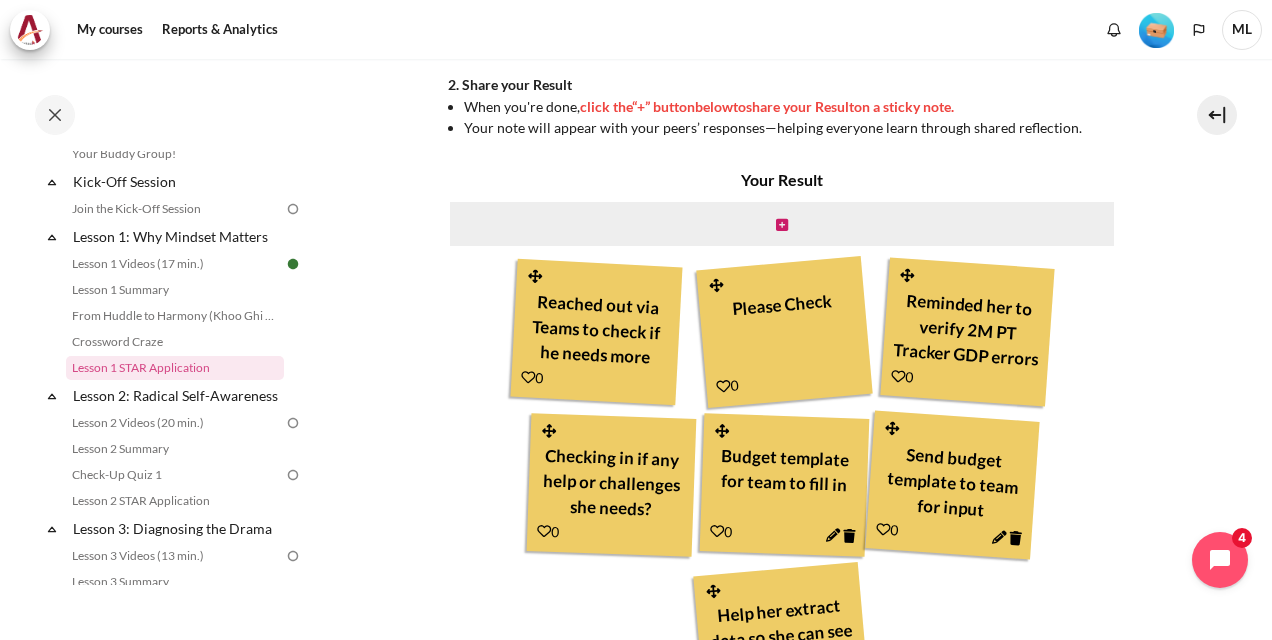 click on "Reached out via Teams to check if he needs more clarity on the request I sent on email" at bounding box center [596, 328] 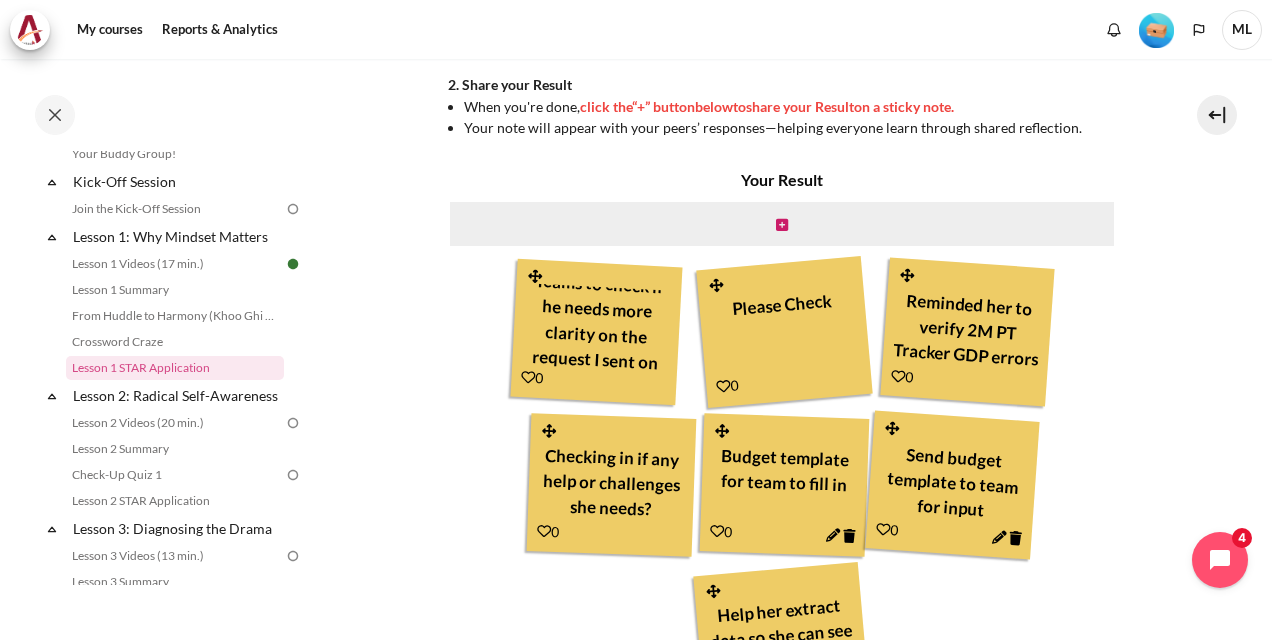 scroll, scrollTop: 72, scrollLeft: 0, axis: vertical 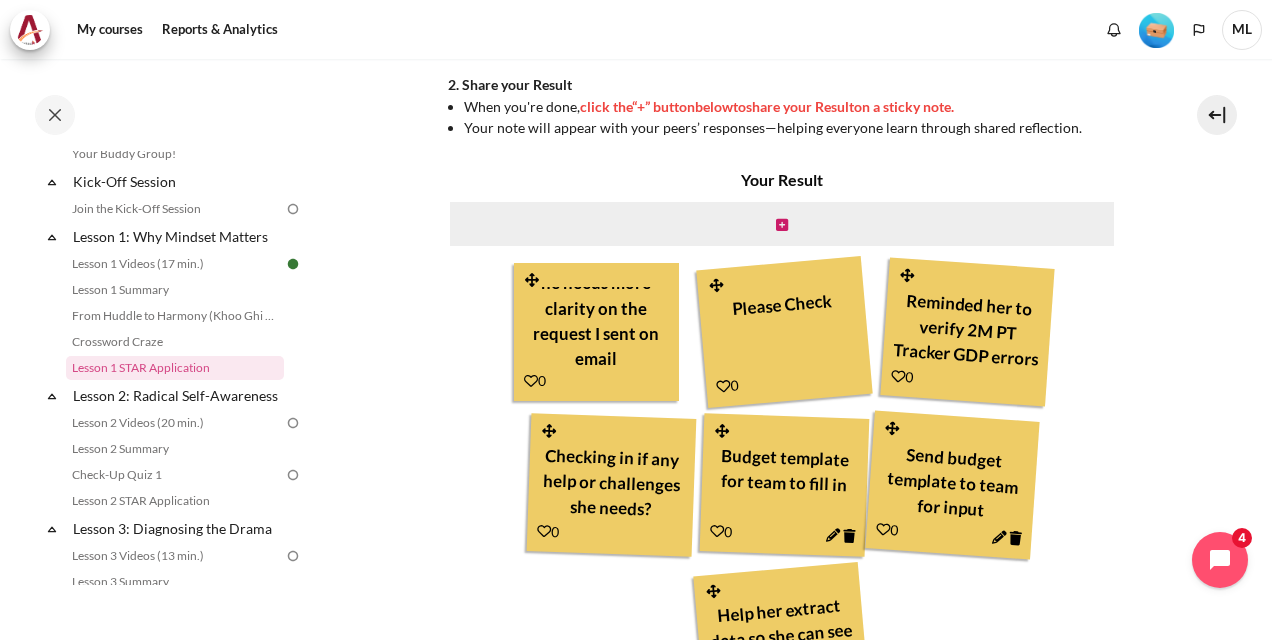 type 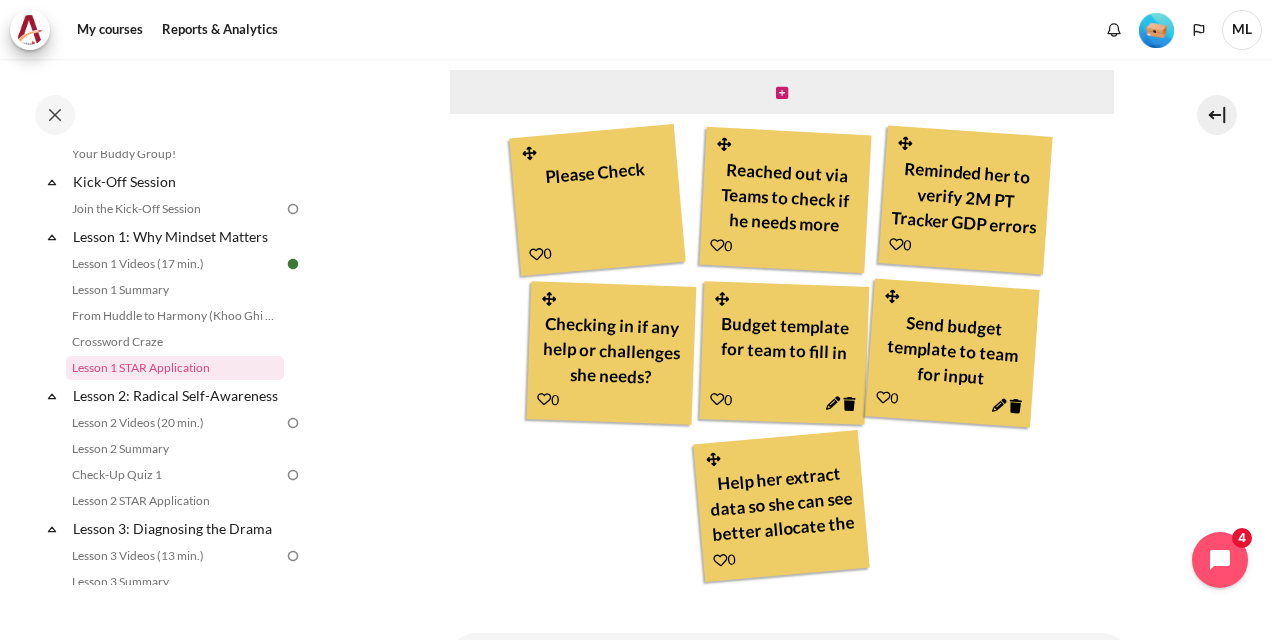 scroll, scrollTop: 948, scrollLeft: 0, axis: vertical 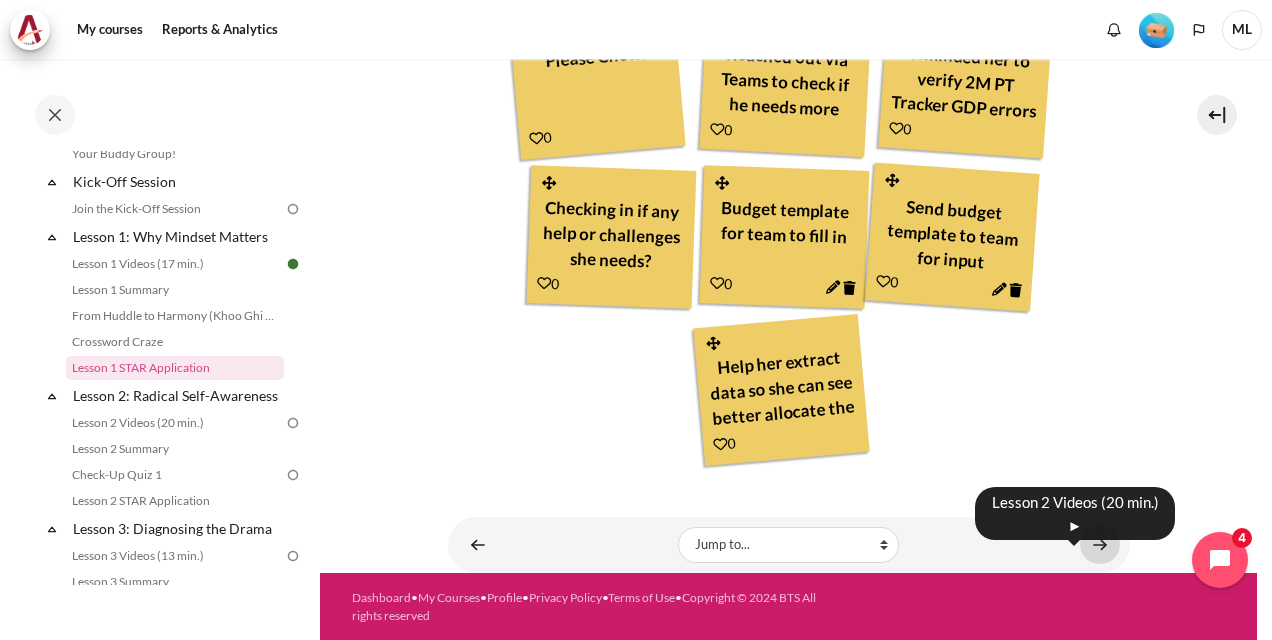 click at bounding box center [1100, 544] 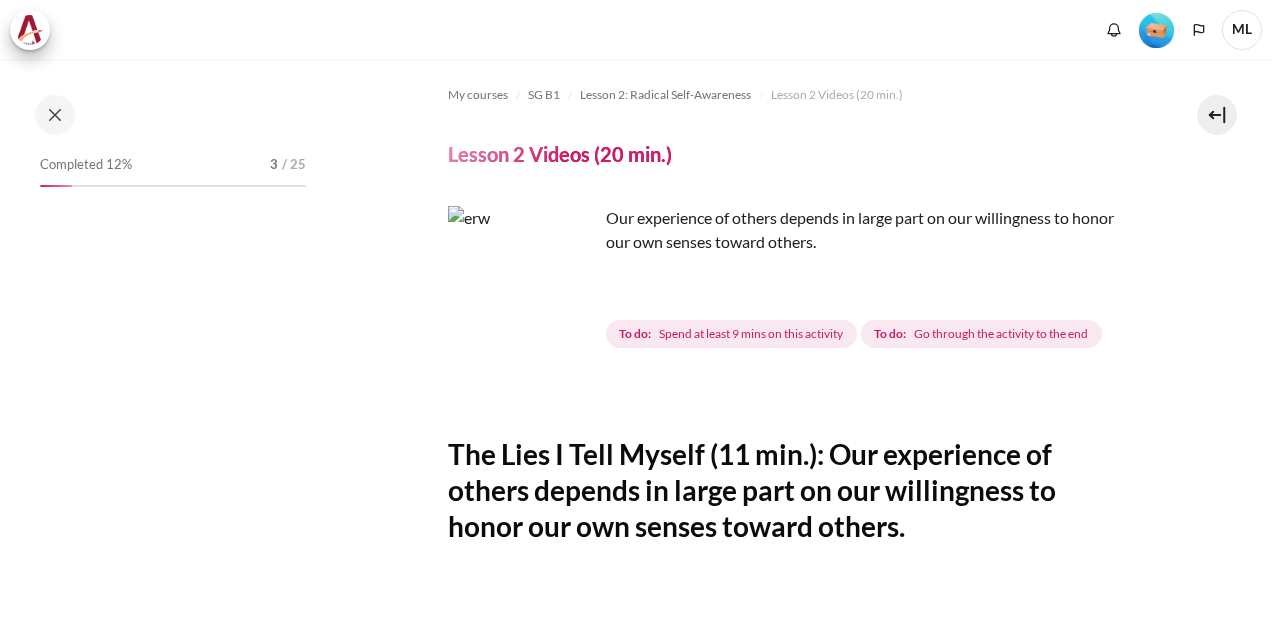 scroll, scrollTop: 0, scrollLeft: 0, axis: both 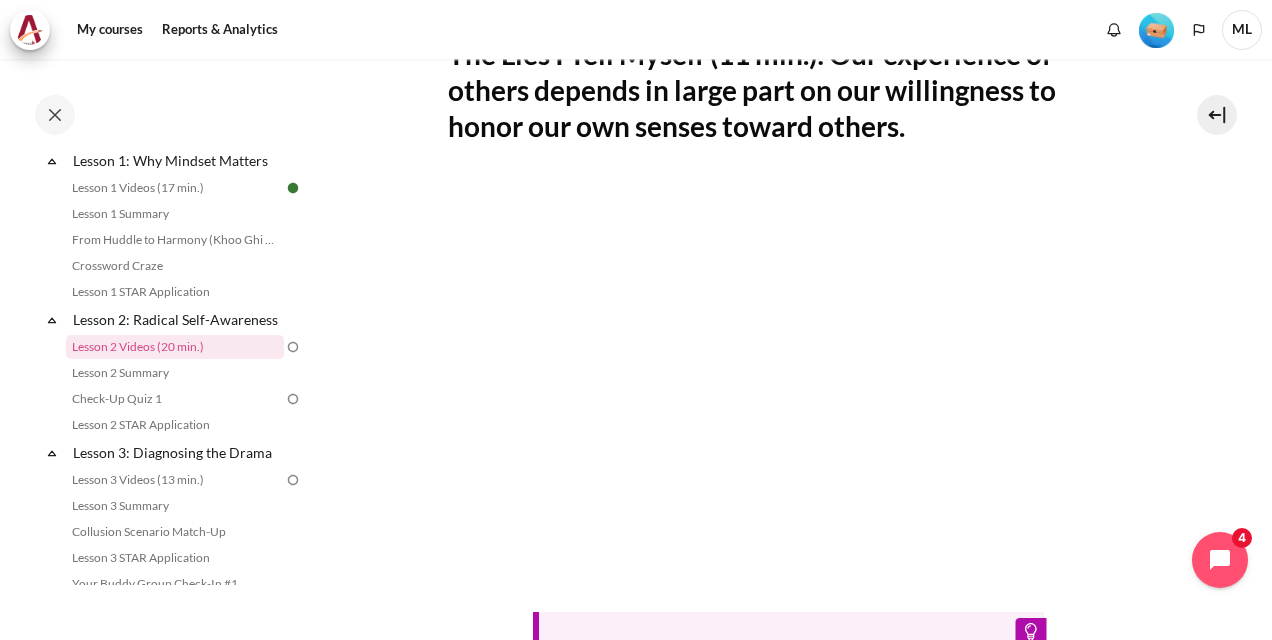 click on "Tip: Click the  full-screen icon  and  enable subtitles/CC  at the bottom right of the video for an immersive experience." at bounding box center [789, 448] 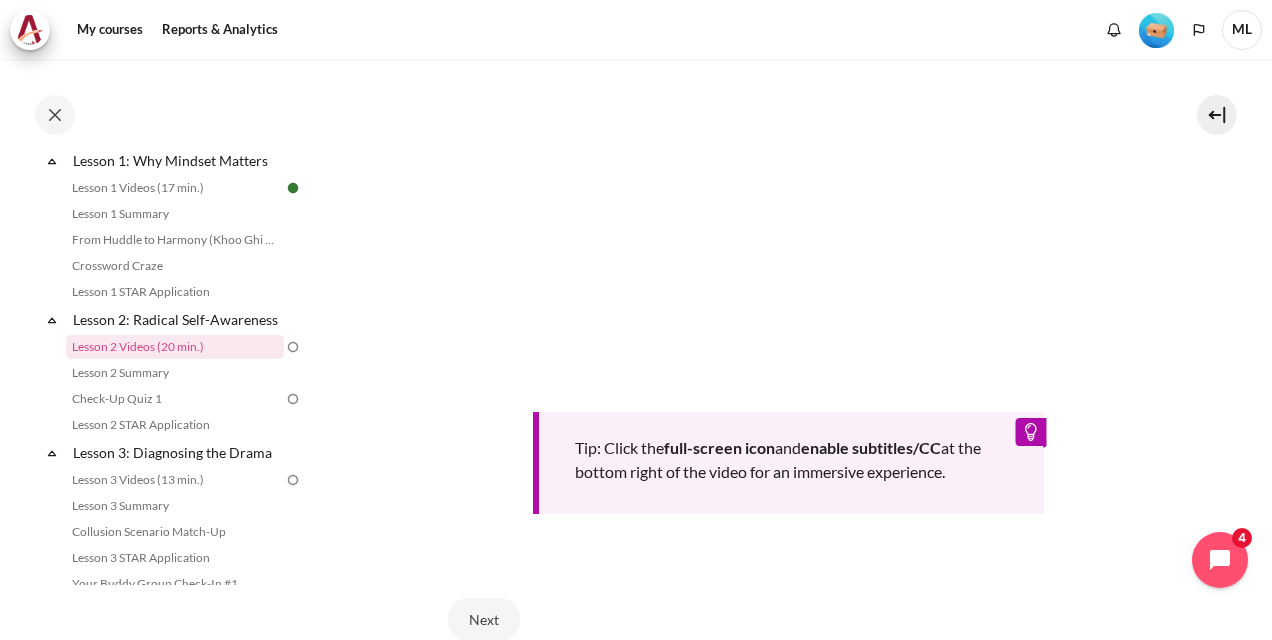 scroll, scrollTop: 798, scrollLeft: 0, axis: vertical 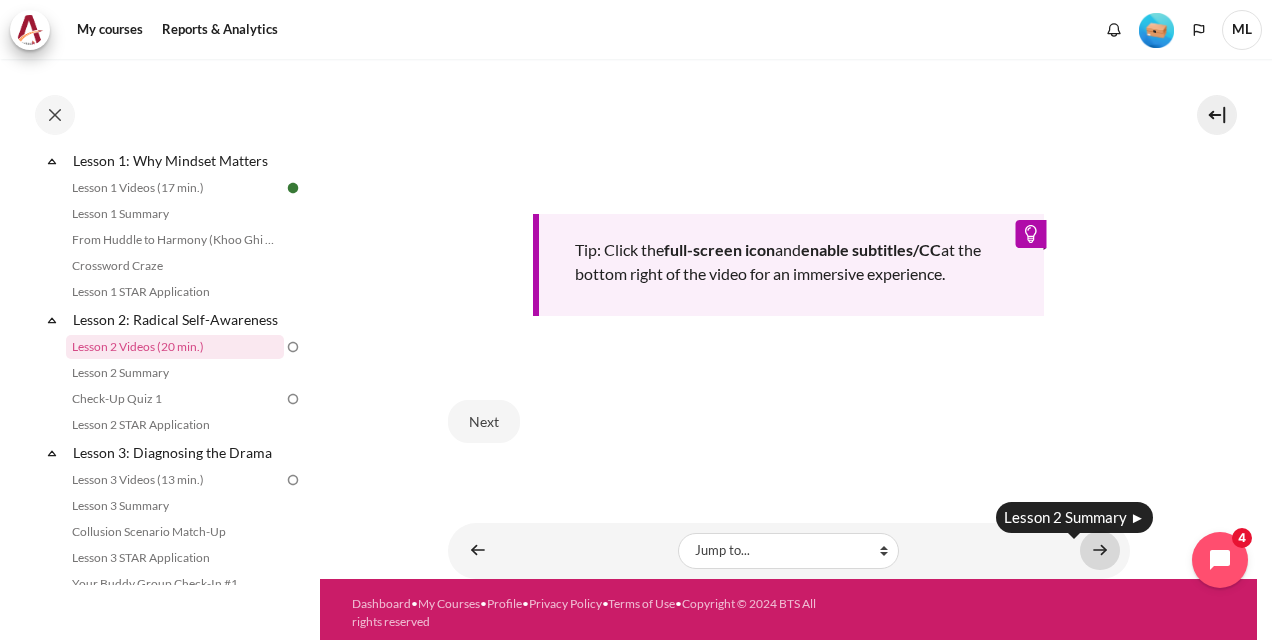 click at bounding box center (1100, 550) 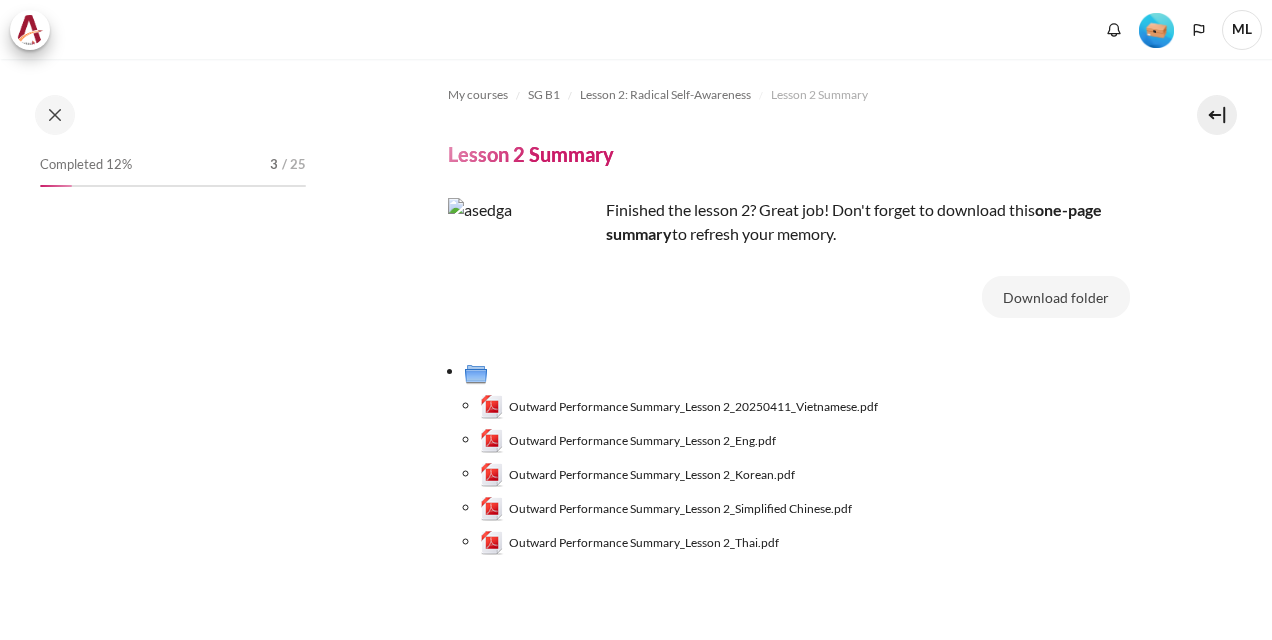 scroll, scrollTop: 0, scrollLeft: 0, axis: both 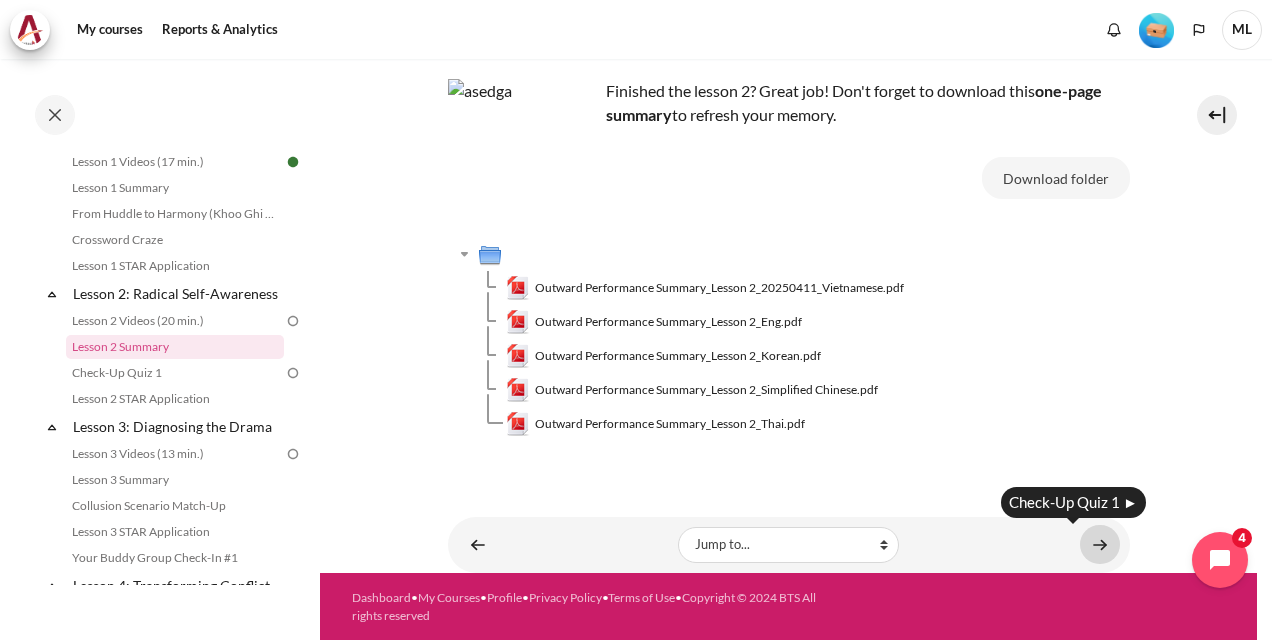 click at bounding box center [1100, 544] 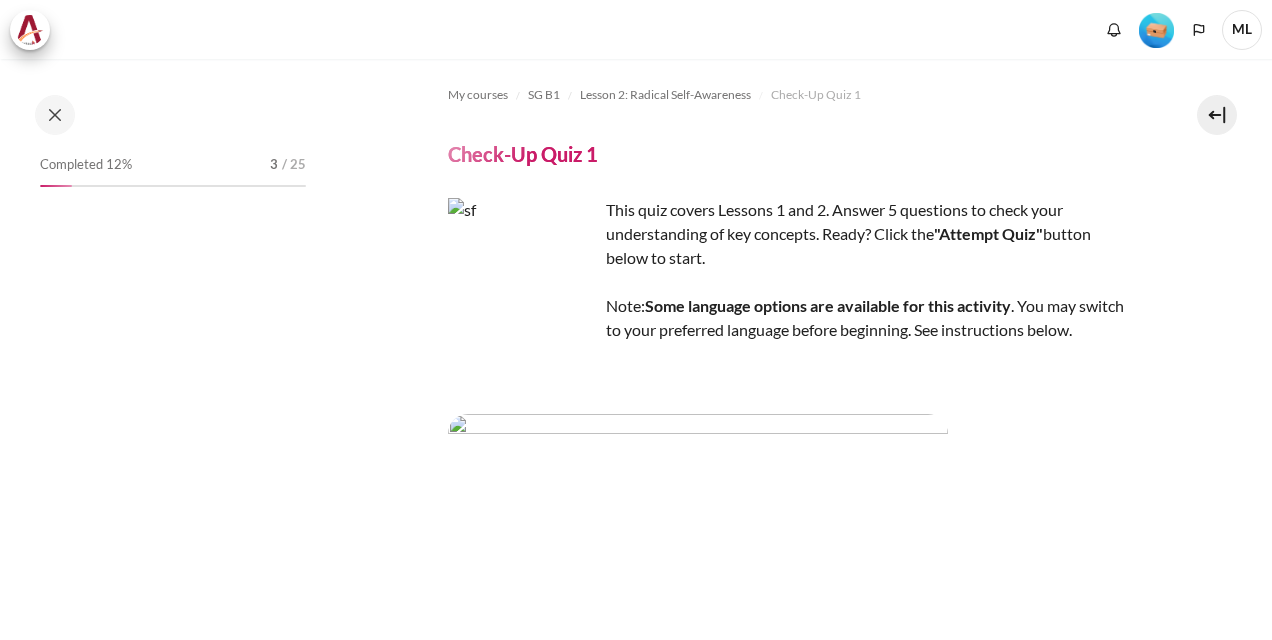 scroll, scrollTop: 0, scrollLeft: 0, axis: both 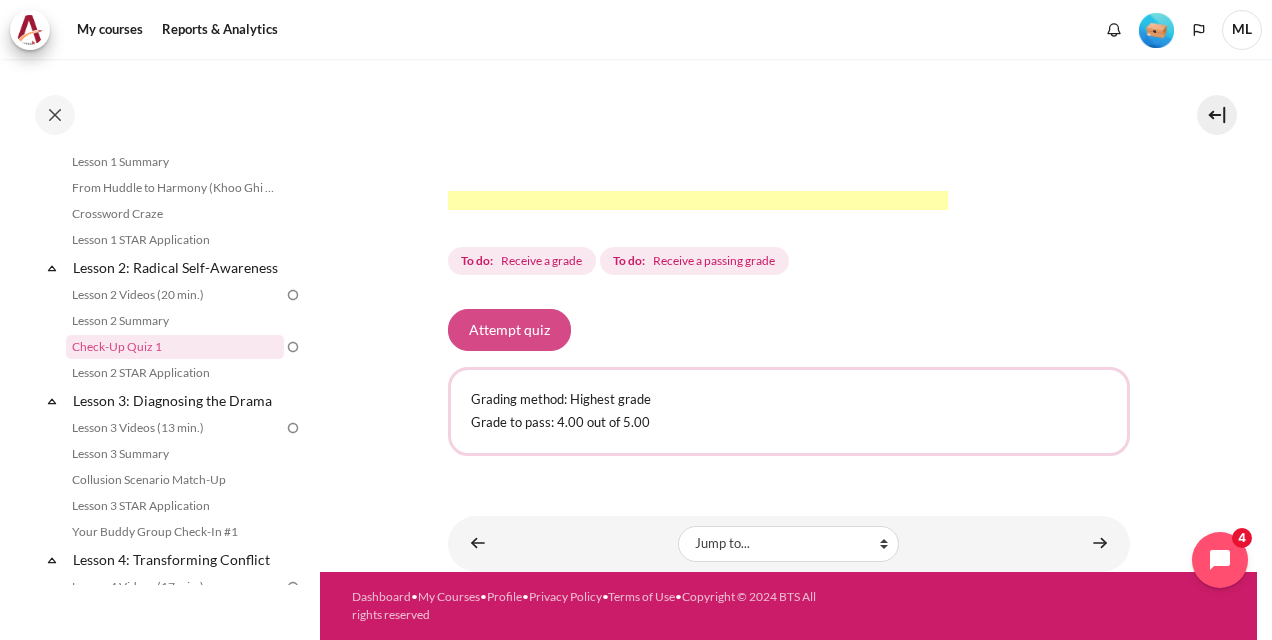 click on "Attempt quiz" at bounding box center (509, 330) 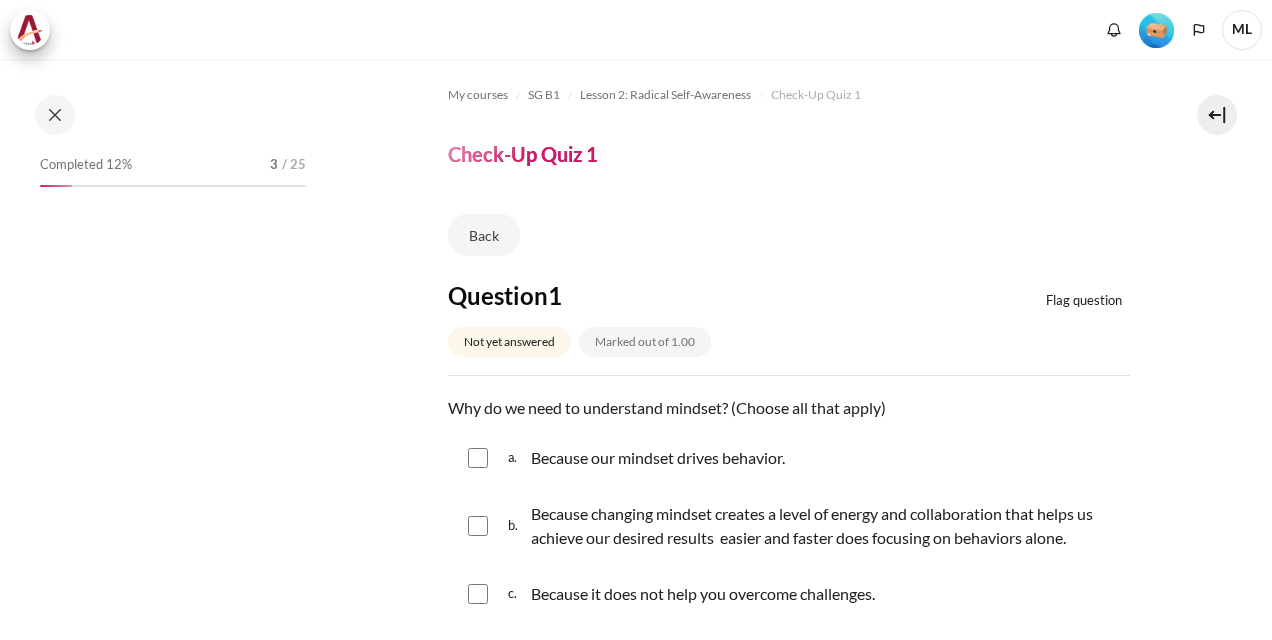 scroll, scrollTop: 0, scrollLeft: 0, axis: both 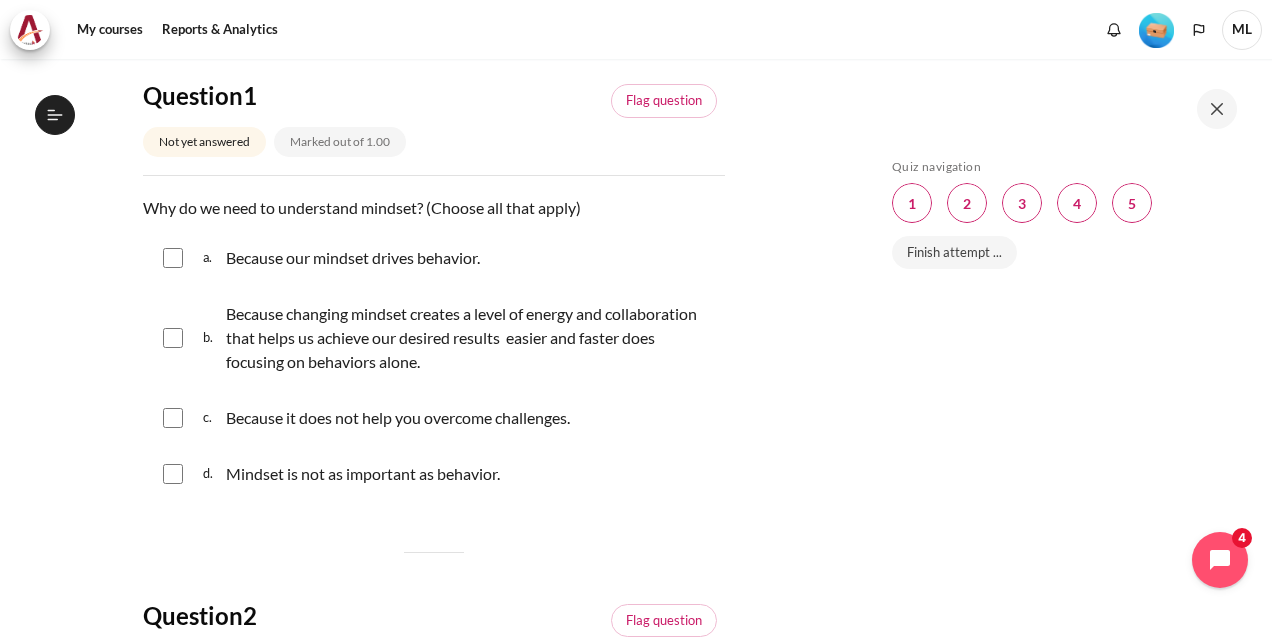 click on "Because our mindset drives behavior." at bounding box center [353, 258] 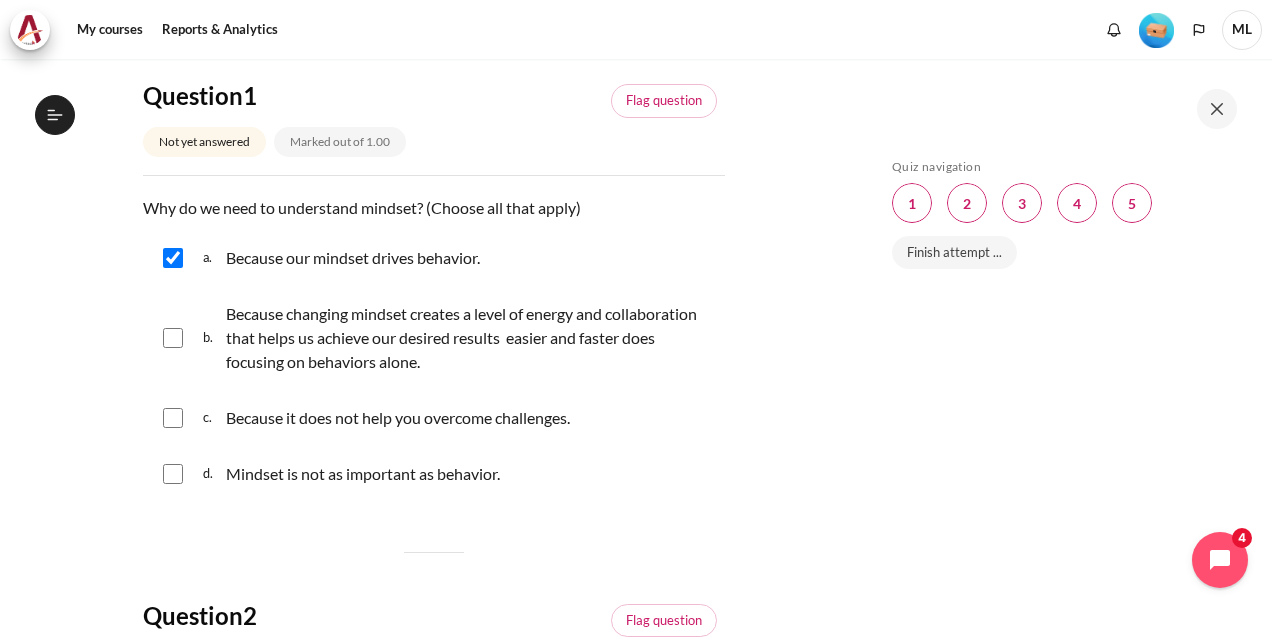 click on "b.  Because changing mindset creates a level of energy and collaboration that helps us achieve our desired results  easier and faster does focusing on behaviors alone." at bounding box center [434, 338] 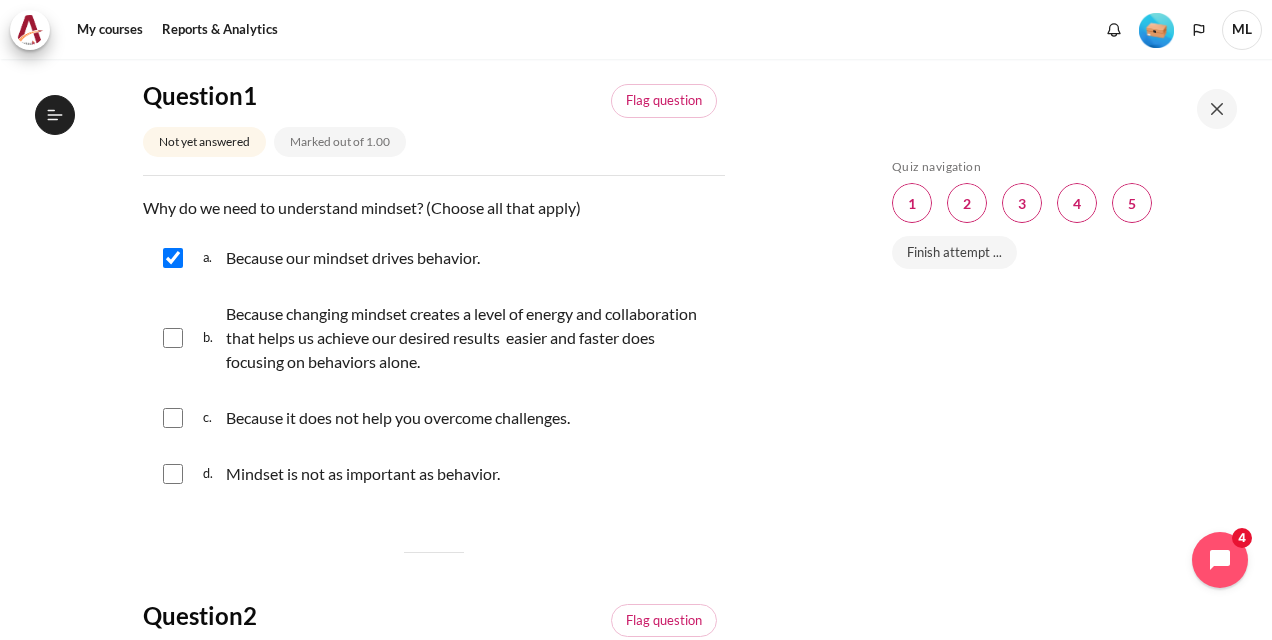 click at bounding box center [173, 338] 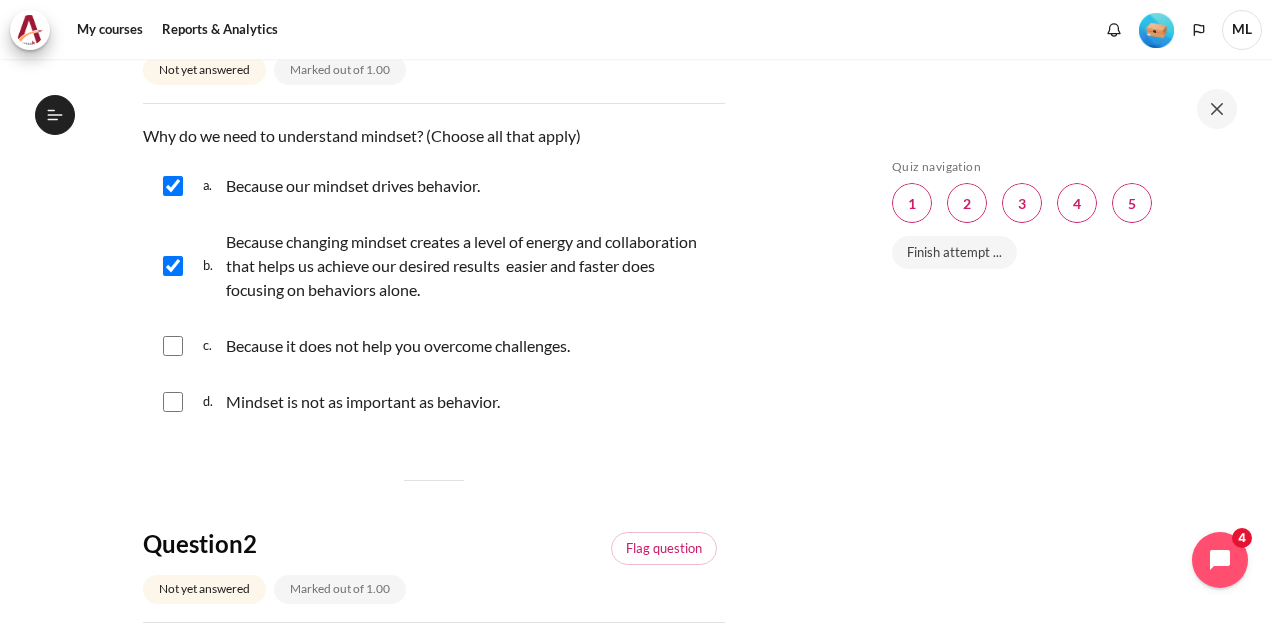 scroll, scrollTop: 200, scrollLeft: 0, axis: vertical 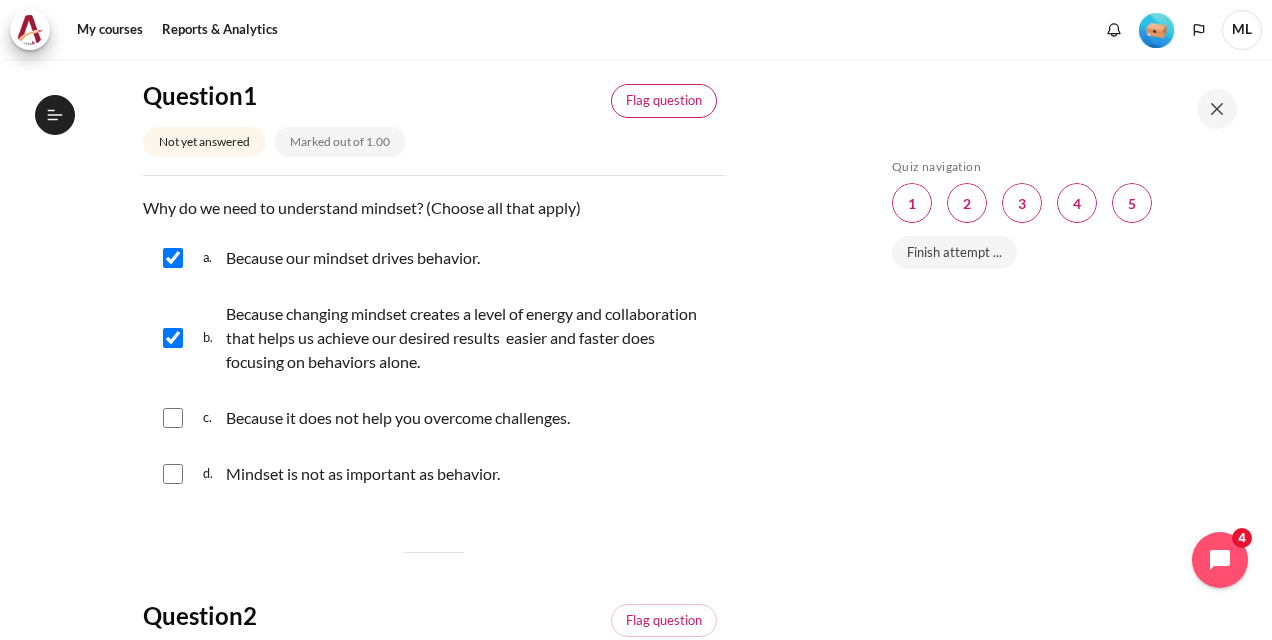 click on "Flag question" at bounding box center (664, 101) 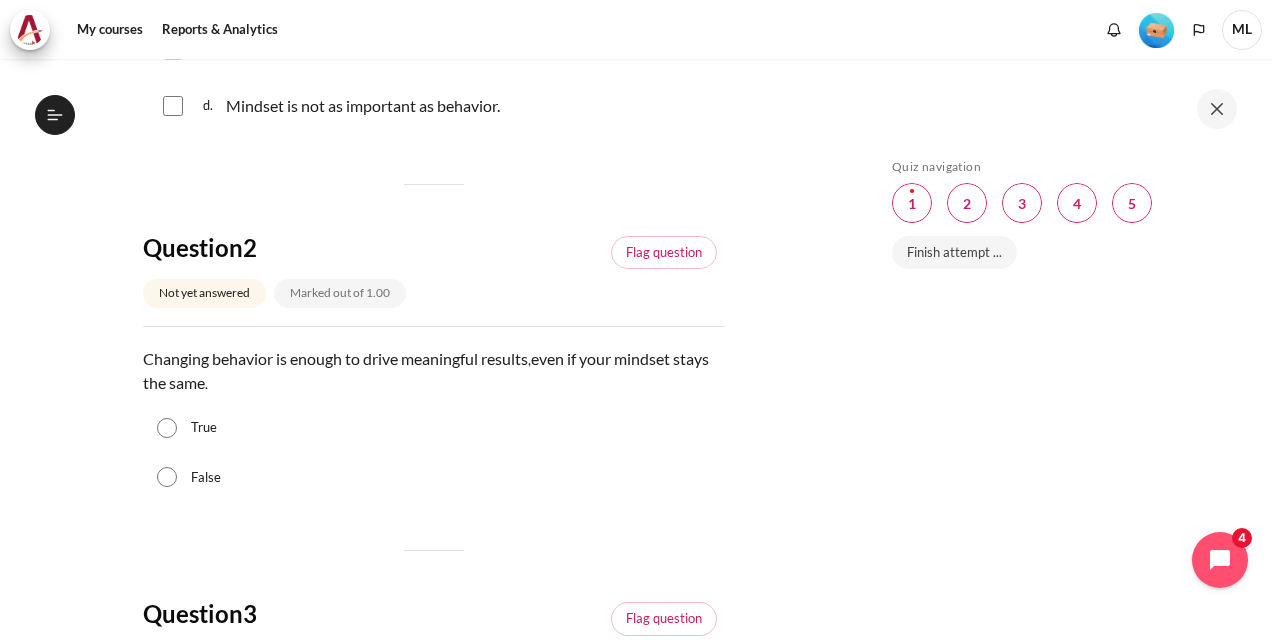 scroll, scrollTop: 600, scrollLeft: 0, axis: vertical 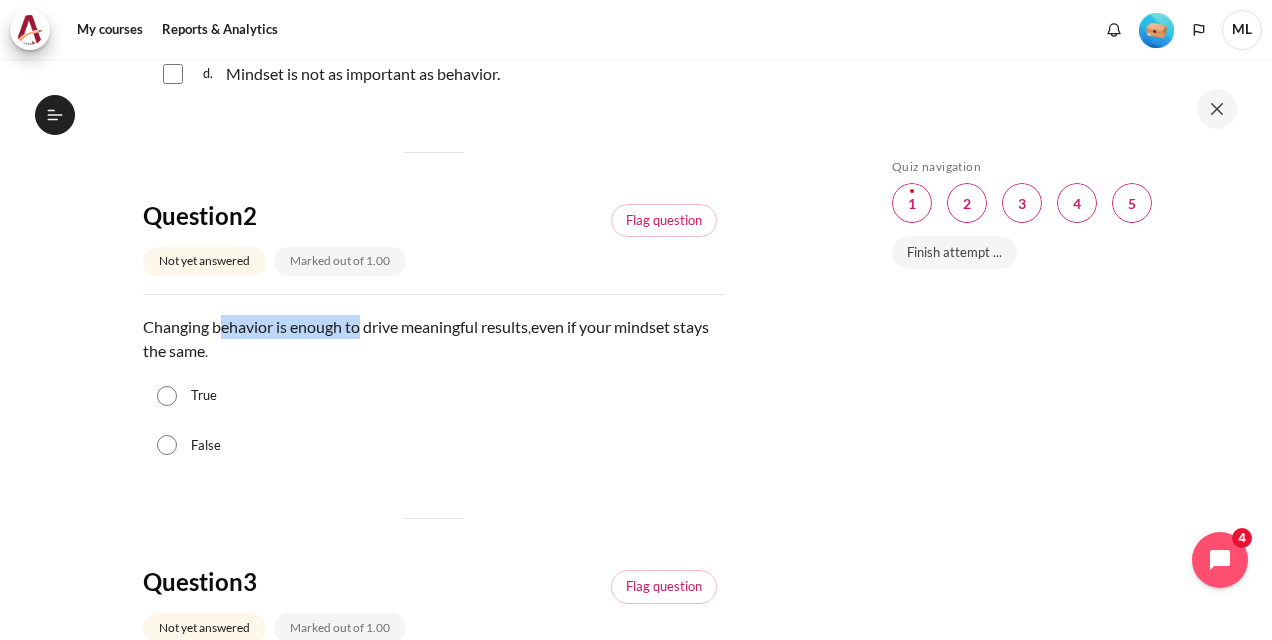 drag, startPoint x: 221, startPoint y: 324, endPoint x: 358, endPoint y: 324, distance: 137 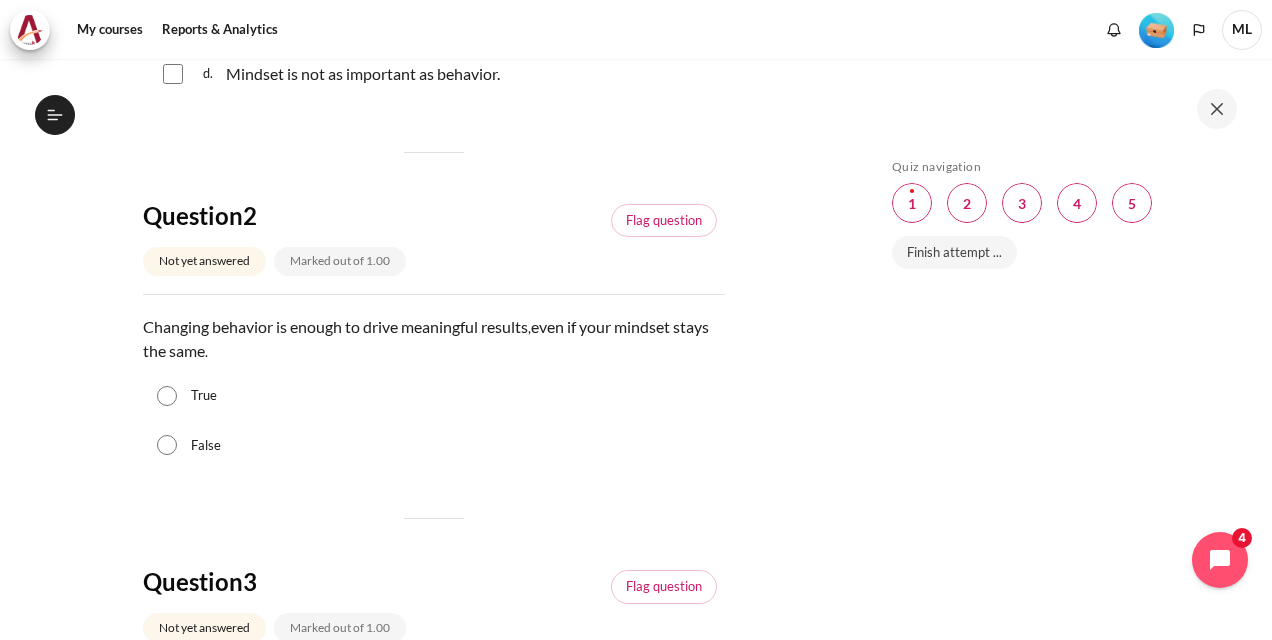 drag, startPoint x: 358, startPoint y: 324, endPoint x: 389, endPoint y: 448, distance: 127.81628 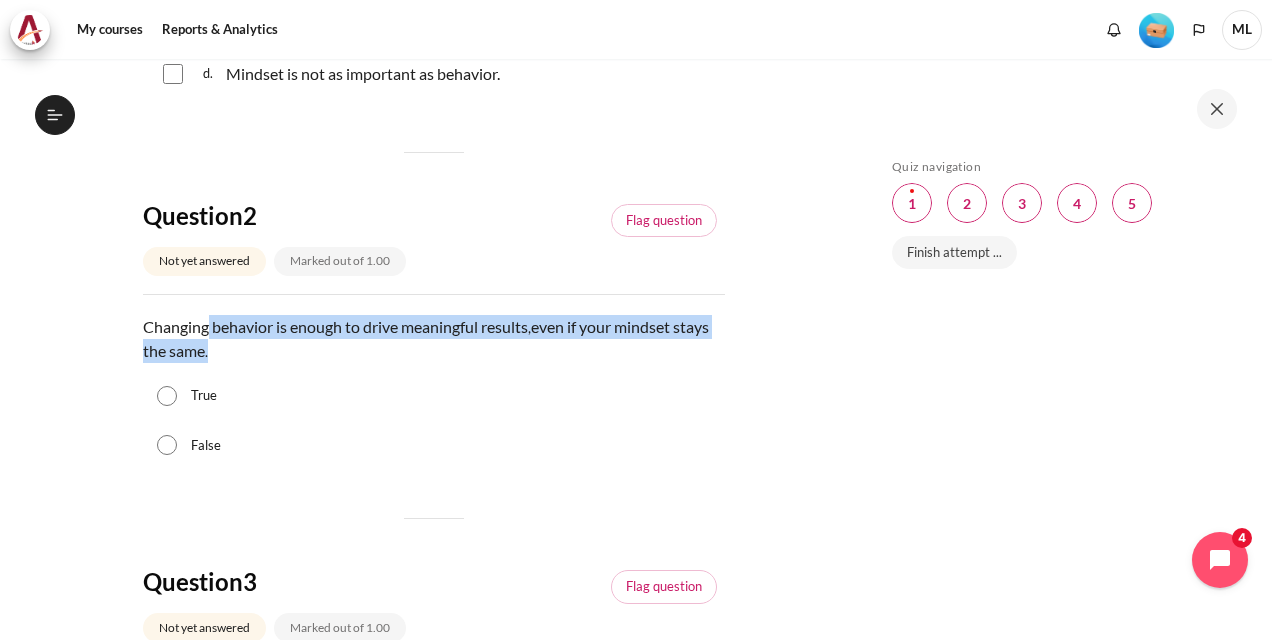 drag, startPoint x: 210, startPoint y: 333, endPoint x: 690, endPoint y: 340, distance: 480.05103 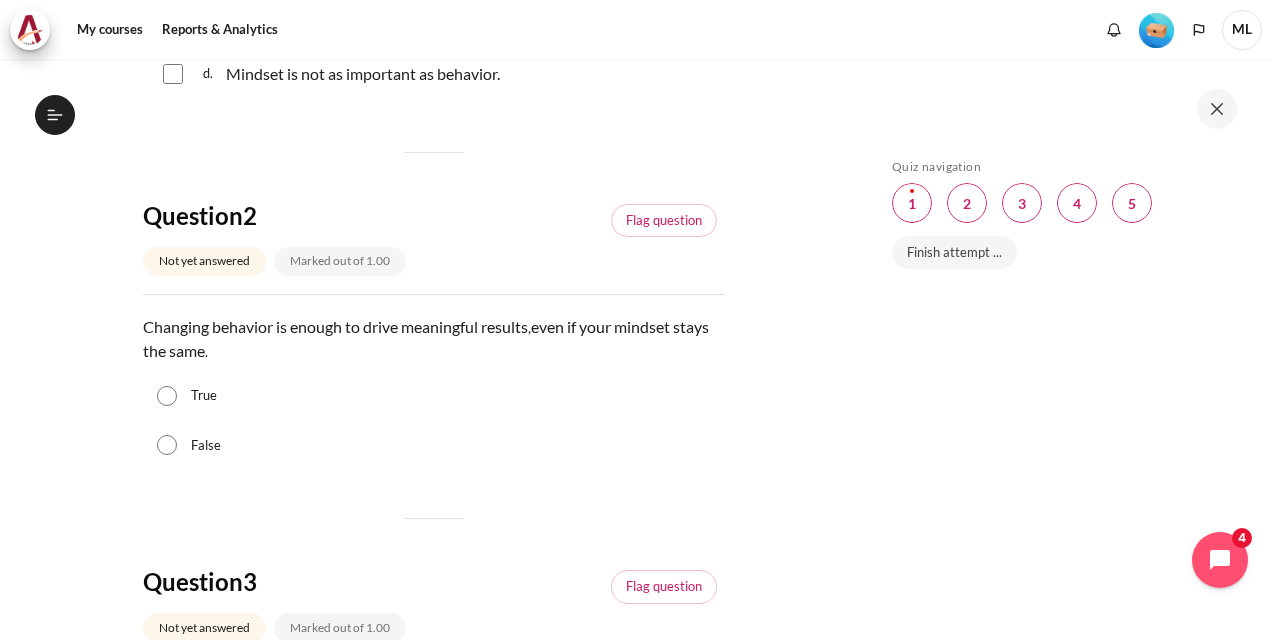 drag, startPoint x: 690, startPoint y: 340, endPoint x: 585, endPoint y: 404, distance: 122.967476 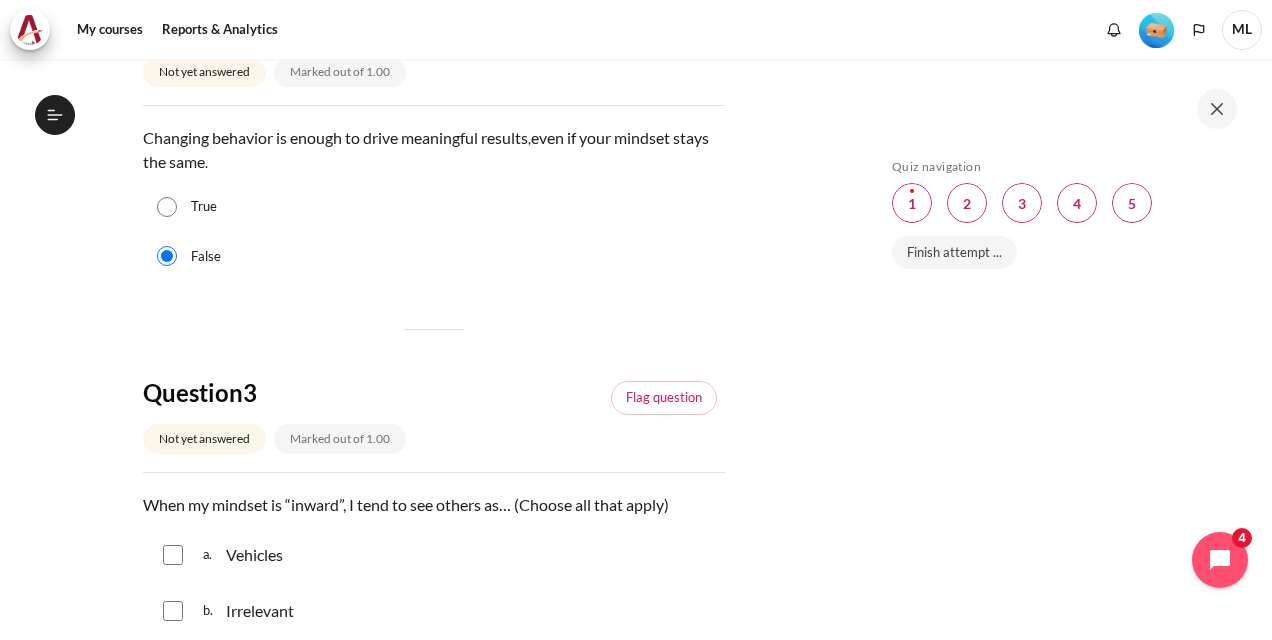 scroll, scrollTop: 700, scrollLeft: 0, axis: vertical 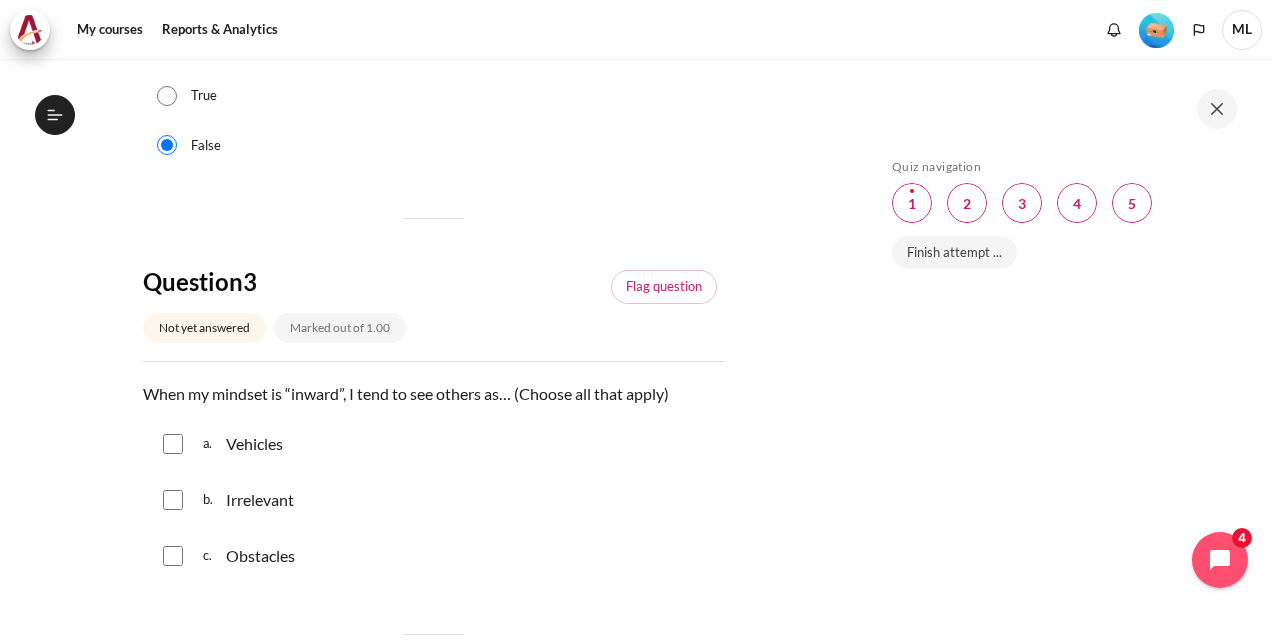 drag, startPoint x: 251, startPoint y: 443, endPoint x: 264, endPoint y: 492, distance: 50.695168 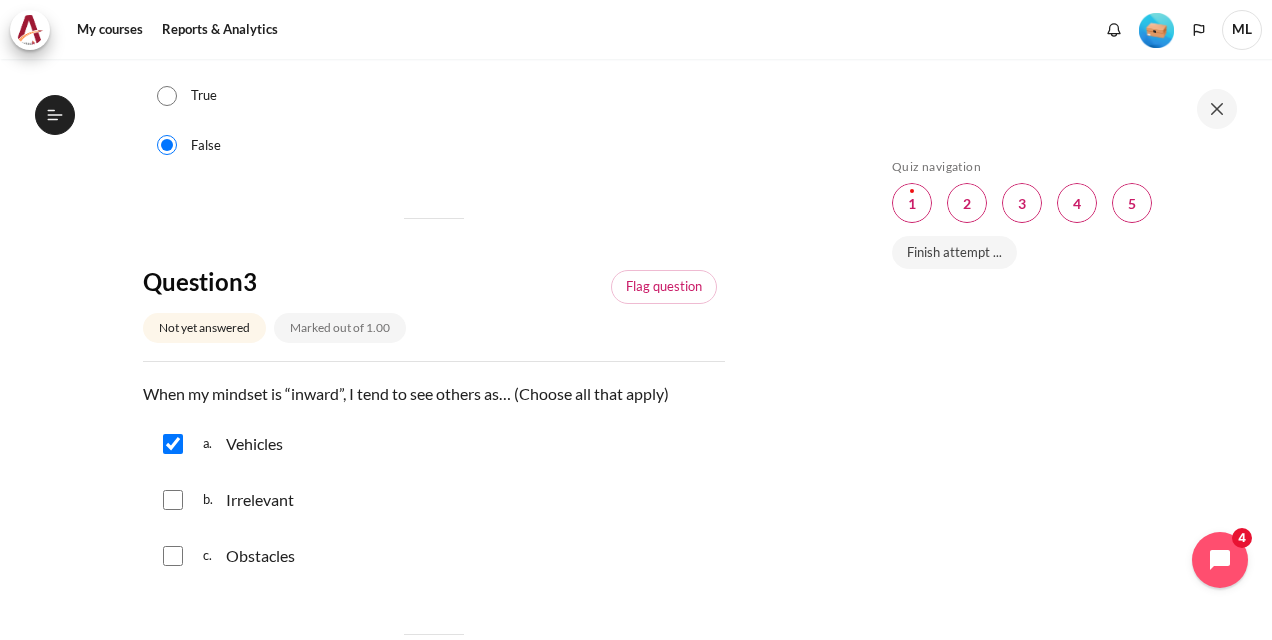 click on "Irrelevant" at bounding box center [260, 500] 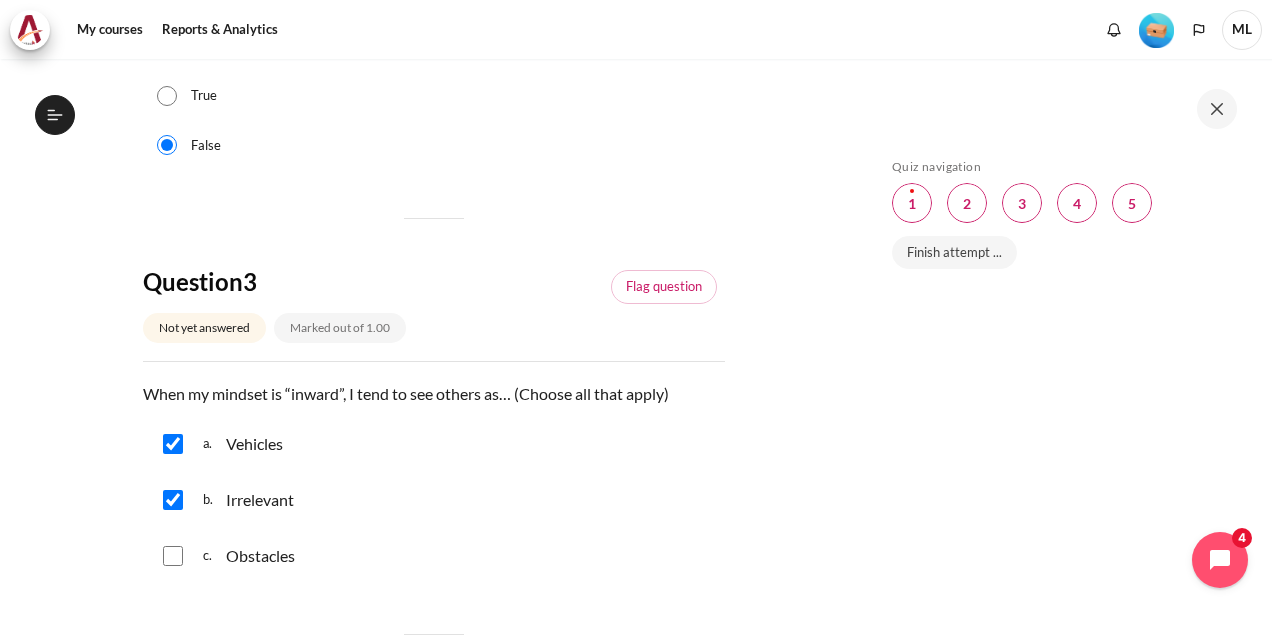 click on "Obstacles" at bounding box center (260, 556) 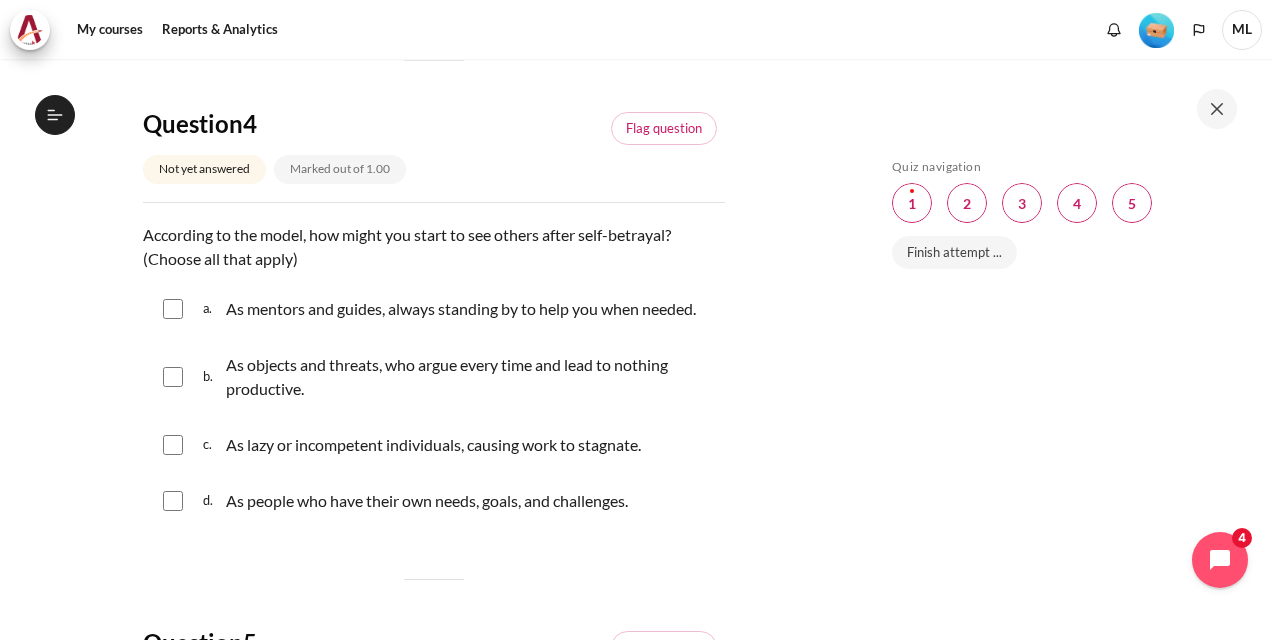 scroll, scrollTop: 1500, scrollLeft: 0, axis: vertical 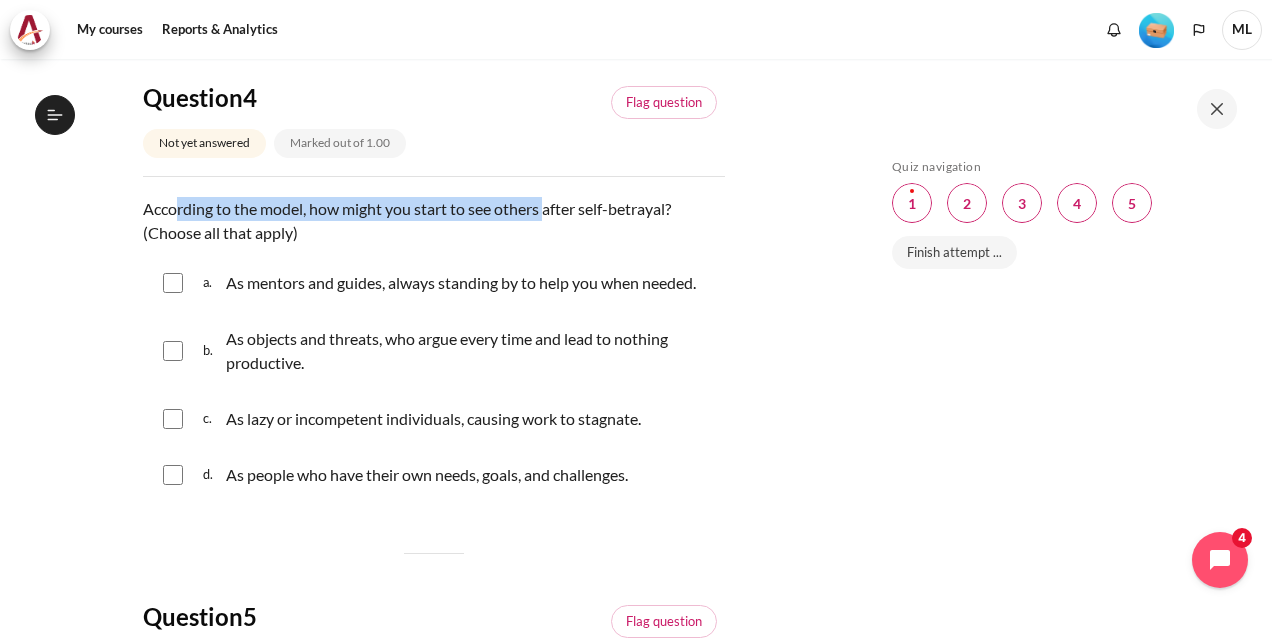 drag, startPoint x: 178, startPoint y: 205, endPoint x: 546, endPoint y: 212, distance: 368.06656 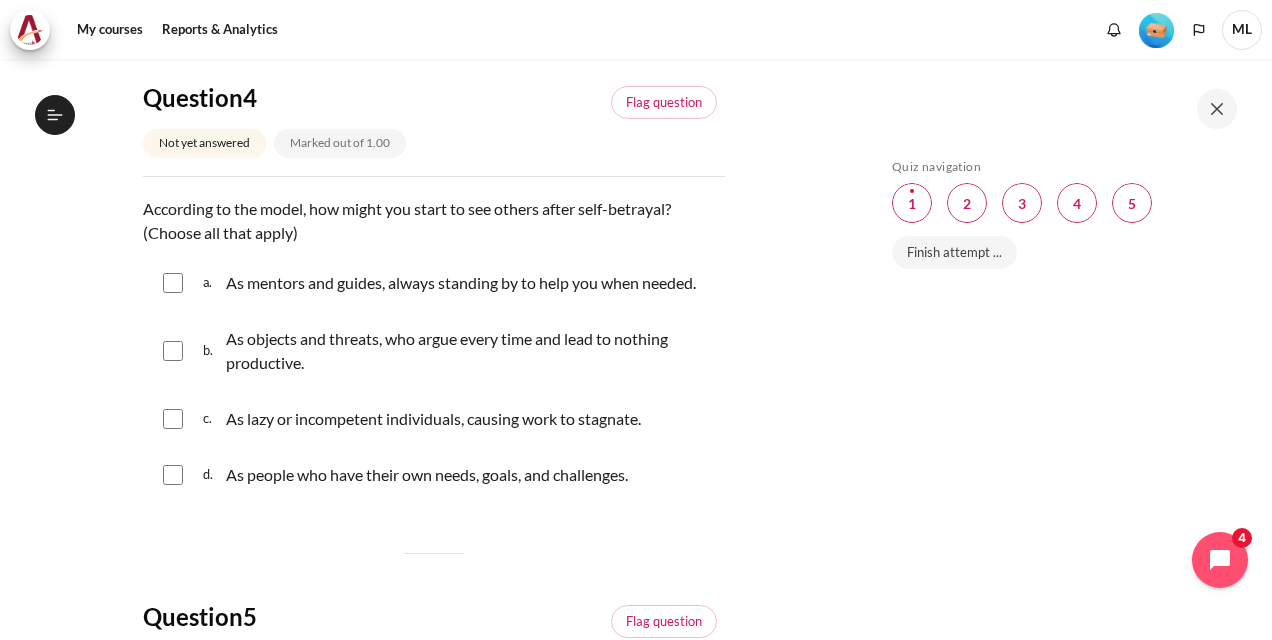 drag, startPoint x: 546, startPoint y: 212, endPoint x: 516, endPoint y: 326, distance: 117.881294 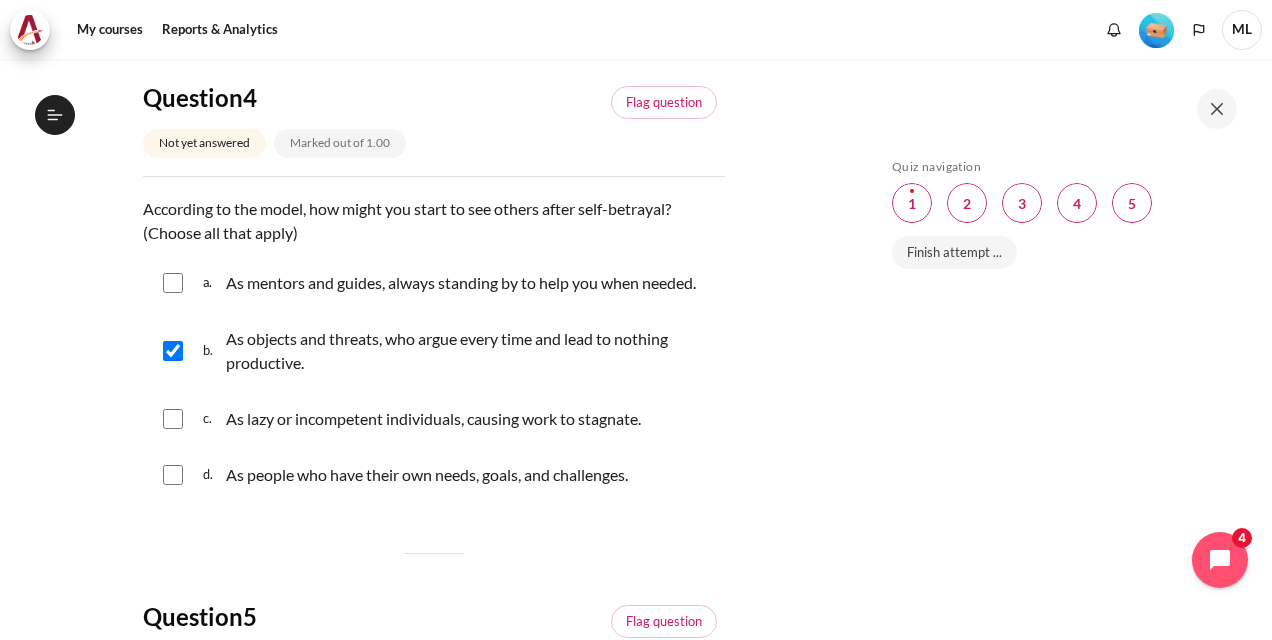drag, startPoint x: 175, startPoint y: 347, endPoint x: 334, endPoint y: 348, distance: 159.00314 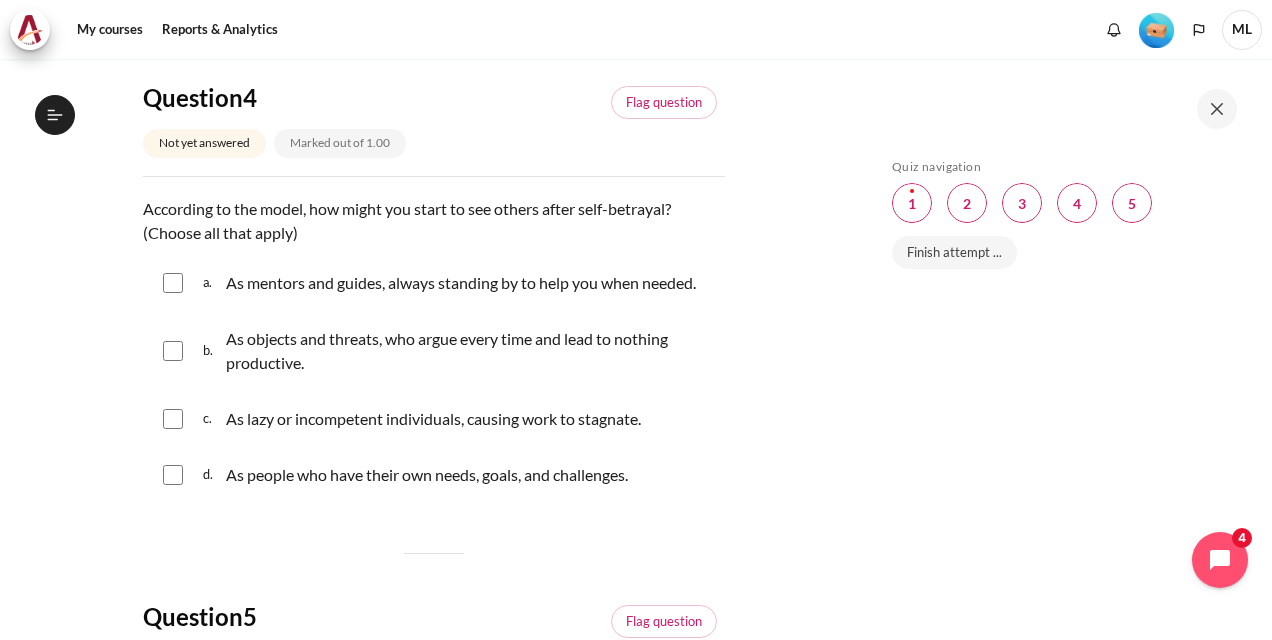click at bounding box center (173, 419) 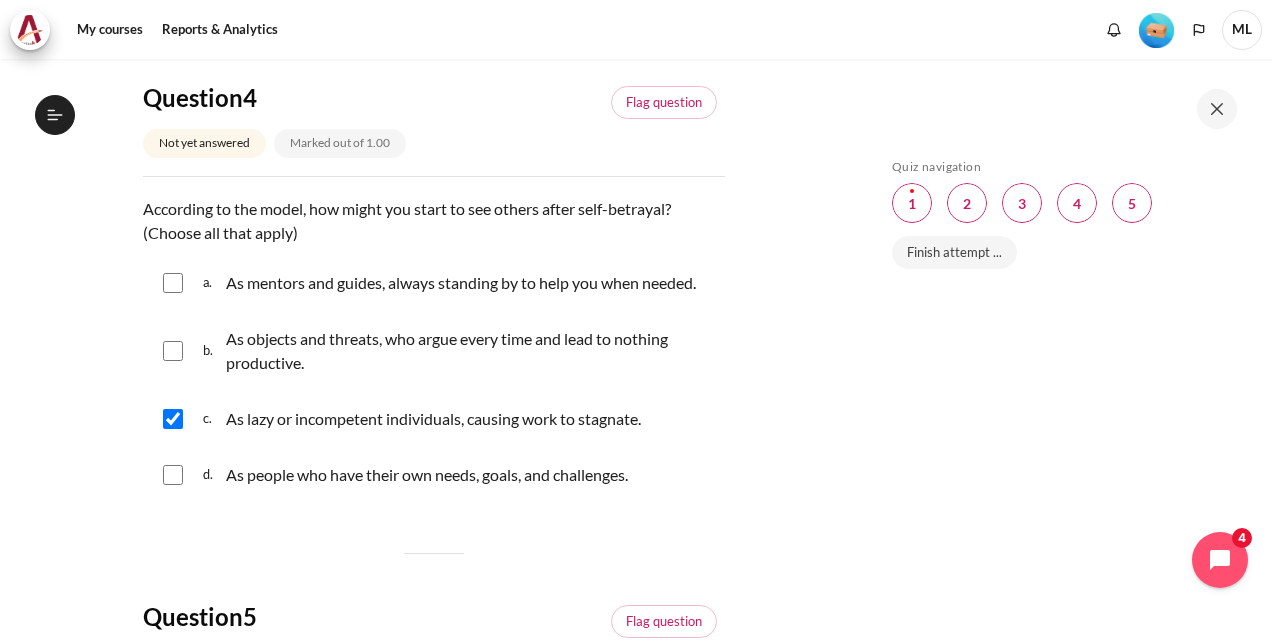 click at bounding box center (173, 351) 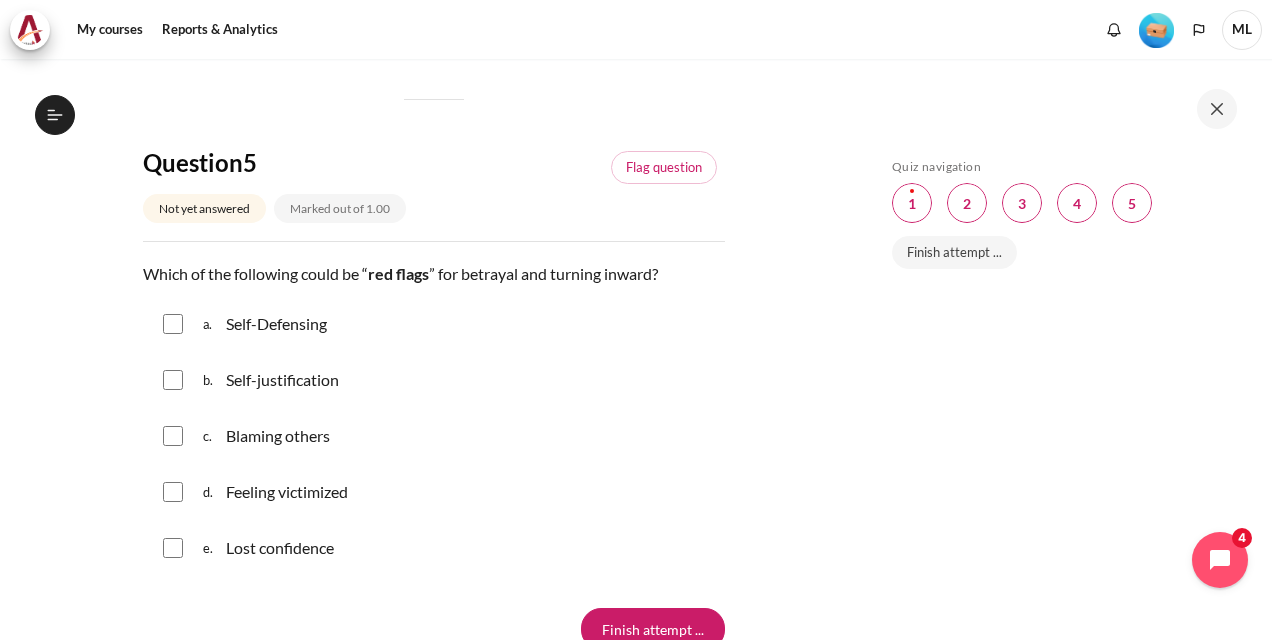 scroll, scrollTop: 2000, scrollLeft: 0, axis: vertical 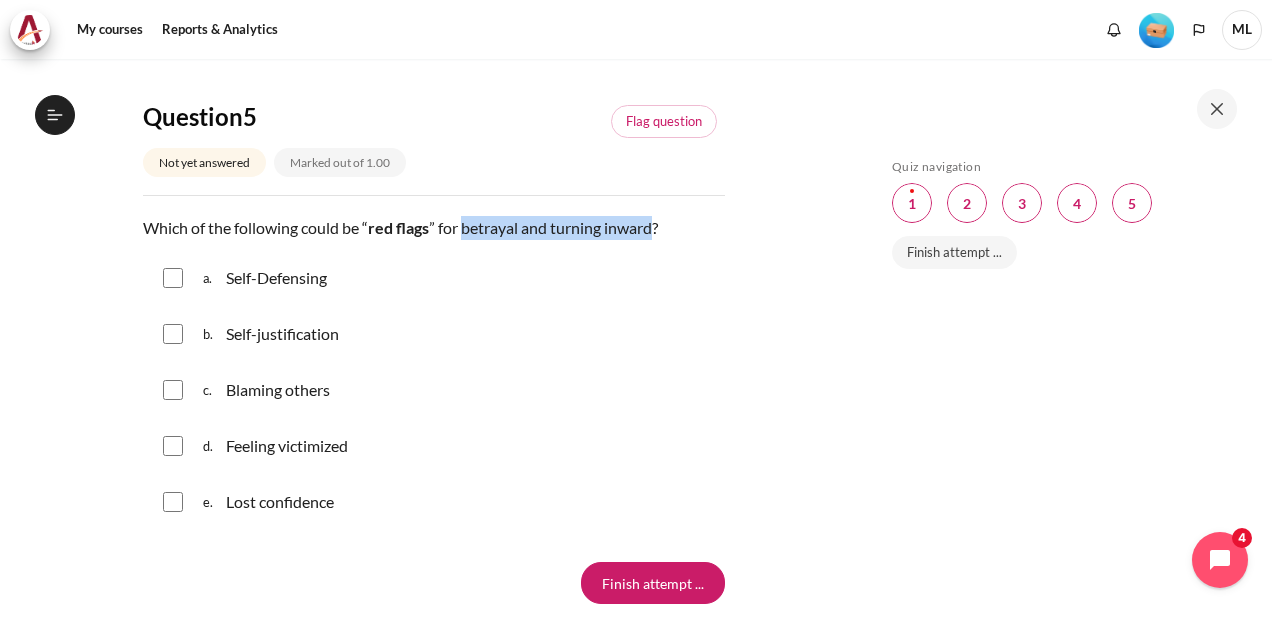 drag, startPoint x: 470, startPoint y: 227, endPoint x: 653, endPoint y: 227, distance: 183 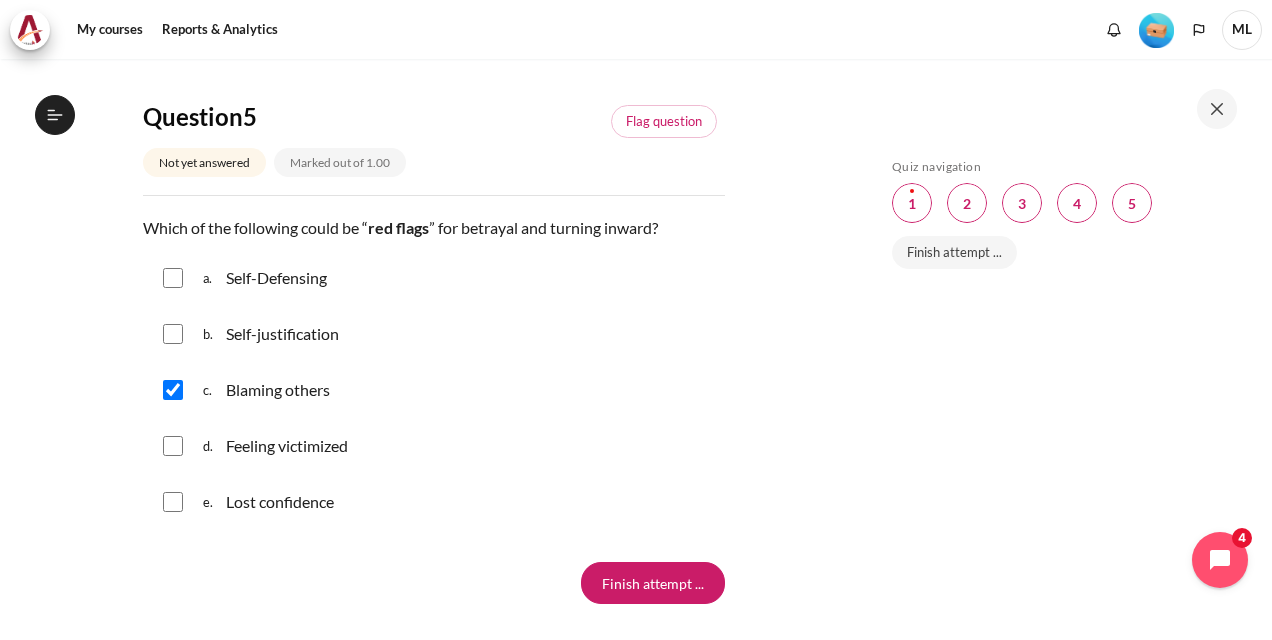 click on "d.  Feeling victimized" at bounding box center (434, 446) 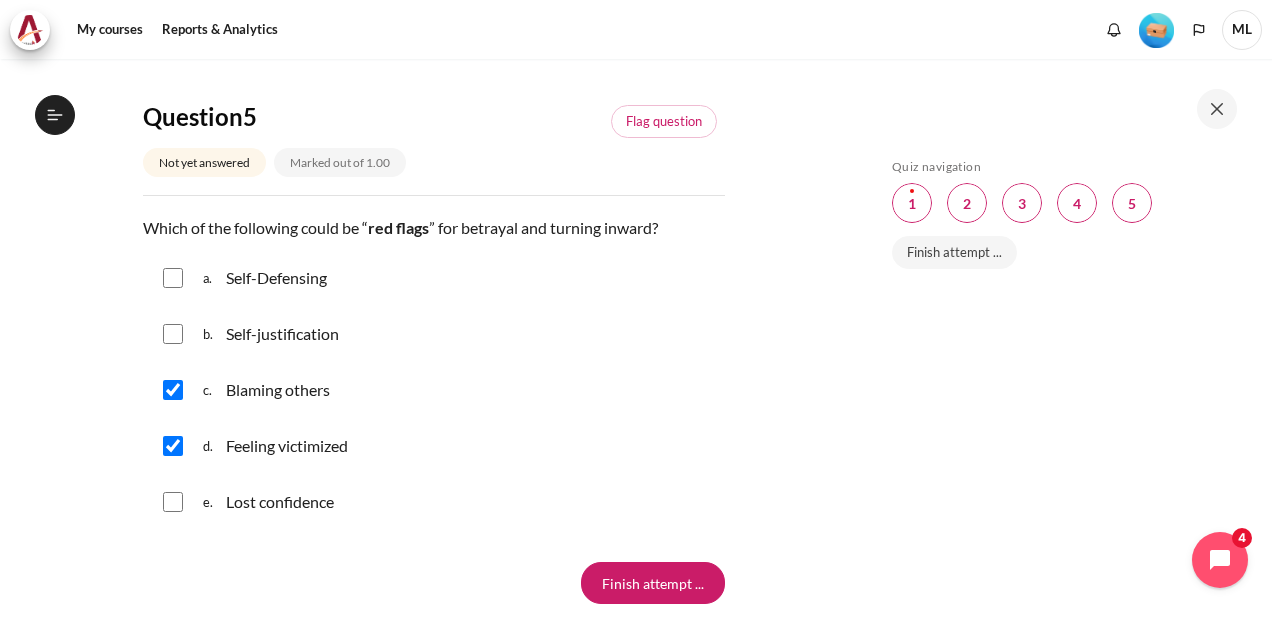 click at bounding box center [173, 502] 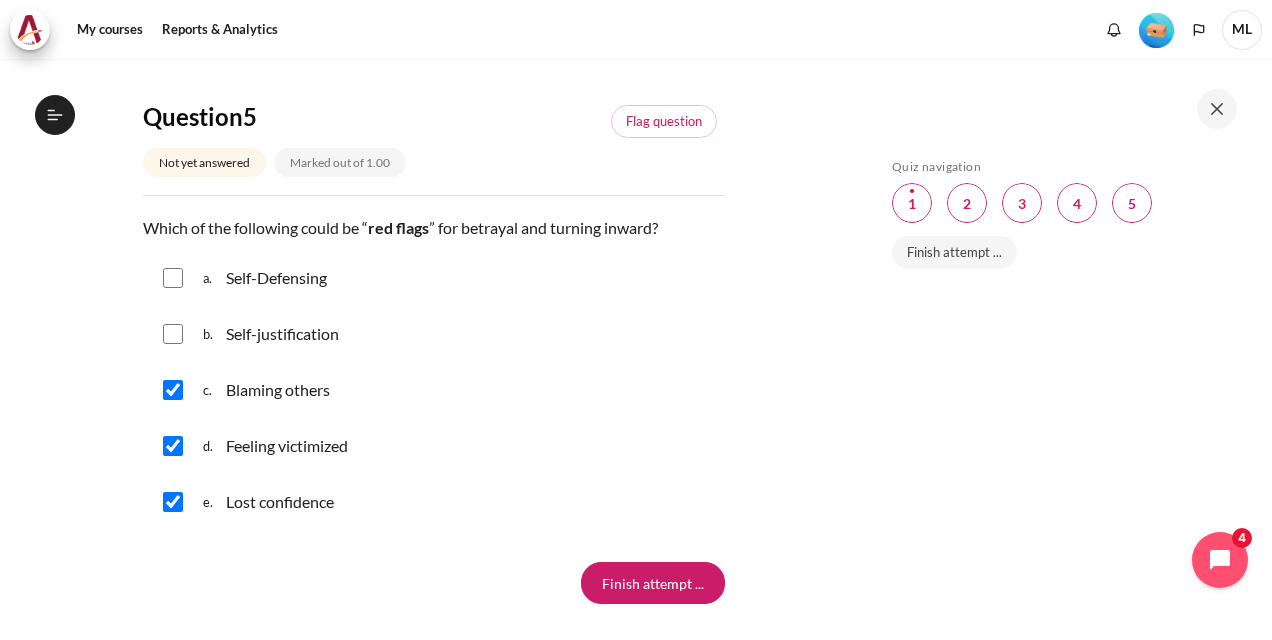 click at bounding box center (173, 334) 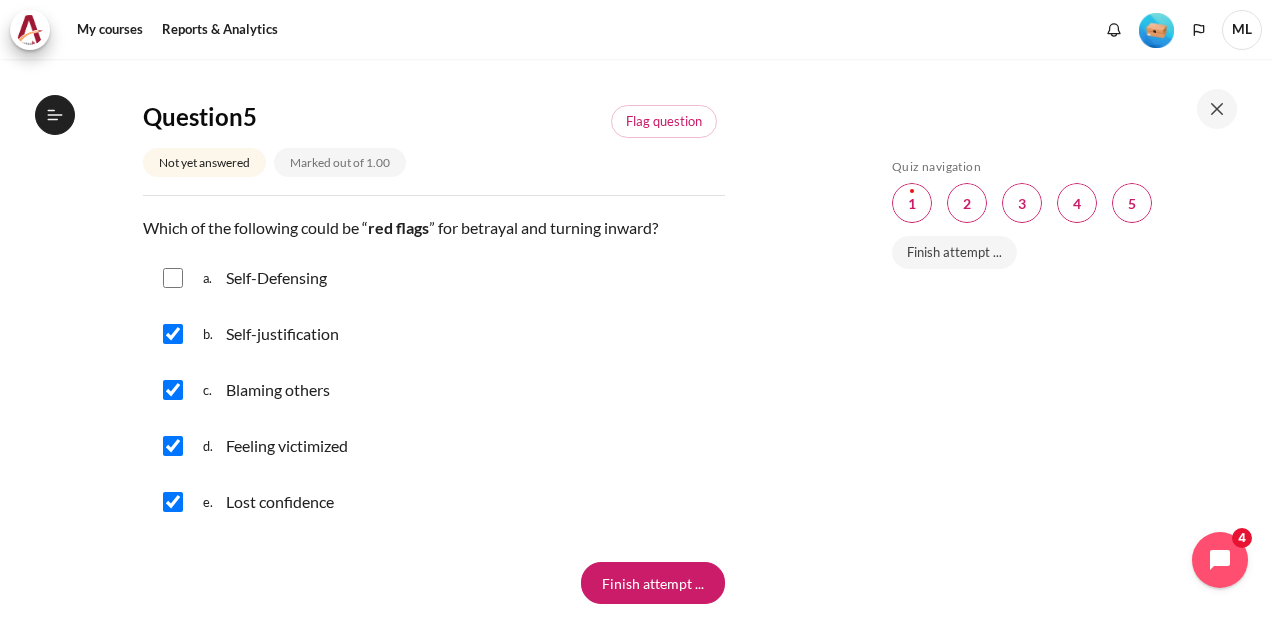 click at bounding box center [173, 278] 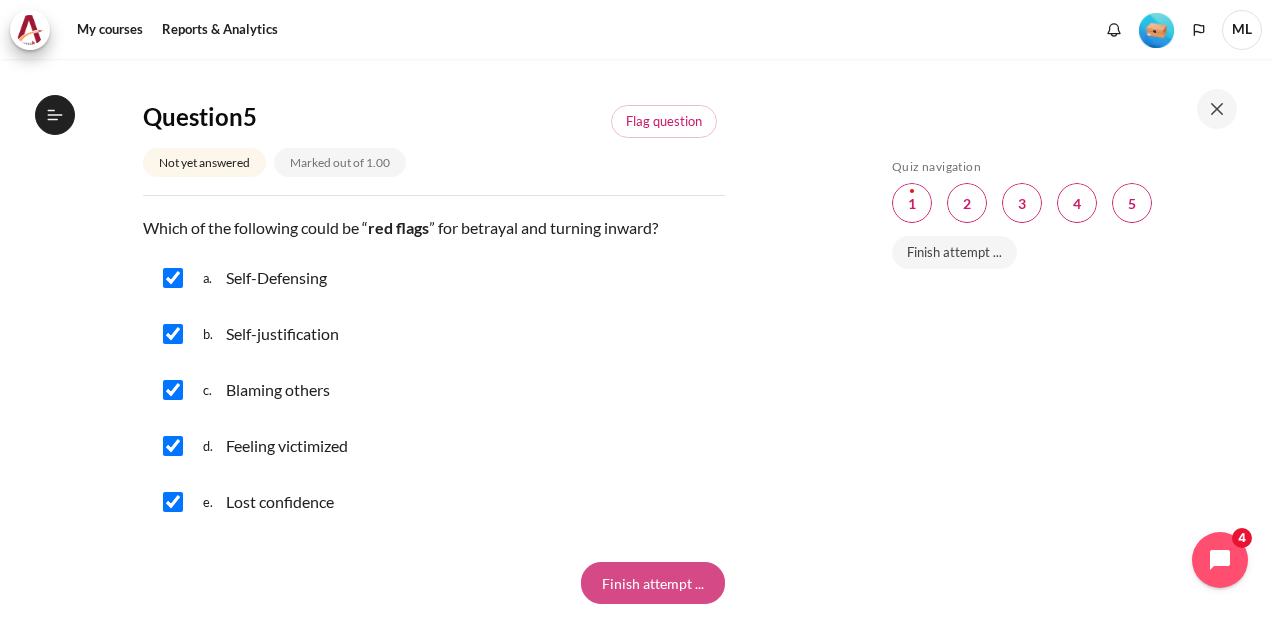 click on "Finish attempt ..." at bounding box center [653, 583] 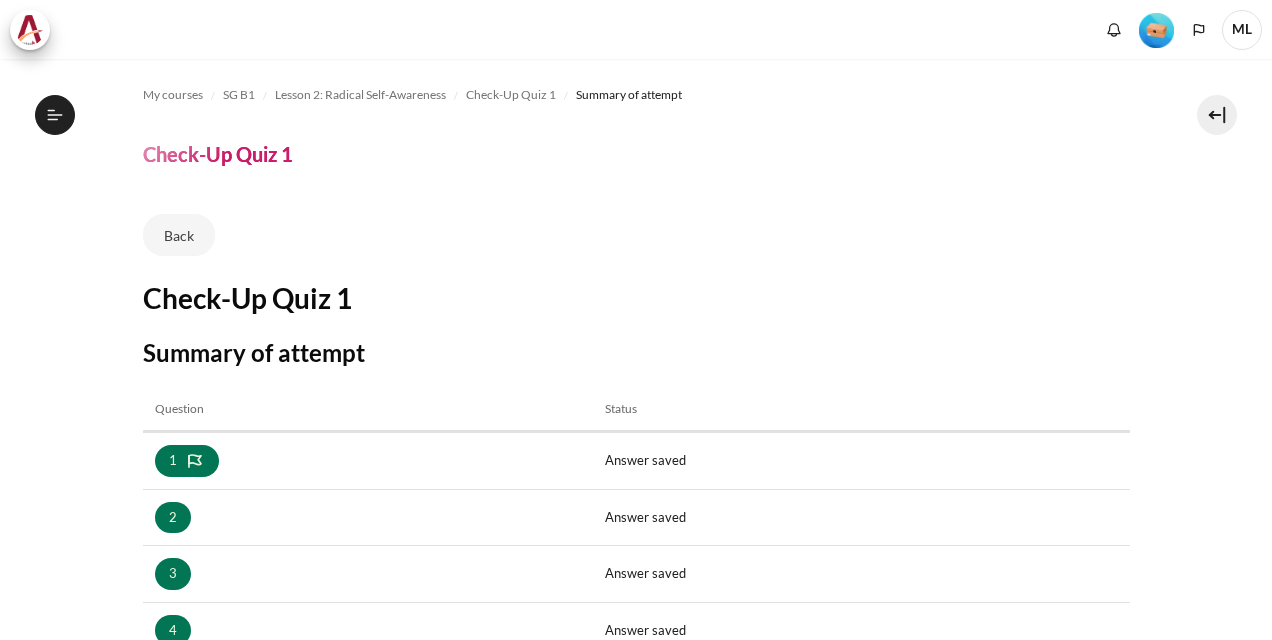 scroll, scrollTop: 0, scrollLeft: 0, axis: both 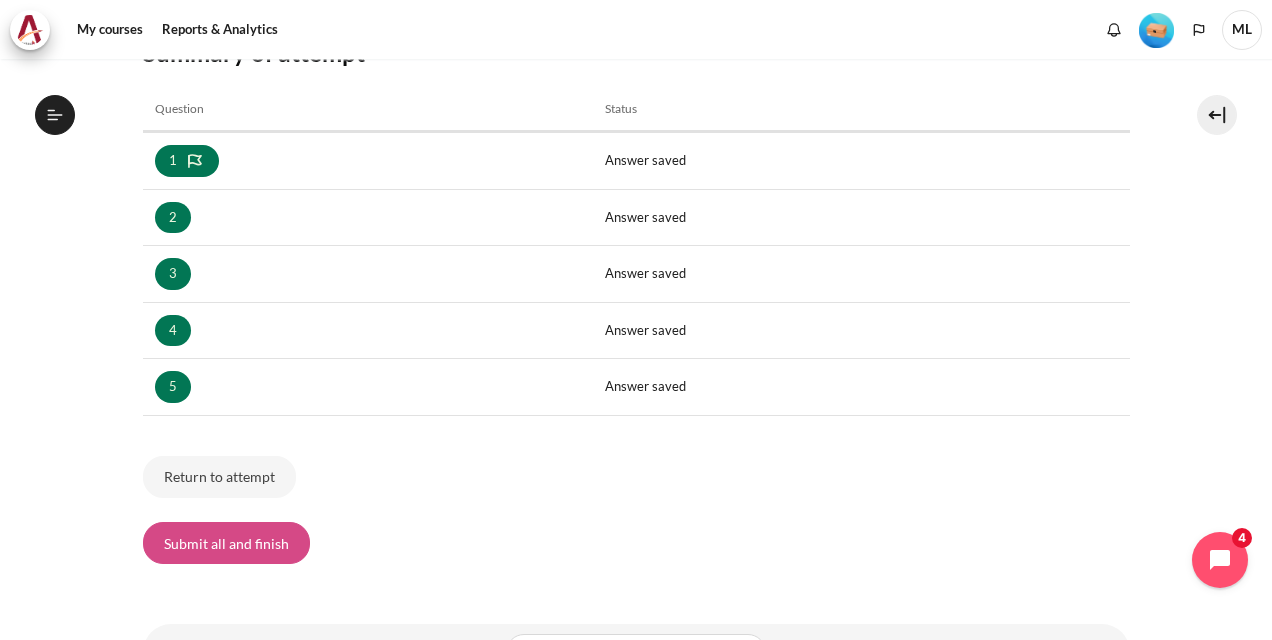 click on "Submit all and finish" at bounding box center [226, 543] 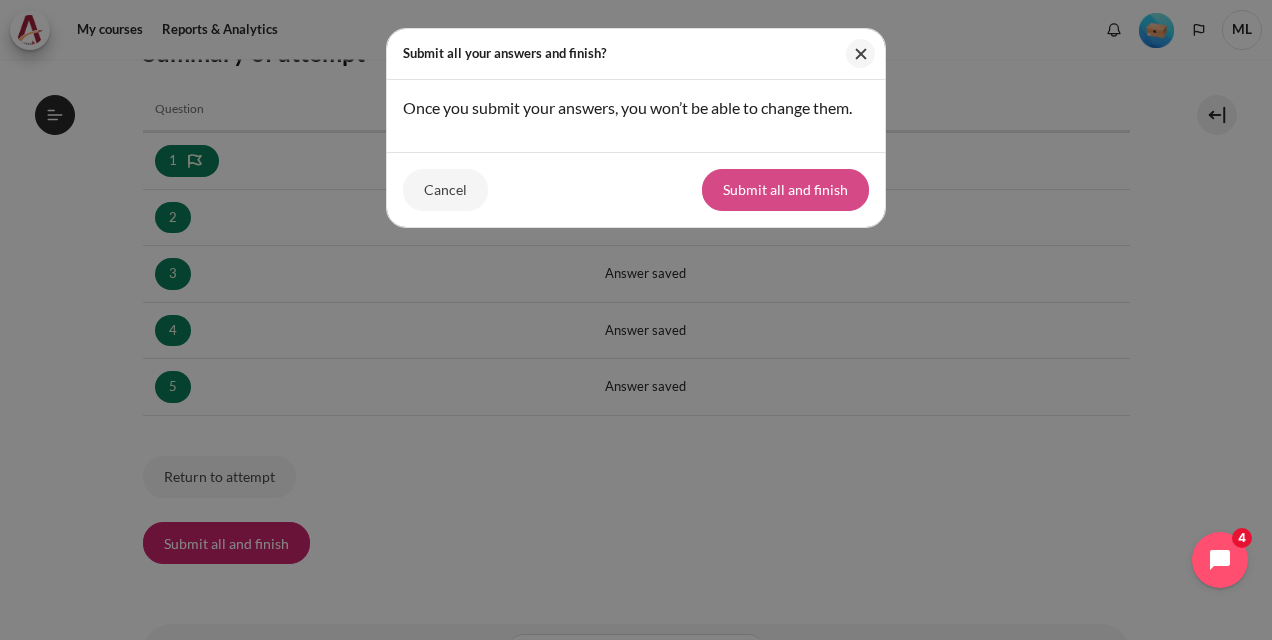 click on "Submit all and finish" at bounding box center (785, 190) 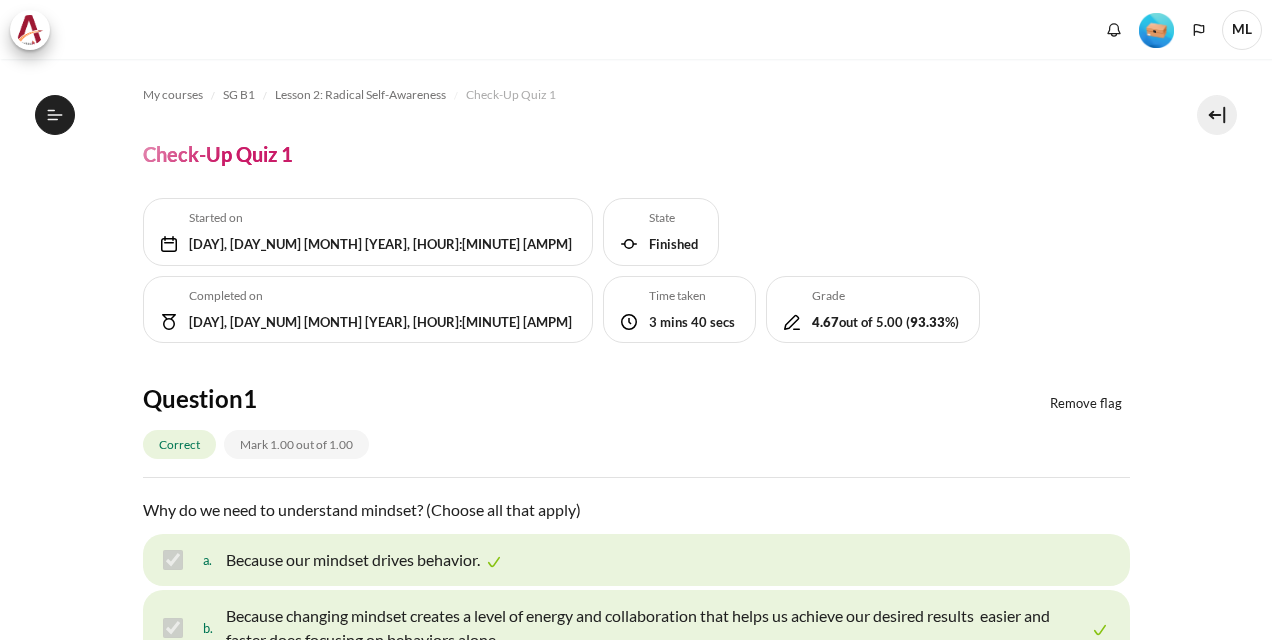 scroll, scrollTop: 0, scrollLeft: 0, axis: both 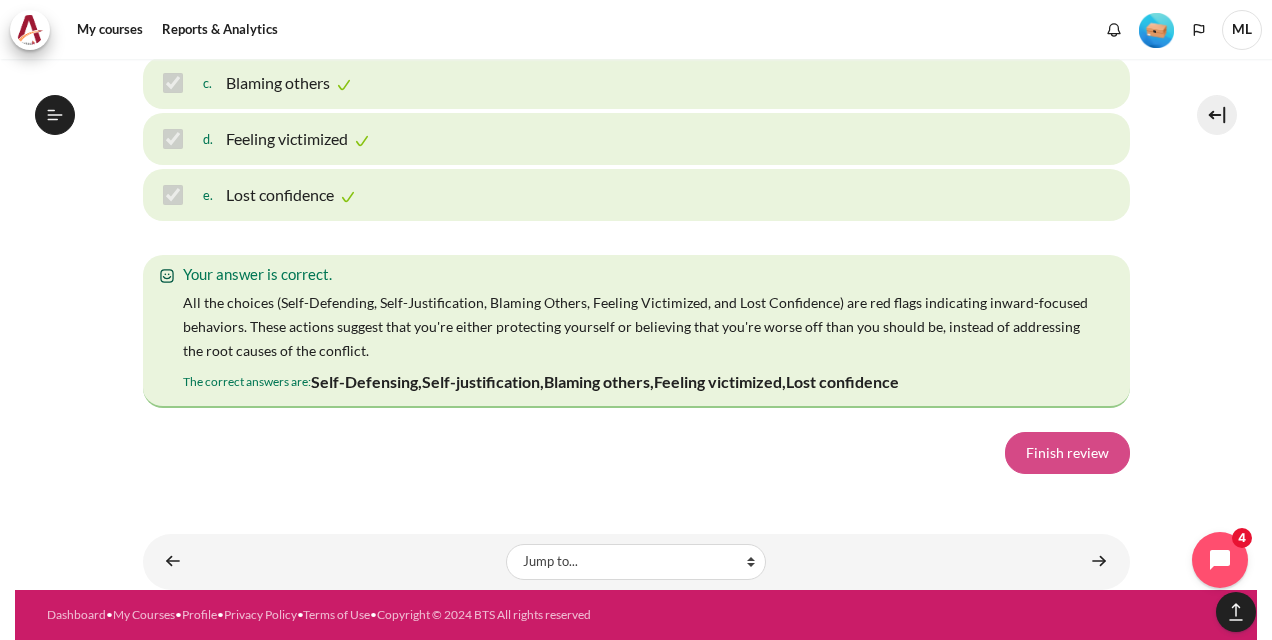 click on "Finish review" at bounding box center (1067, 453) 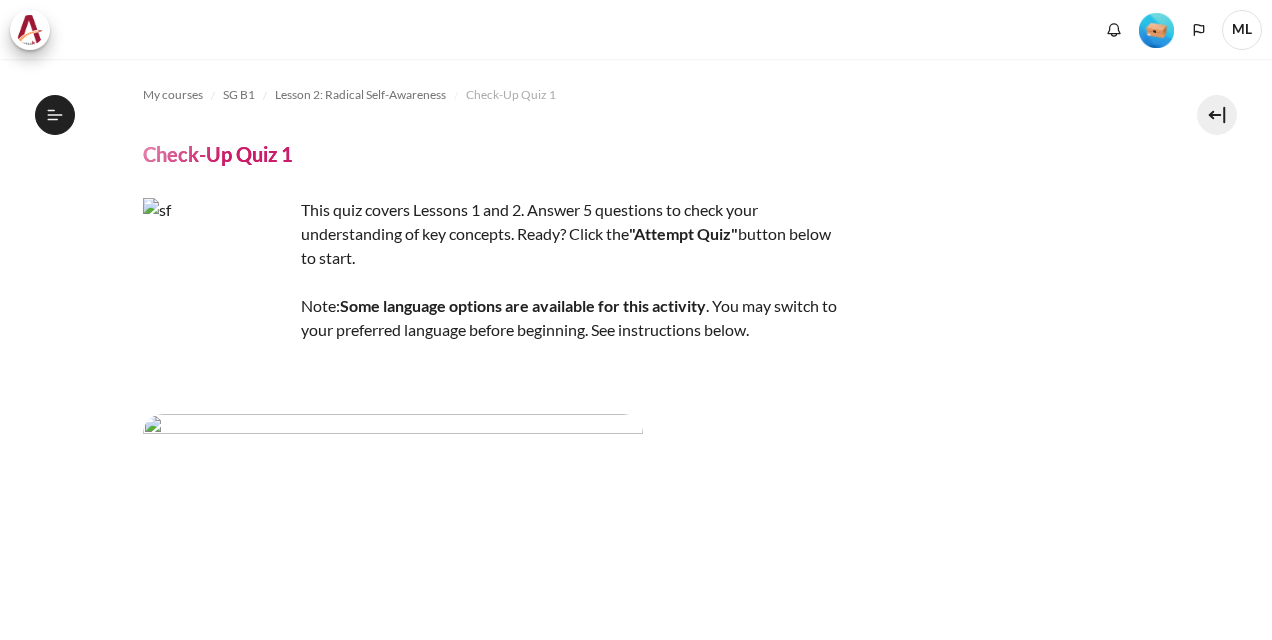 scroll, scrollTop: 0, scrollLeft: 0, axis: both 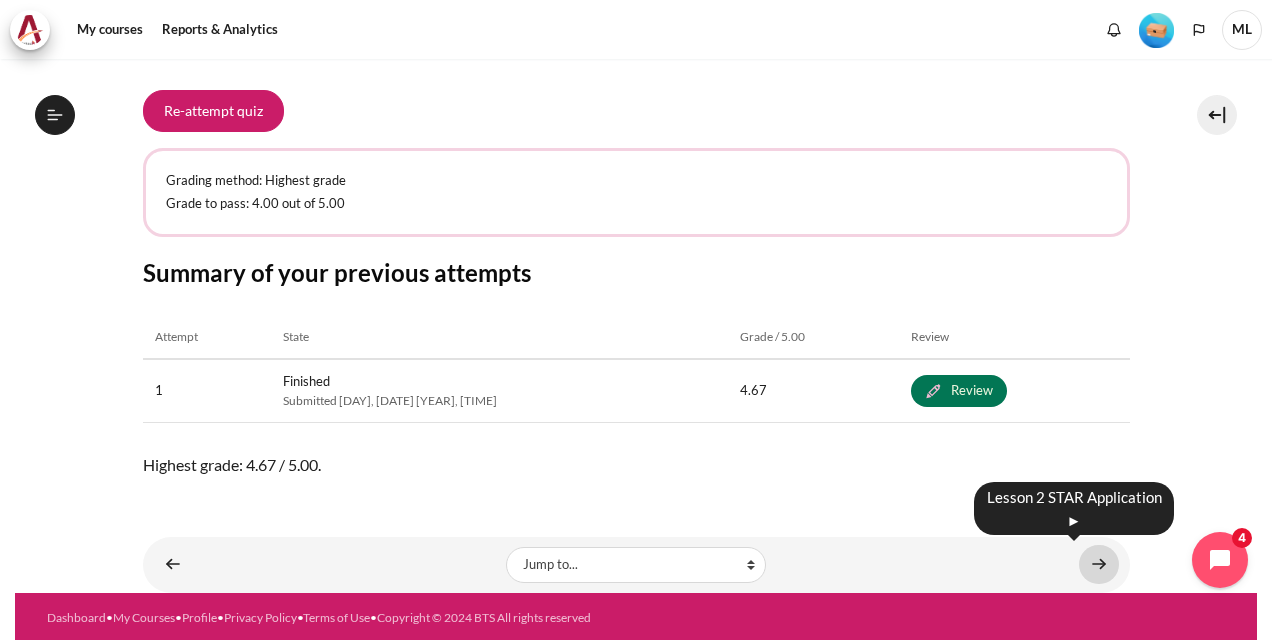 click at bounding box center [1099, 564] 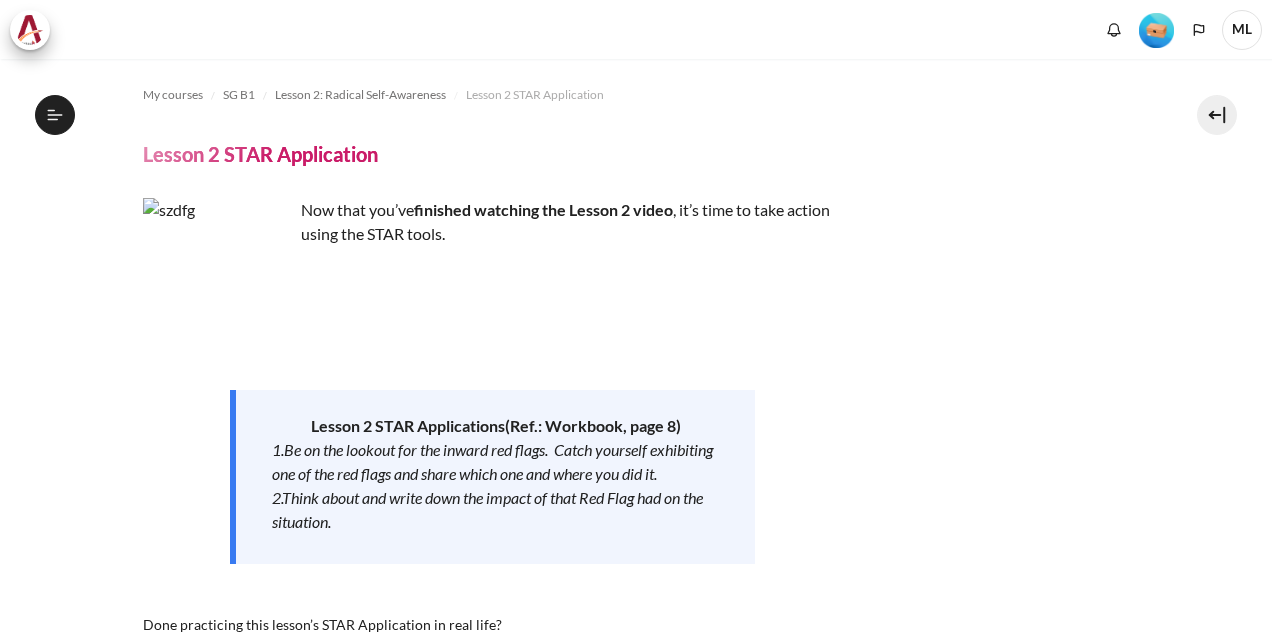 scroll, scrollTop: 0, scrollLeft: 0, axis: both 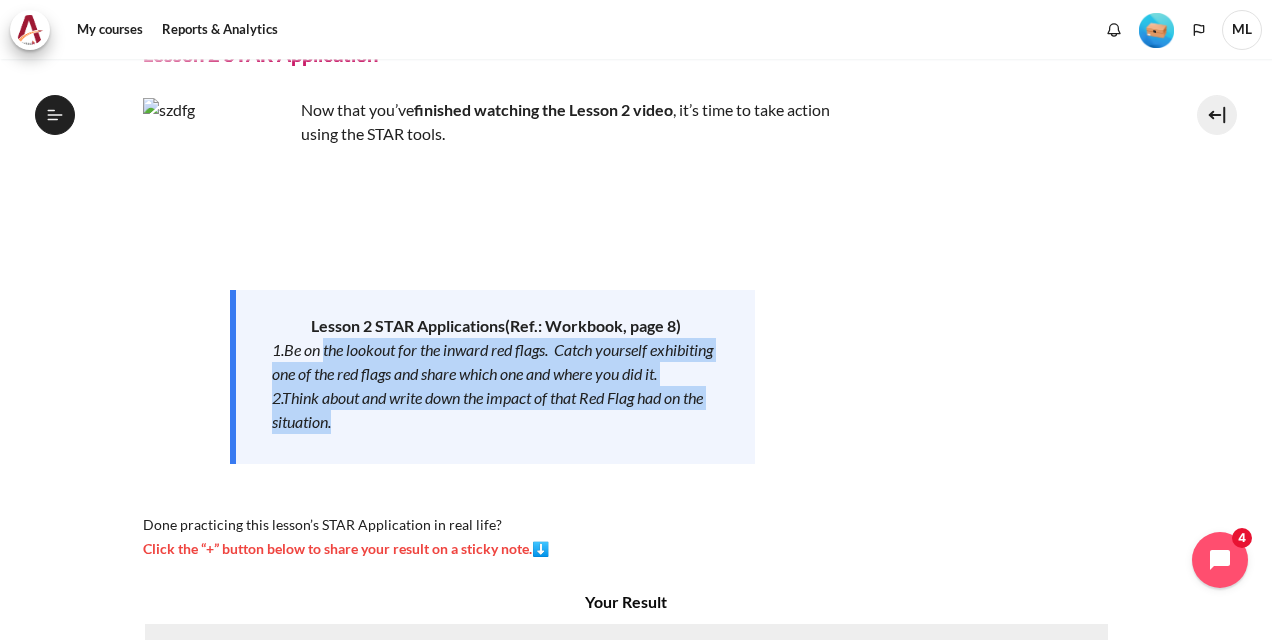 drag, startPoint x: 326, startPoint y: 350, endPoint x: 728, endPoint y: 466, distance: 418.40173 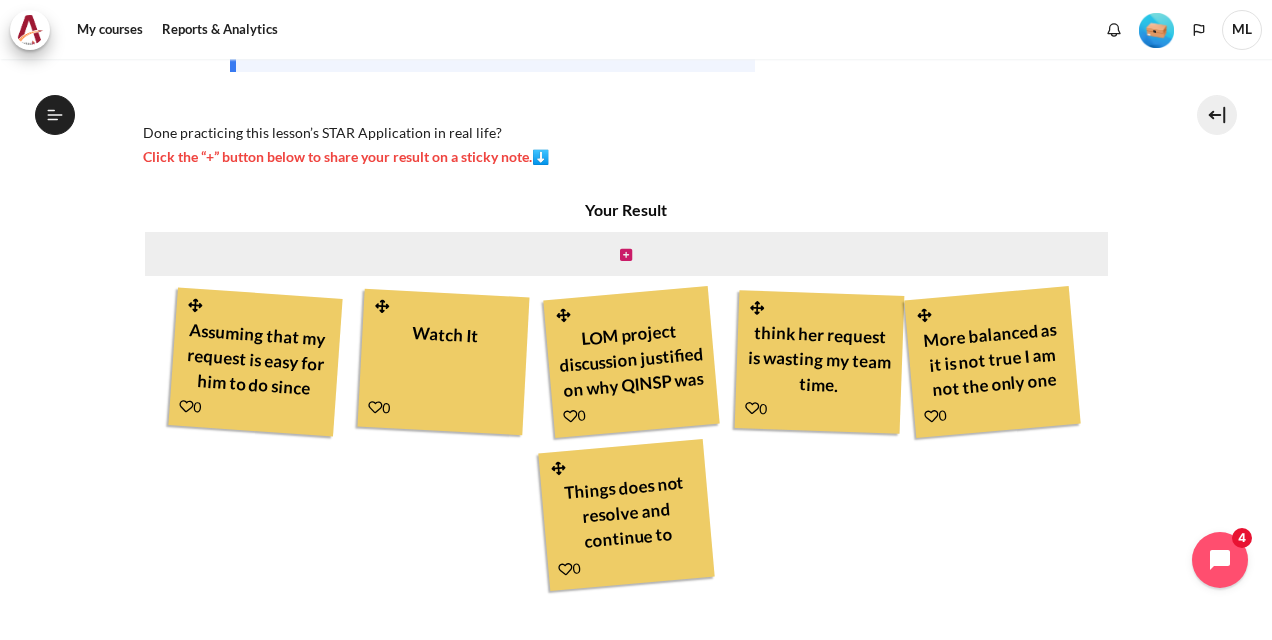 scroll, scrollTop: 500, scrollLeft: 0, axis: vertical 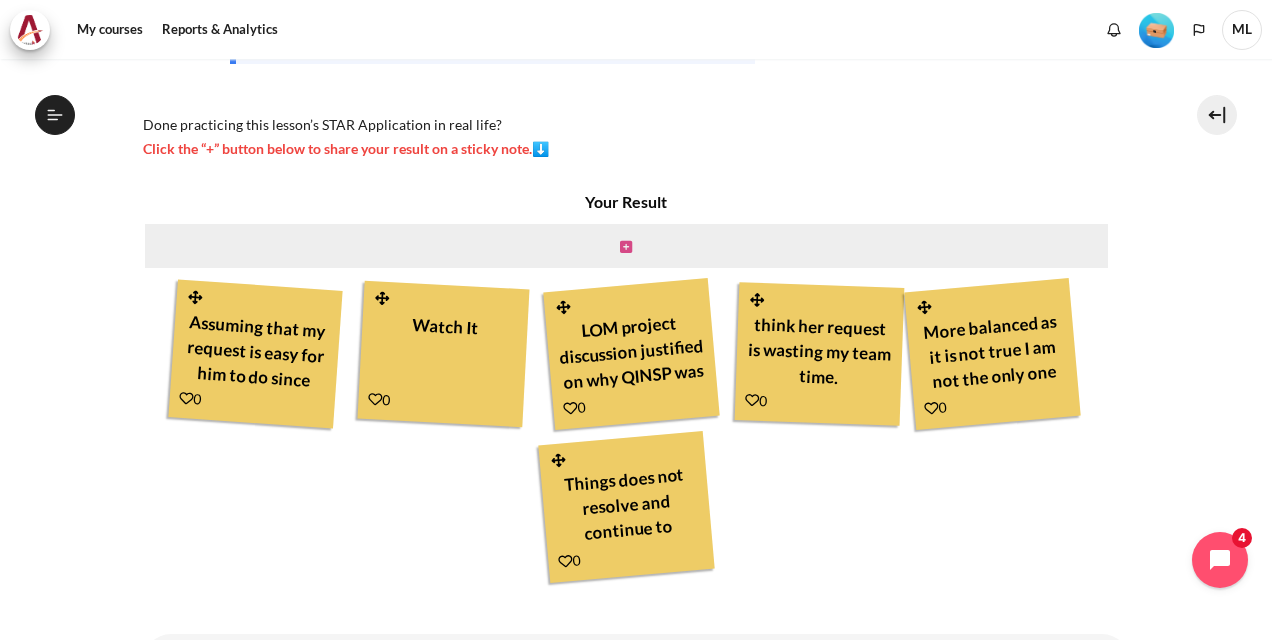 click at bounding box center (626, 247) 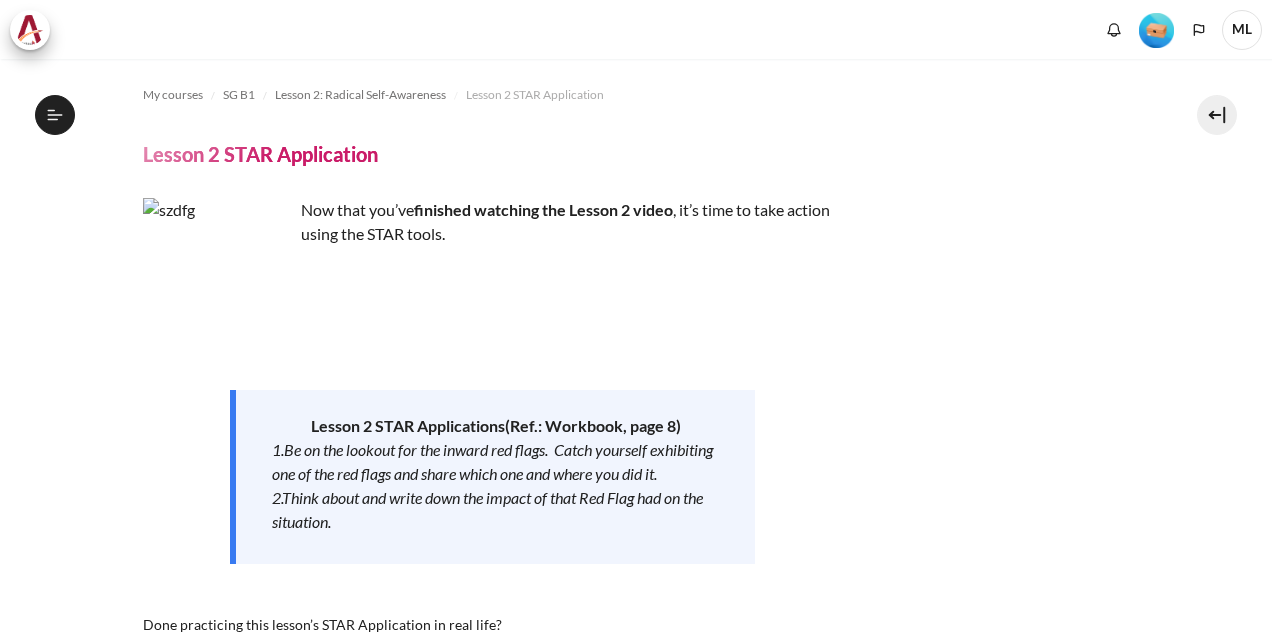 scroll, scrollTop: 0, scrollLeft: 0, axis: both 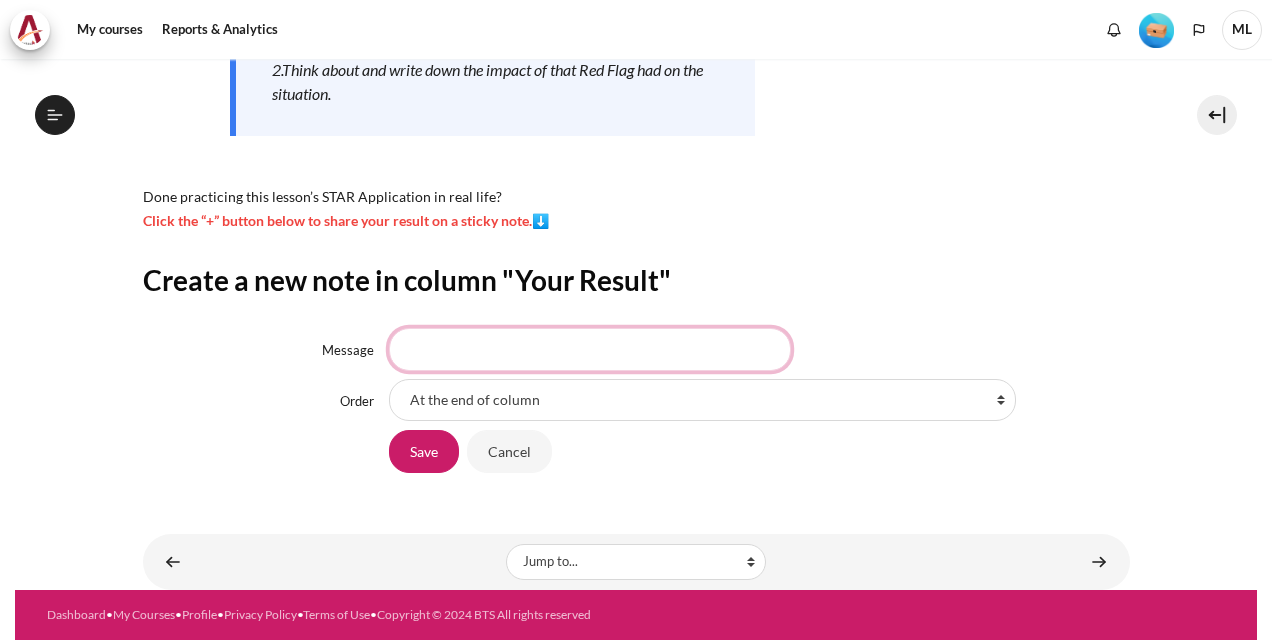 click on "Message" at bounding box center [590, 349] 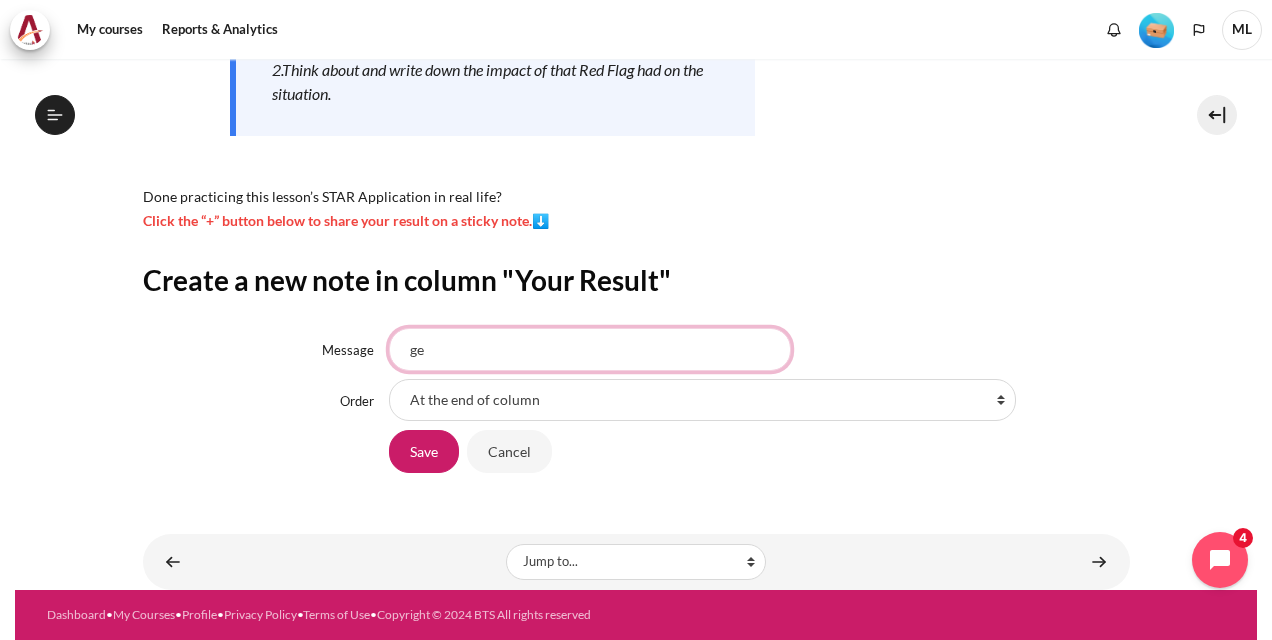 type on "g" 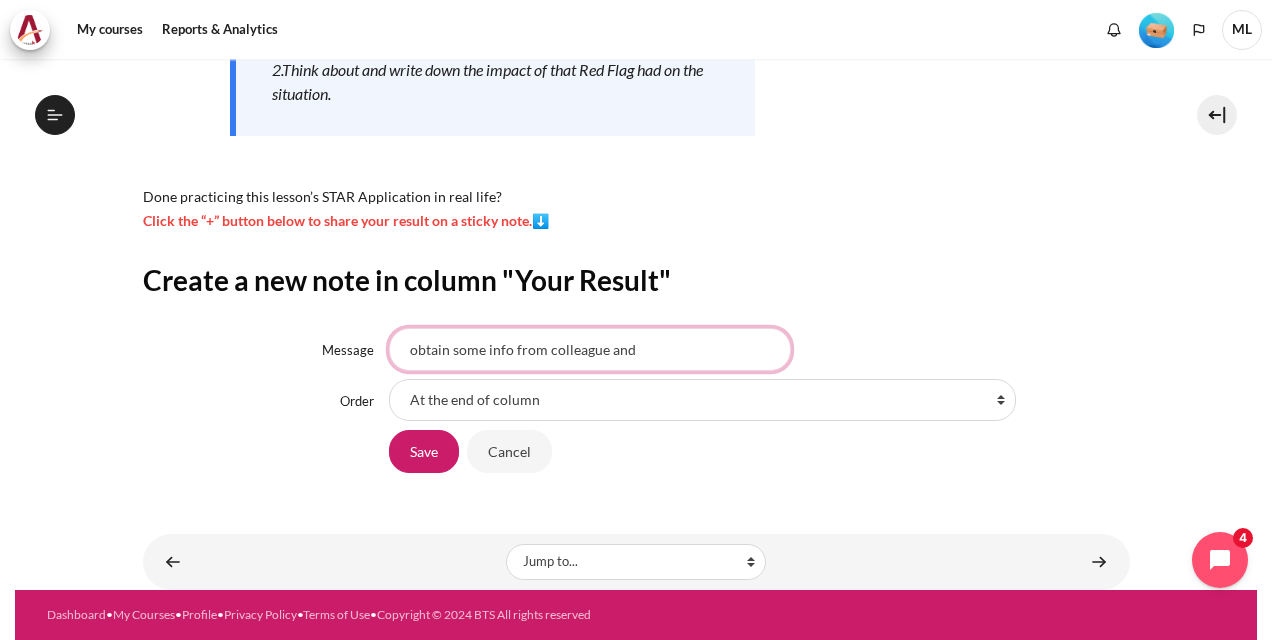 click on "obtain some info from colleague and" at bounding box center (590, 349) 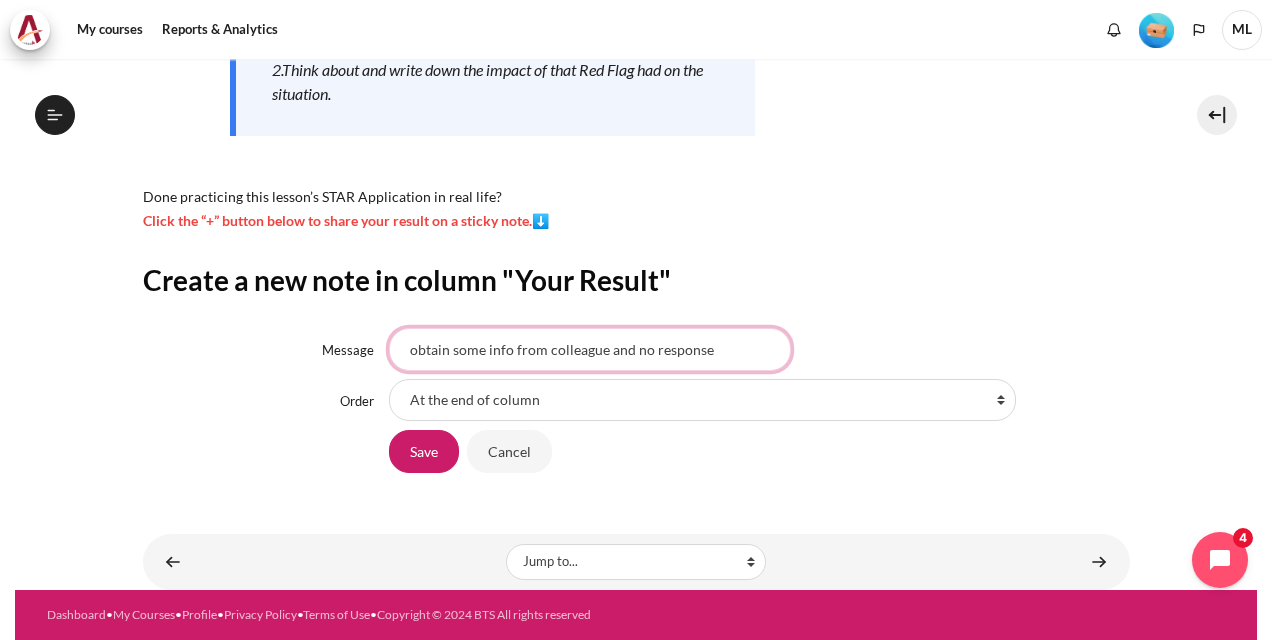 type on "obtain some info from colleague and no response" 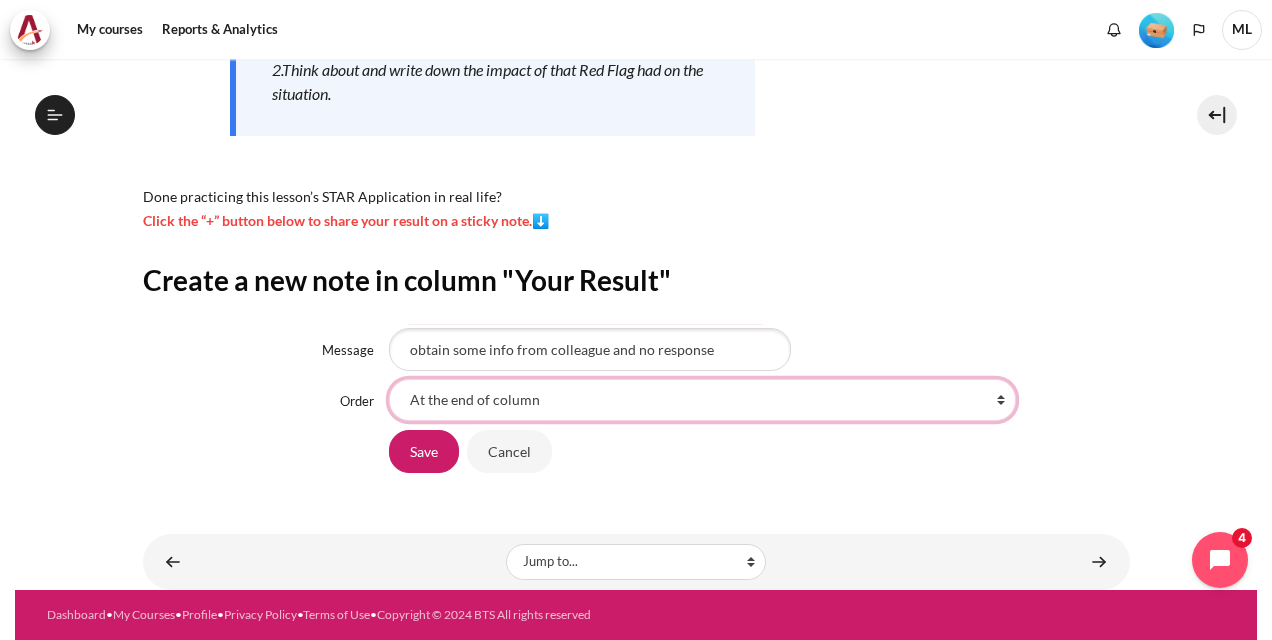click on "At the end of column
First place in column
After 'Assuming that my request is easy for him to do since he's got experience and expertise'
After 'Watch It'
After 'LOM project discussion justified on why QINSP was less desired.'
After 'think her request is wasting my team time.'
After 'More balanced as it is not true I am not the only one who is really working '
After 'Things does not resolve and continue to surface'" at bounding box center [702, 400] 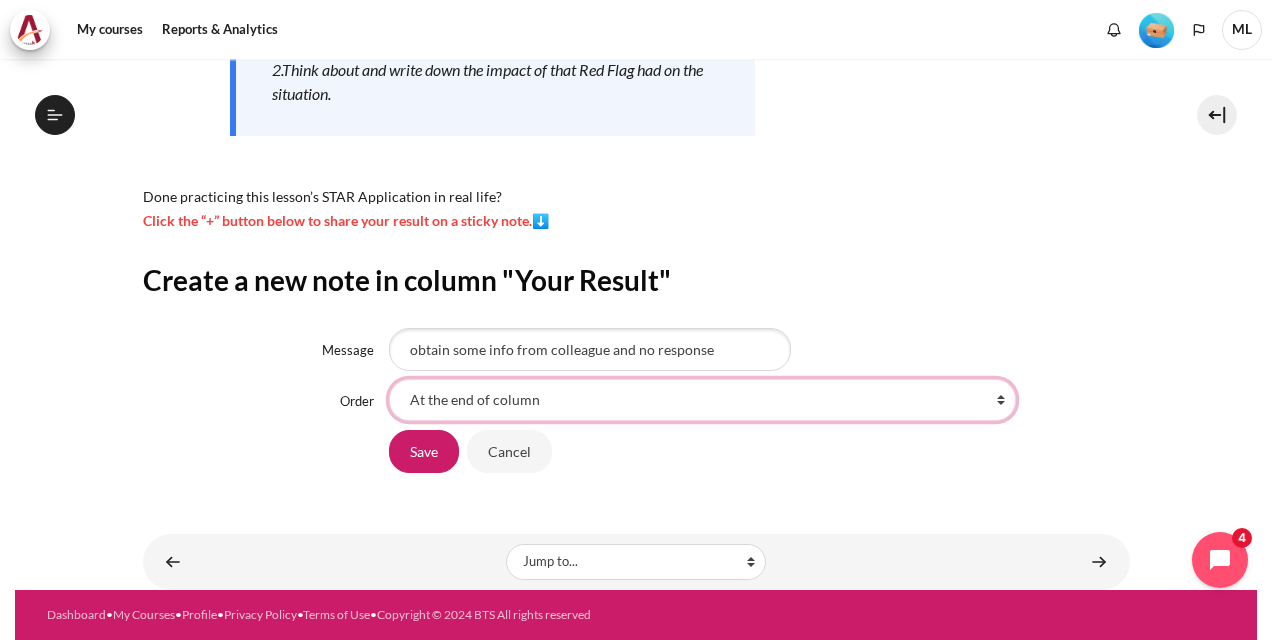 select on "2" 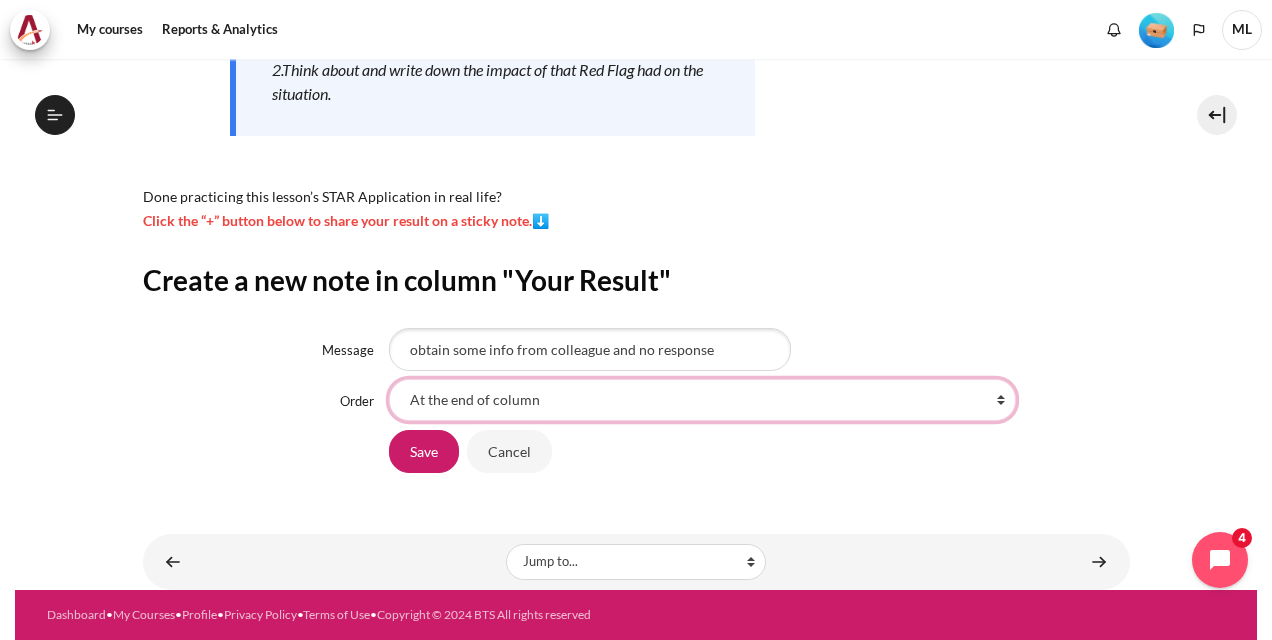 click on "At the end of column
First place in column
After 'Assuming that my request is easy for him to do since he's got experience and expertise'
After 'Watch It'
After 'LOM project discussion justified on why QINSP was less desired.'
After 'think her request is wasting my team time.'
After 'More balanced as it is not true I am not the only one who is really working '
After 'Things does not resolve and continue to surface'" at bounding box center (702, 400) 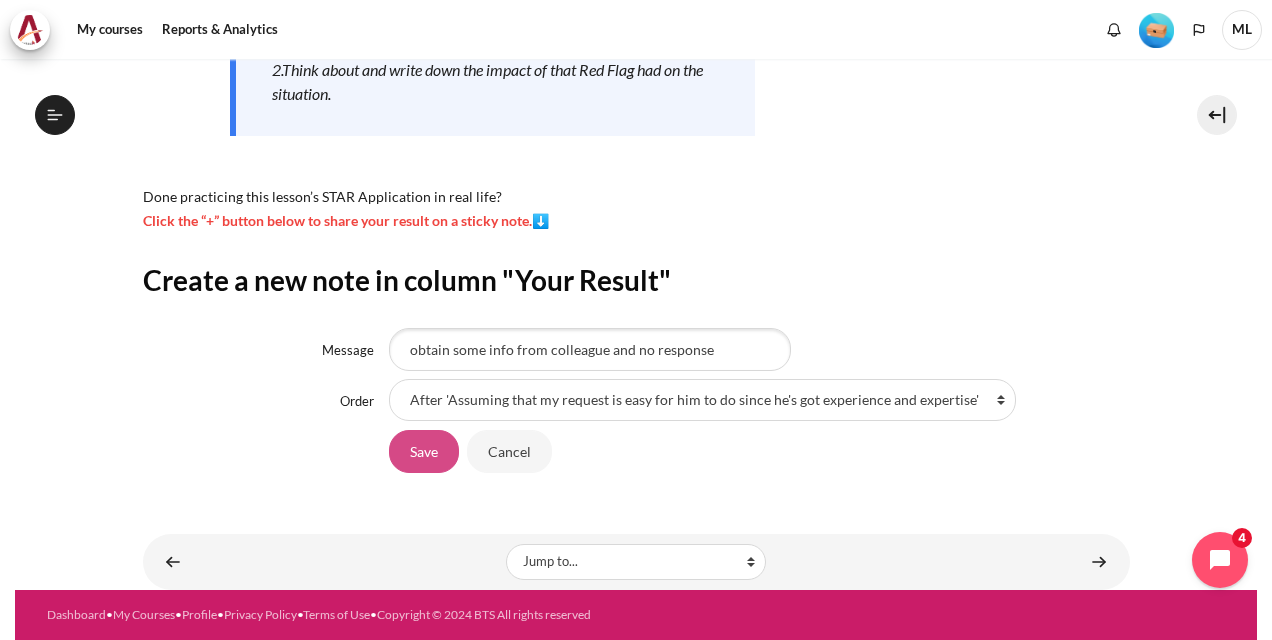 click on "Save" at bounding box center [424, 451] 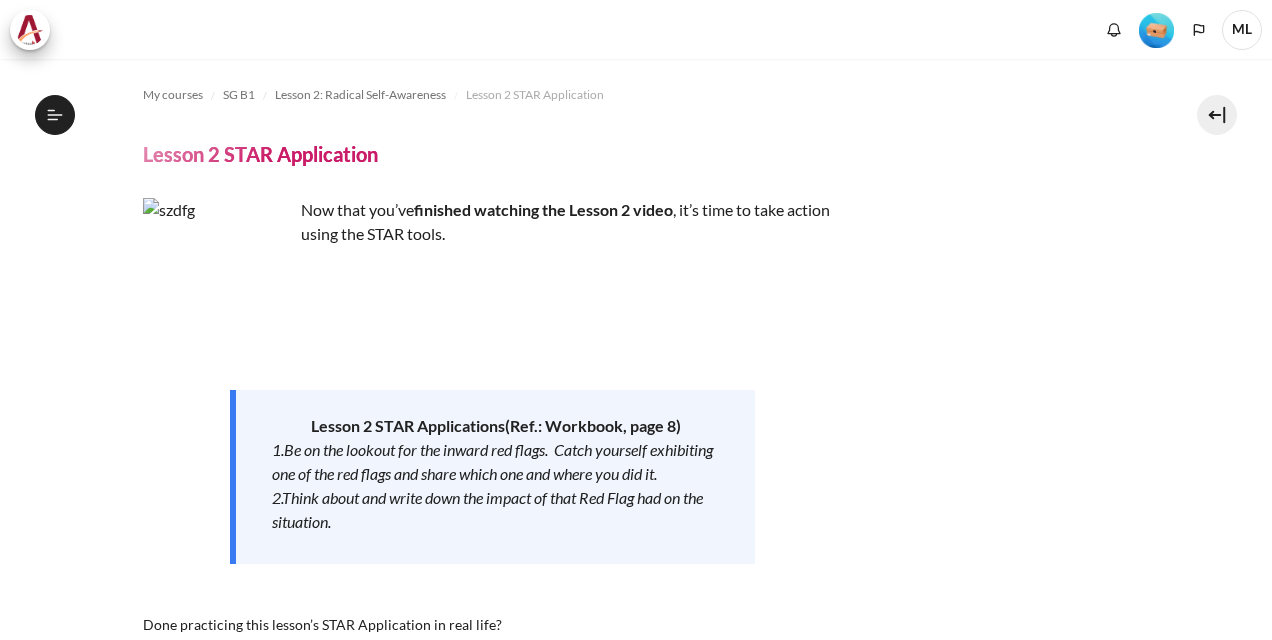 scroll, scrollTop: 0, scrollLeft: 0, axis: both 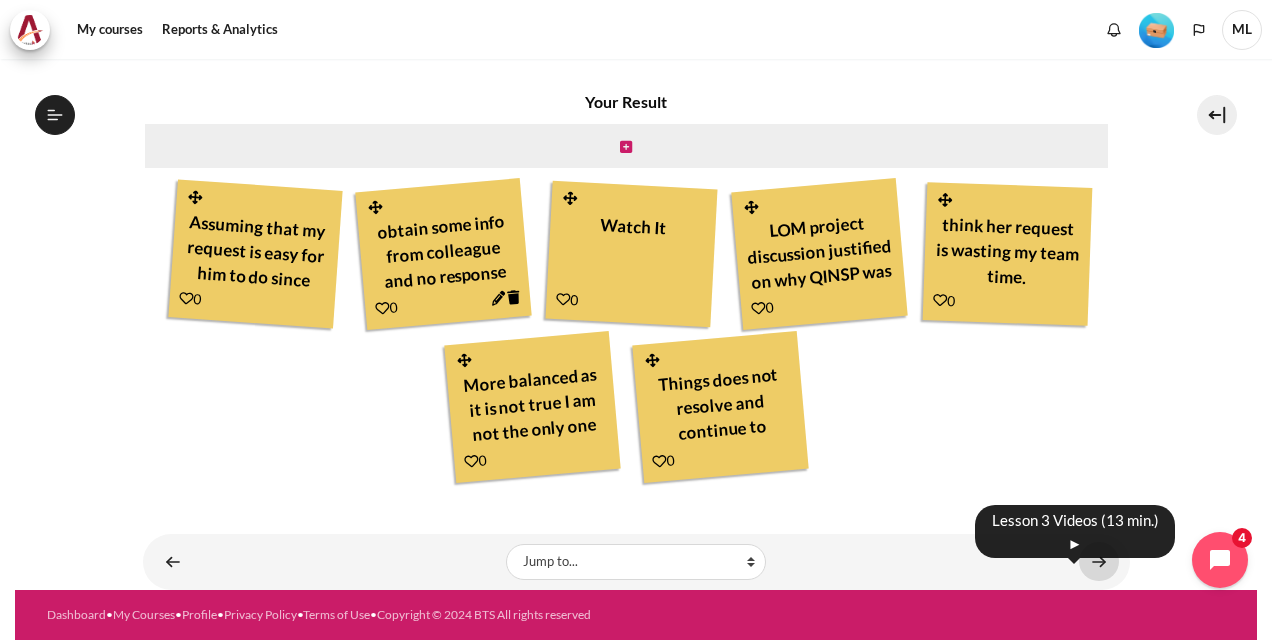 click at bounding box center [1099, 561] 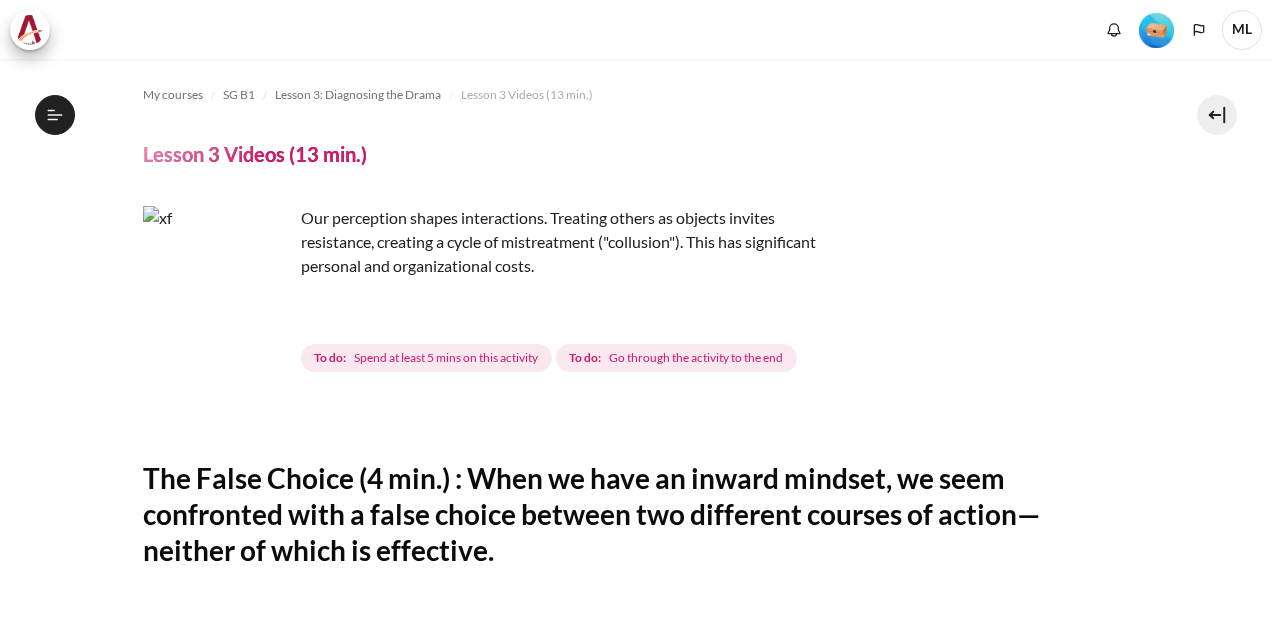 scroll, scrollTop: 0, scrollLeft: 0, axis: both 